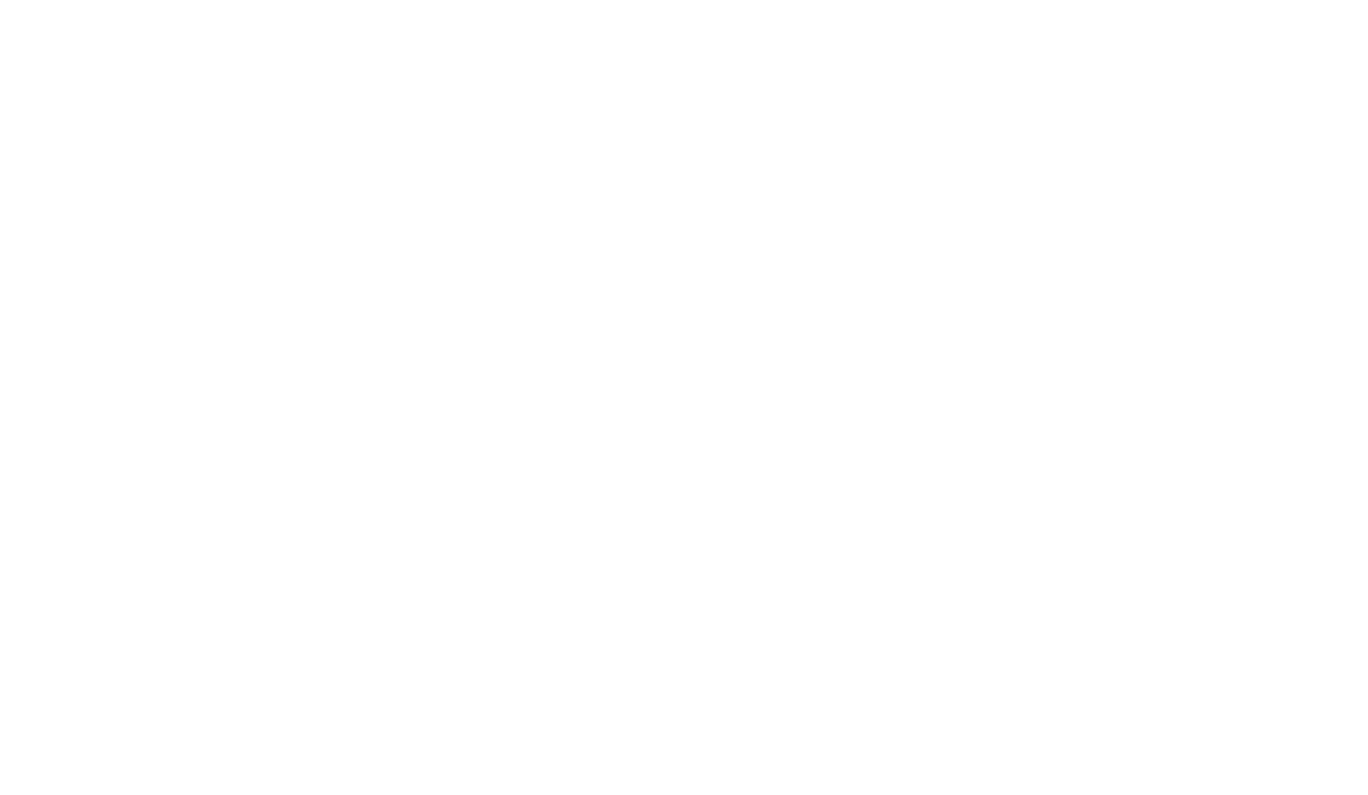 scroll, scrollTop: 0, scrollLeft: 0, axis: both 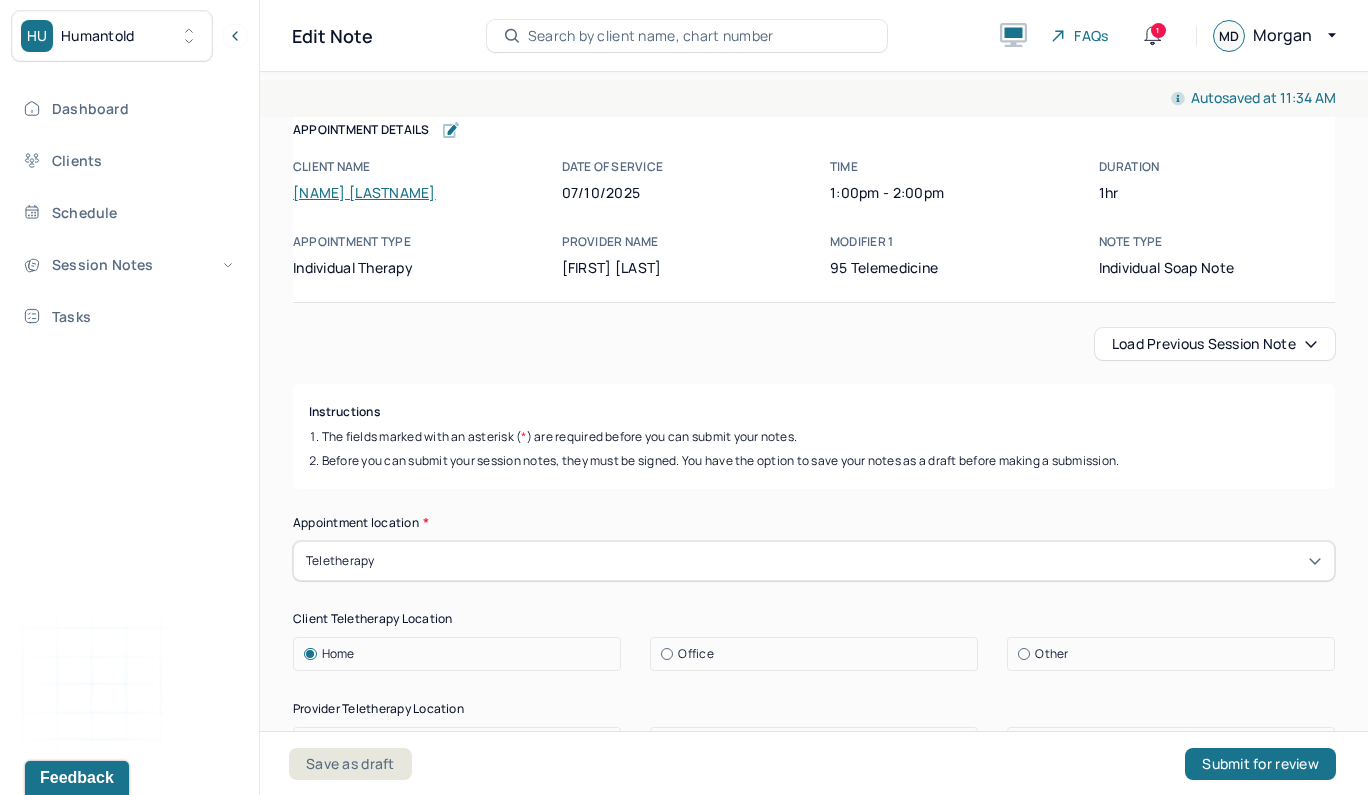 click on "Load previous session note" at bounding box center [814, 344] 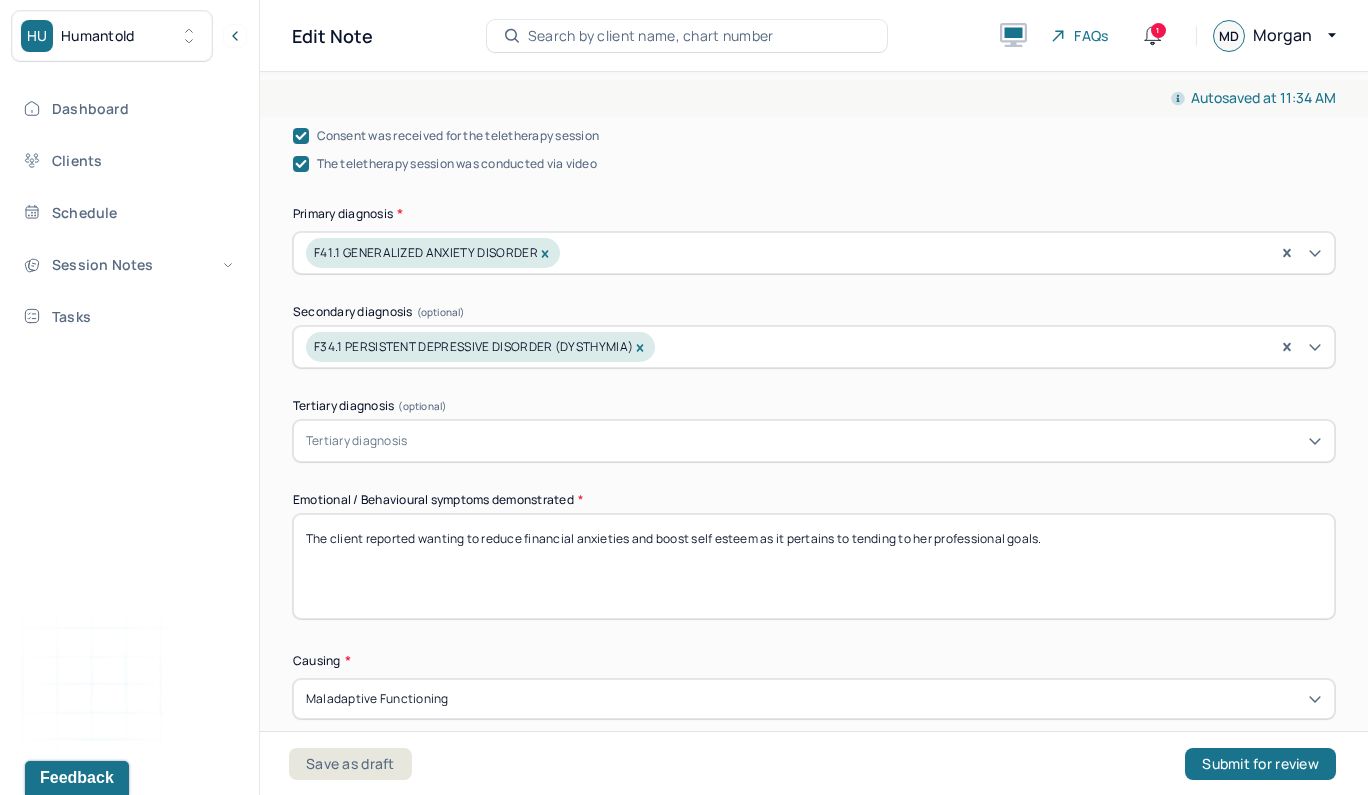 scroll, scrollTop: 665, scrollLeft: 0, axis: vertical 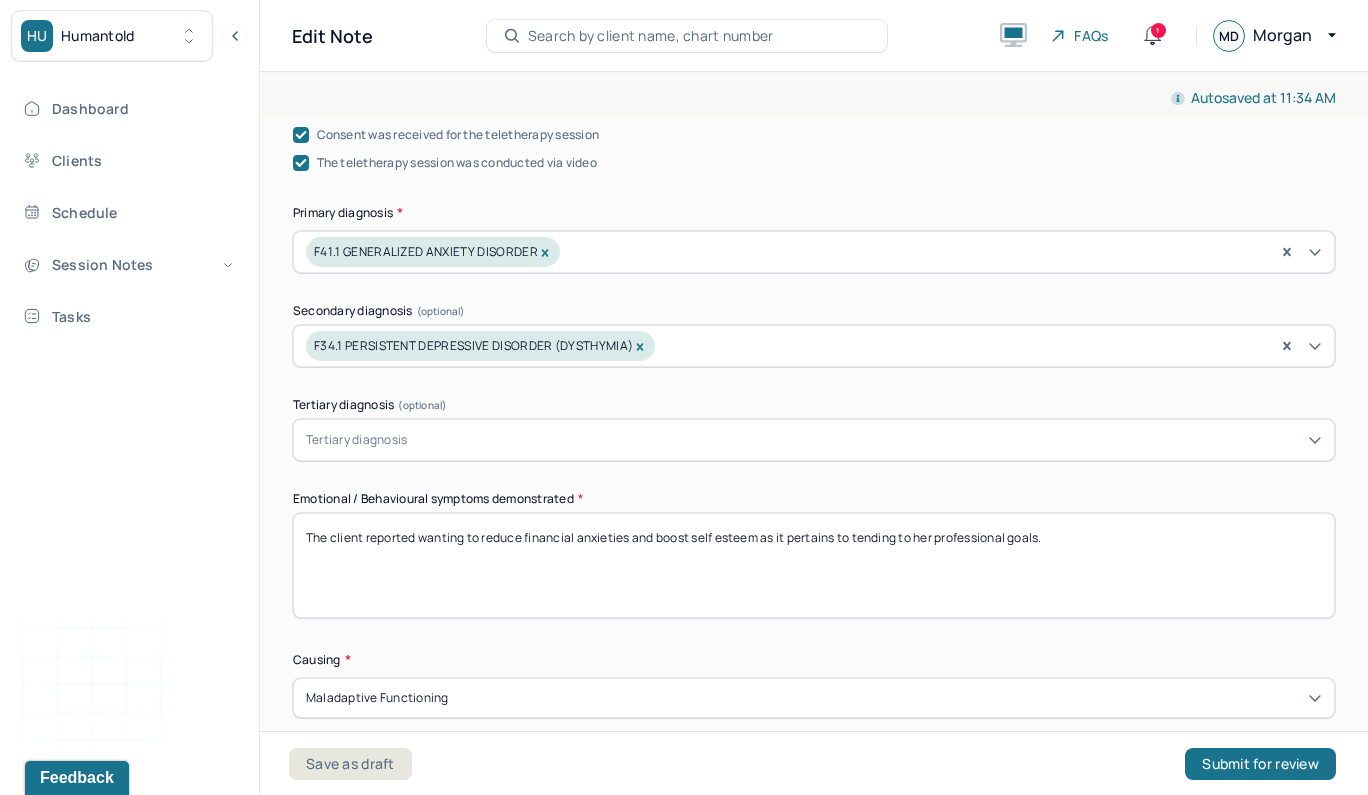 click on "The client reported wanting to reduce financial anxieties and boost self esteem as it pertains to tending to her professional goals." at bounding box center [814, 565] 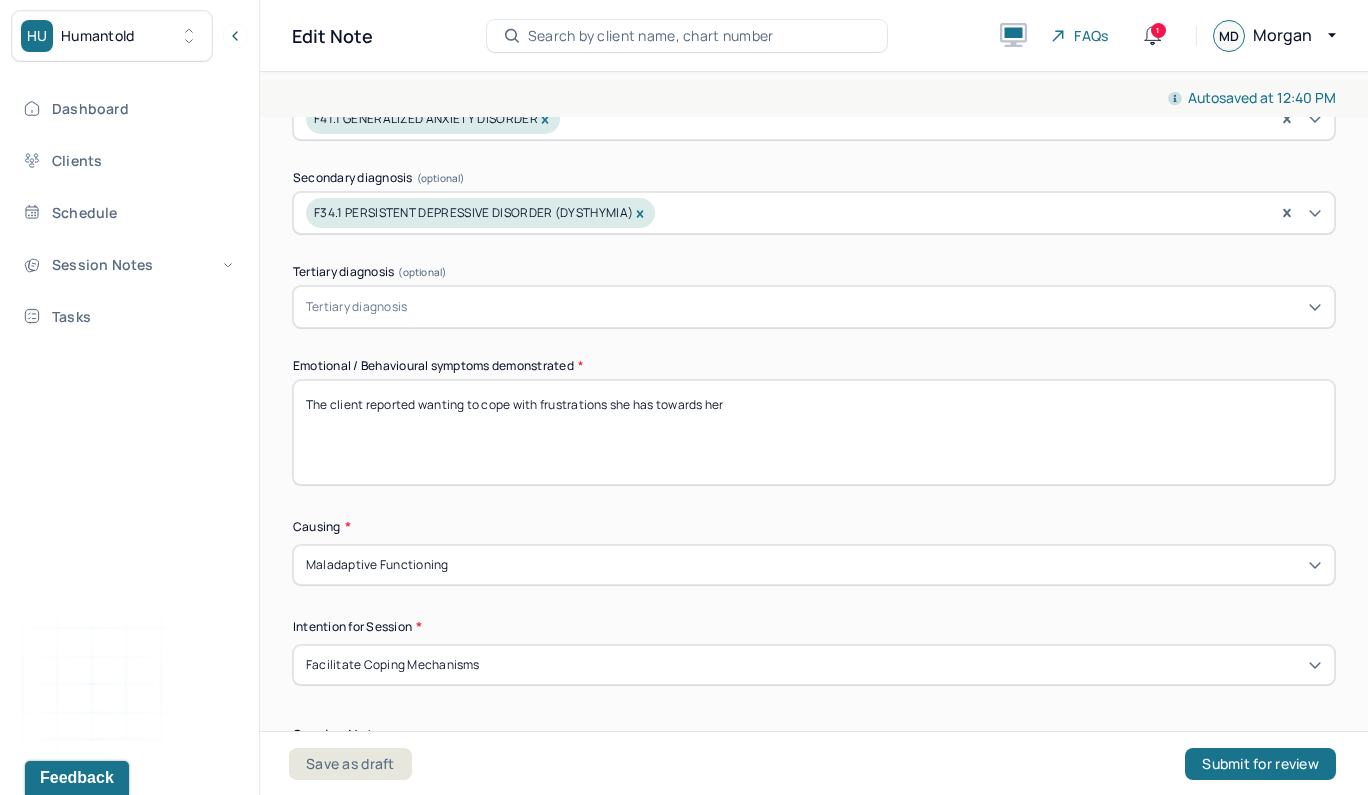 scroll, scrollTop: 799, scrollLeft: 0, axis: vertical 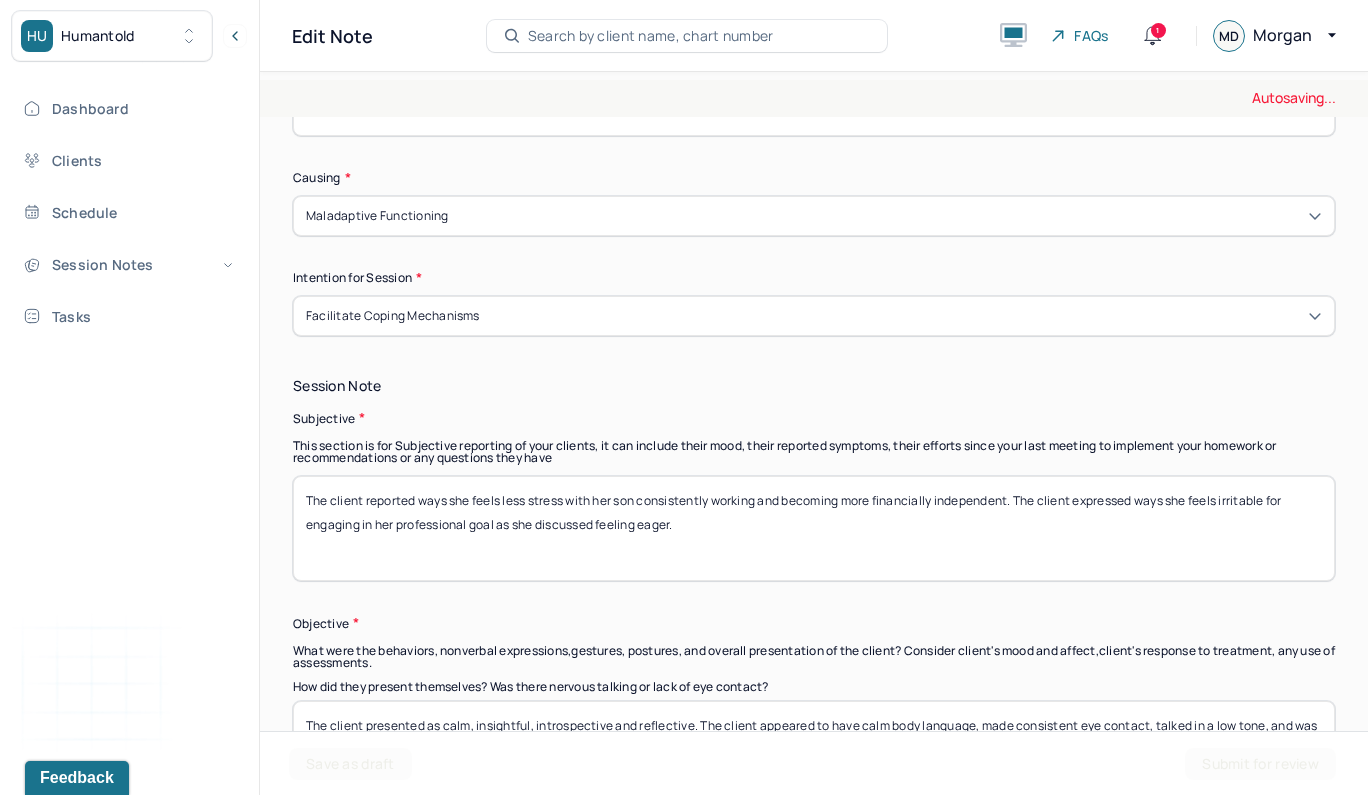type on "The client reported wanting to cope with frustrations she has towards her daughter's father." 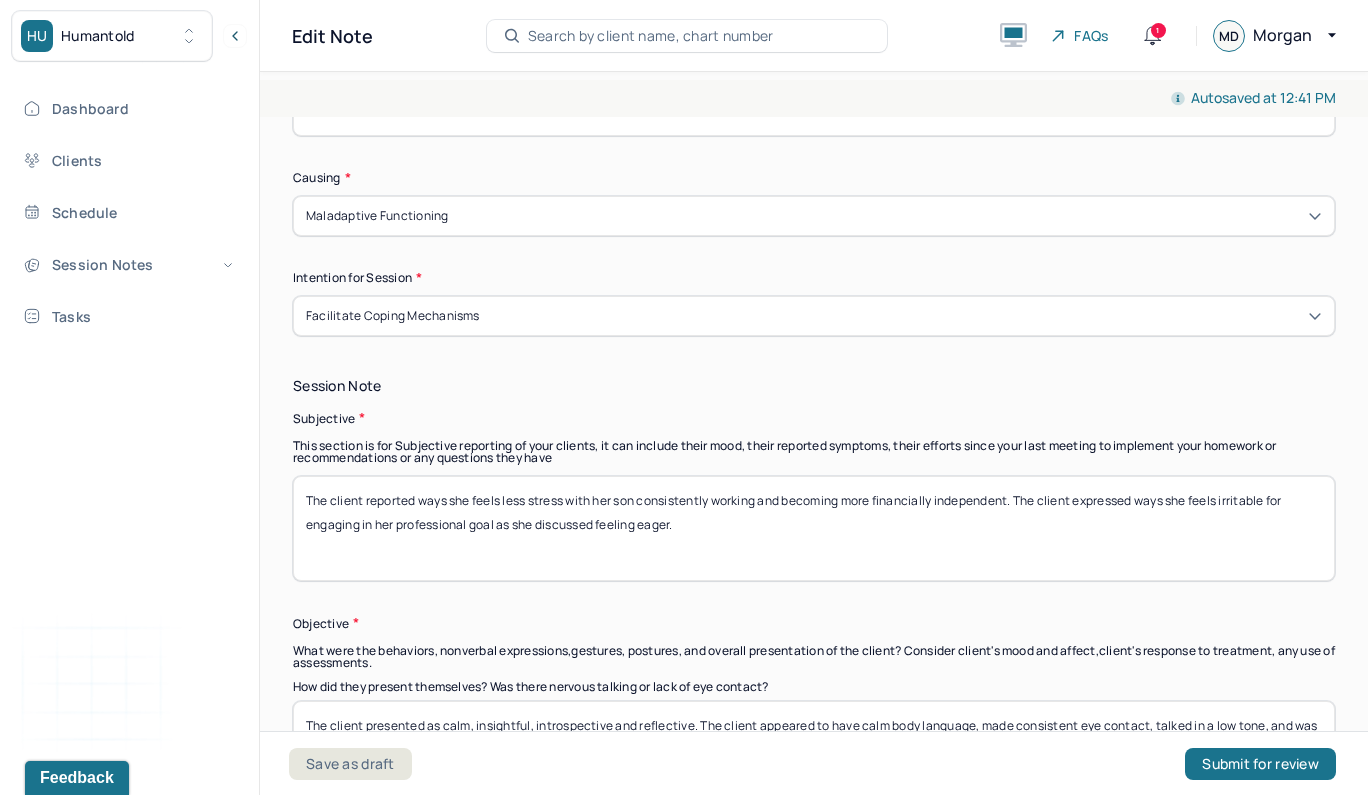 click on "The client reported ways she feels less stress with her son consistently working and becoming more financially independent. The client expressed ways she feels irritable for engaging in her professional goal as she discussed feeling eager." at bounding box center [814, 528] 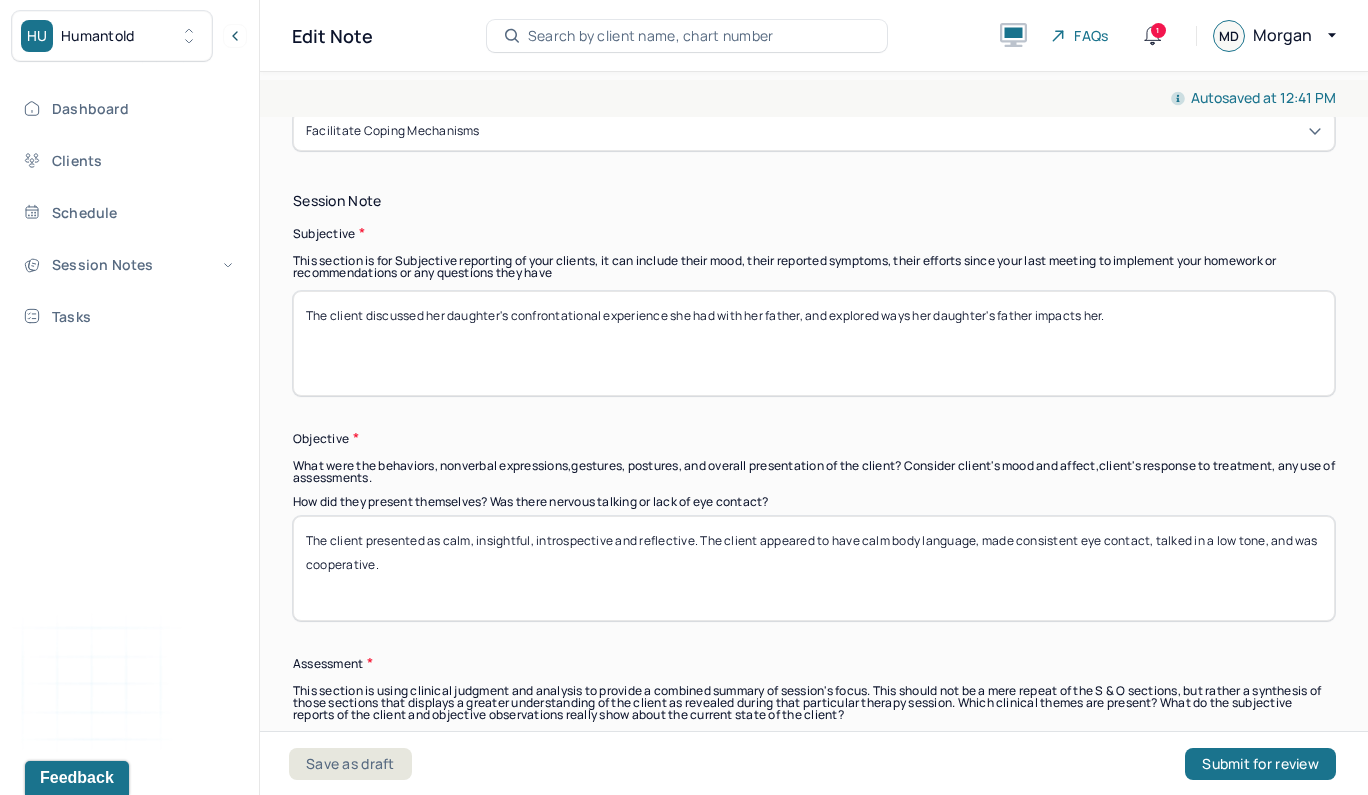 scroll, scrollTop: 1344, scrollLeft: 0, axis: vertical 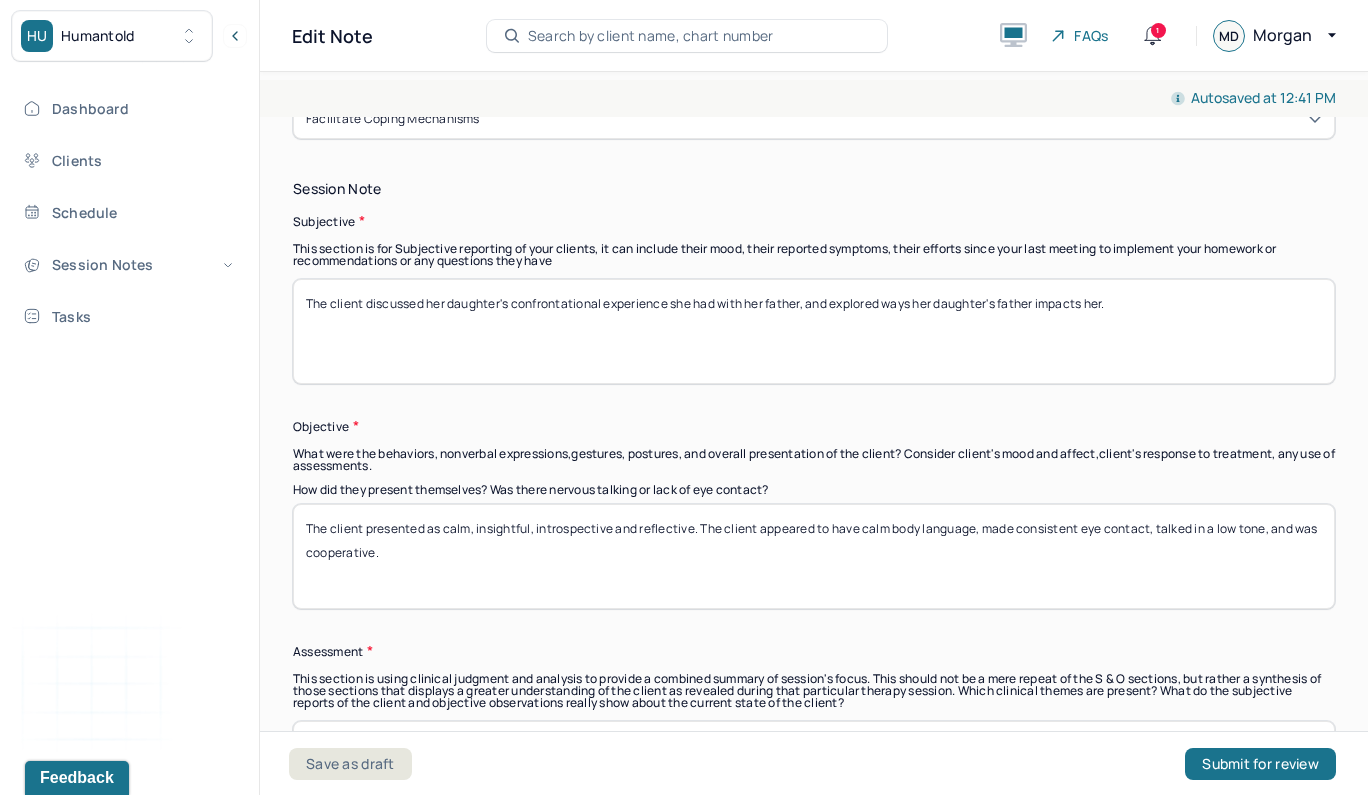 type on "The client discussed her daughter's confrontational experience she had with her father, and explored ways her daughter's father impacts her." 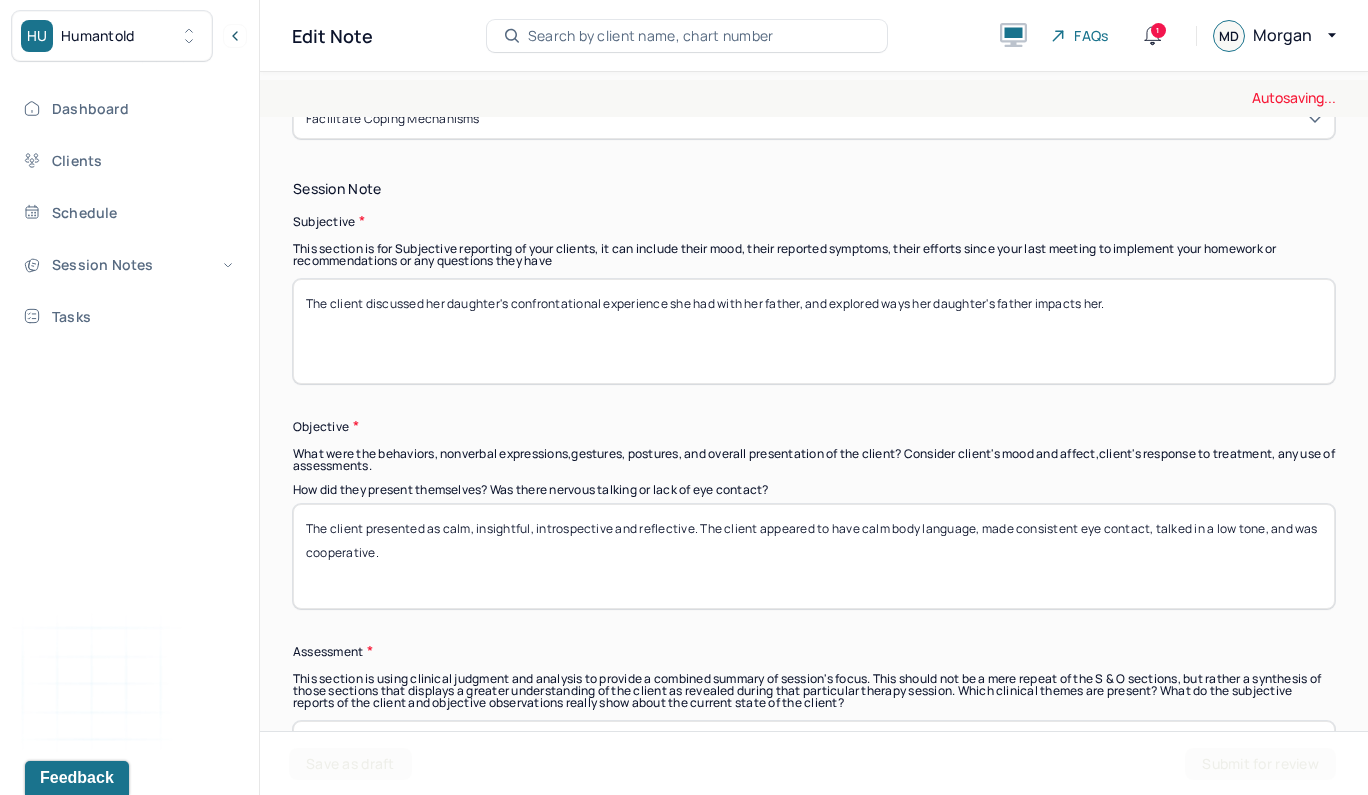 click on "The client presented as calm, insightful, introspective and reflective. The client appeared to have calm body language, made consistent eye contact, talked in a low tone, and was cooperative." at bounding box center [814, 556] 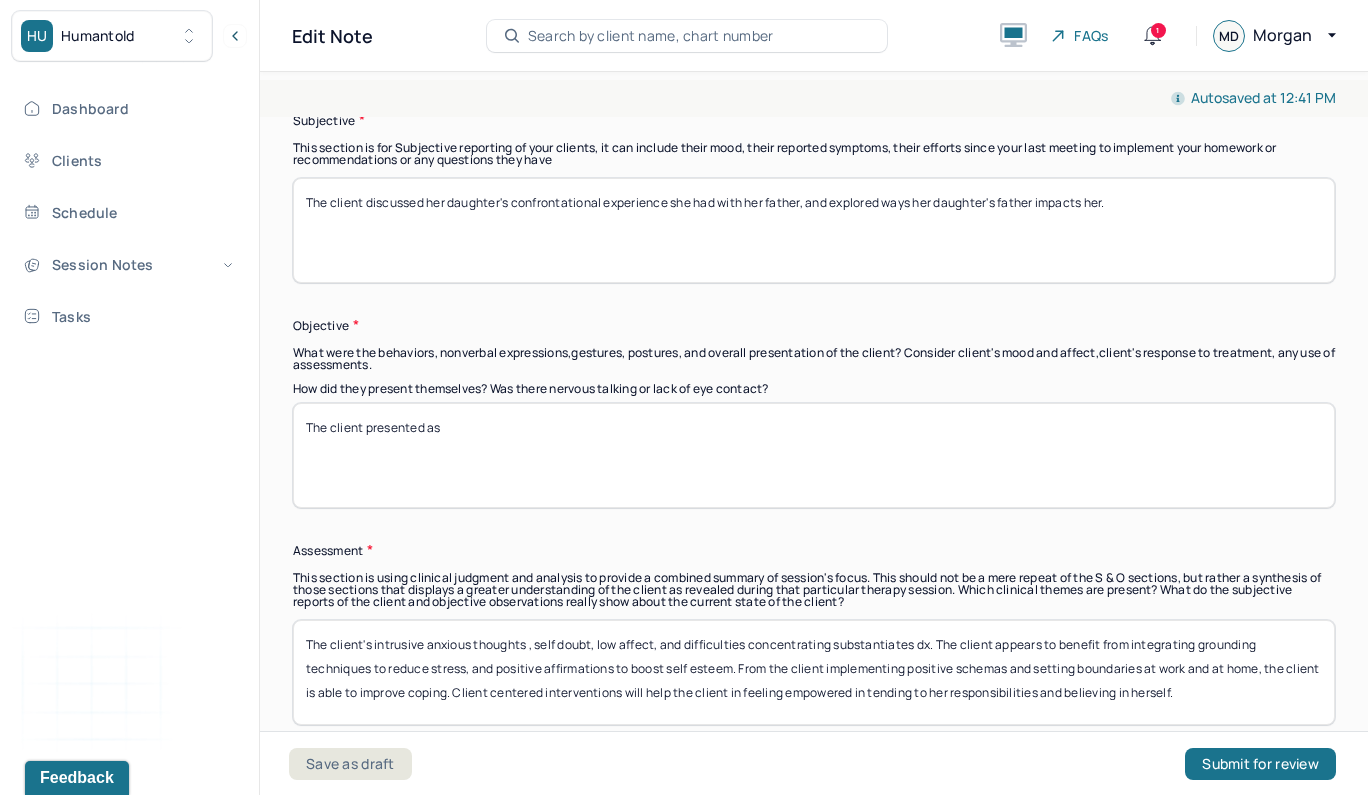 scroll, scrollTop: 1446, scrollLeft: 0, axis: vertical 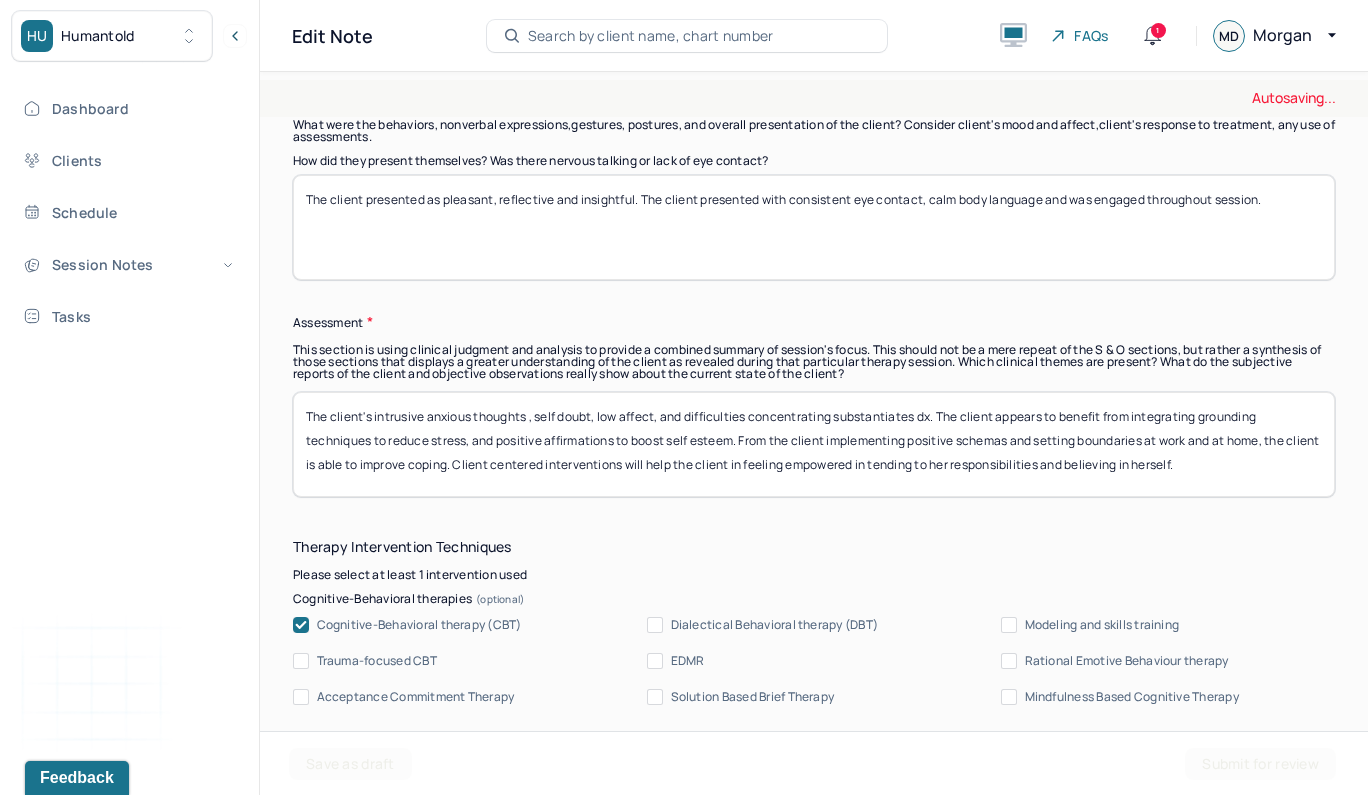 type on "The client presented as pleasant, reflective and insightful. The client presented with consistent eye contact, calm body language and was engaged throughout session." 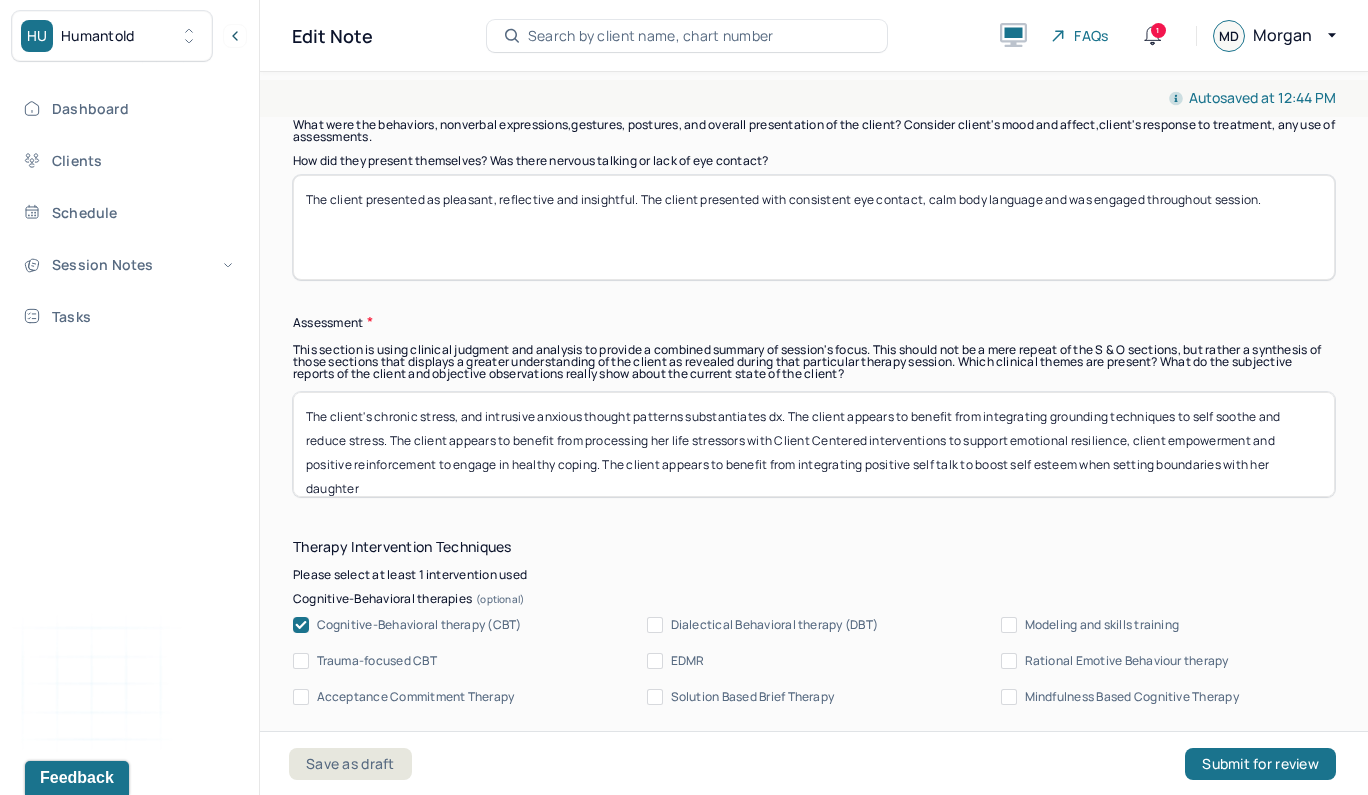 scroll, scrollTop: 1, scrollLeft: 0, axis: vertical 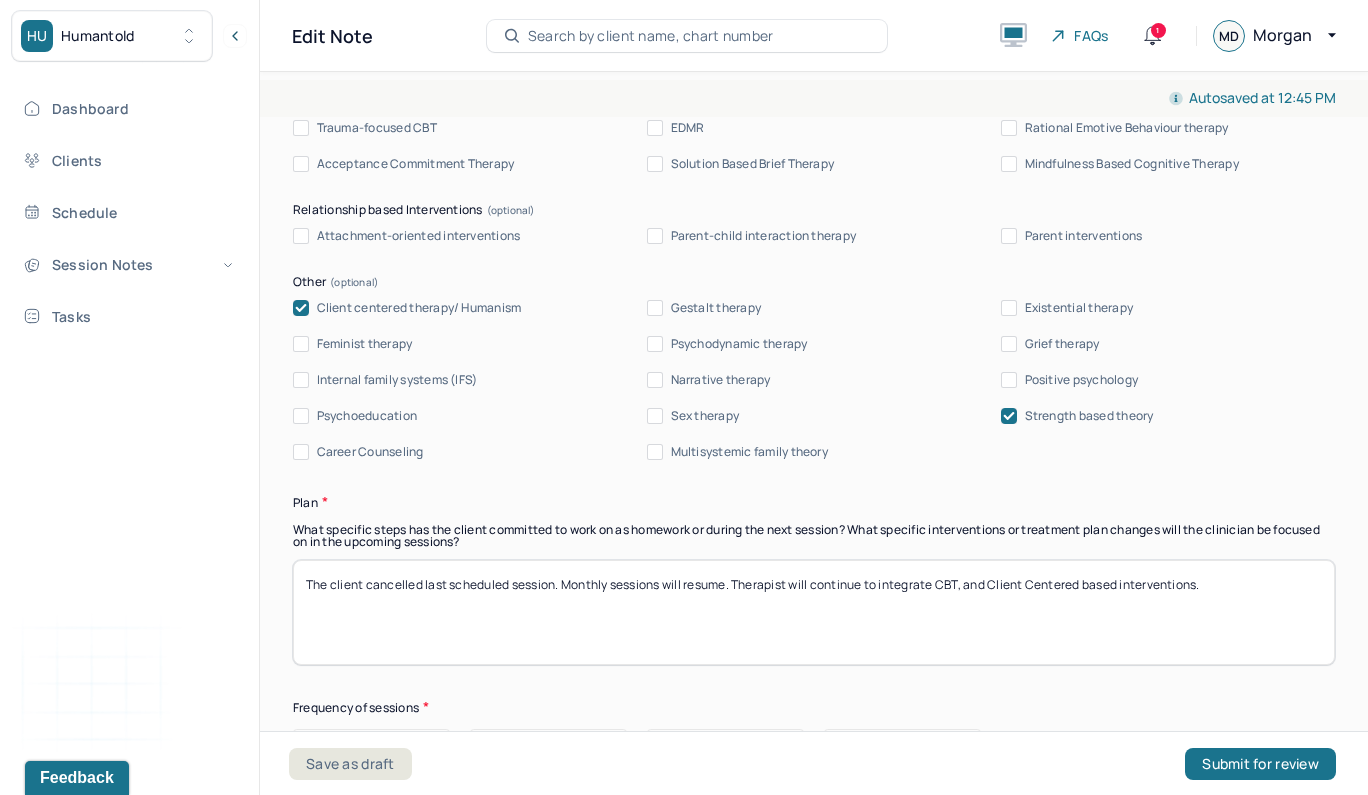 type on "The client's chronic stress, and intrusive anxious thought patterns substantiates dx. The client appears to benefit from integrating grounding techniques to self soothe and reduce stress. The client appears to benefit from processing her life stressors with Client Centered interventions to support emotional resilience, client empowerment and positive reinforcement to engage in healthy coping. The client appears to benefit from integrating positive self talk to boost self esteem when setting boundaries with her daughter's father and providing support to her daughter to avoid feelings of guilt." 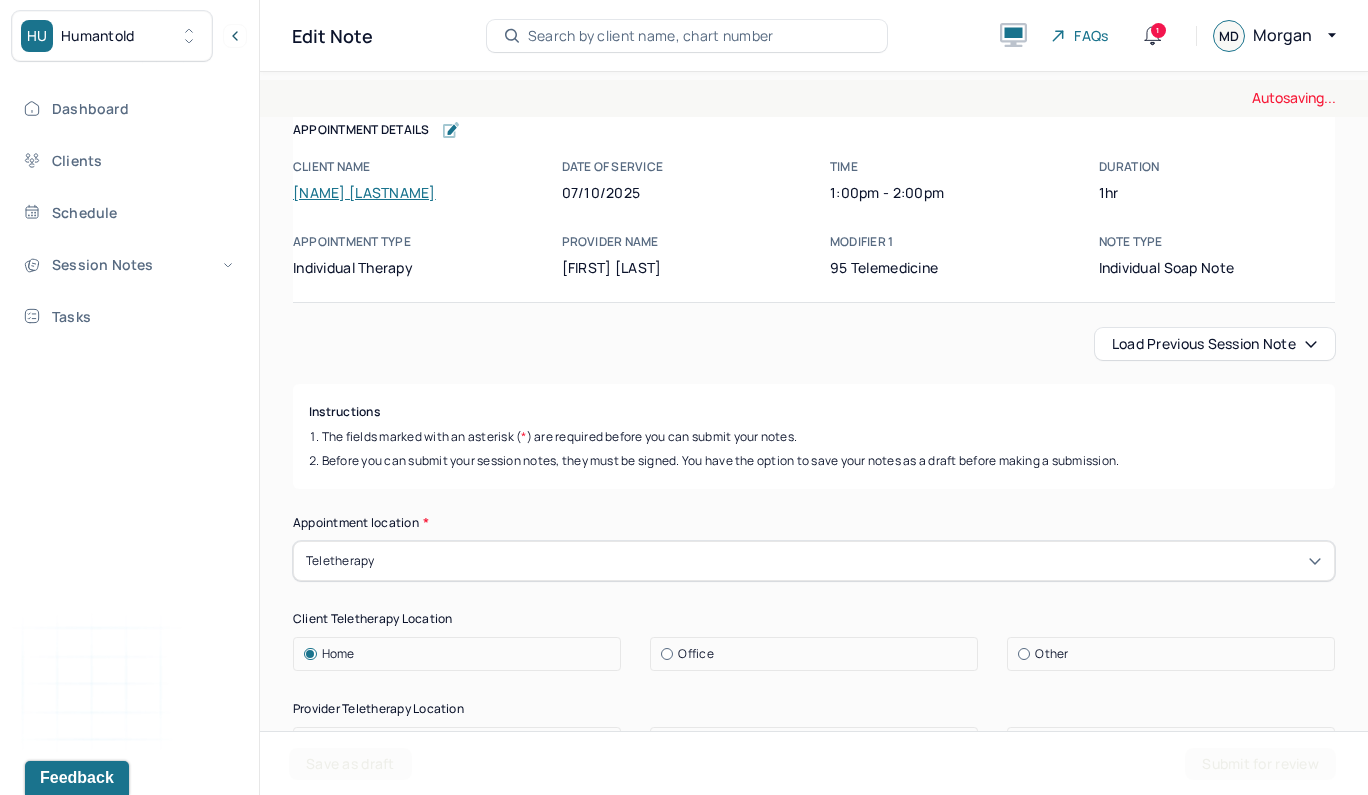 scroll, scrollTop: 0, scrollLeft: 0, axis: both 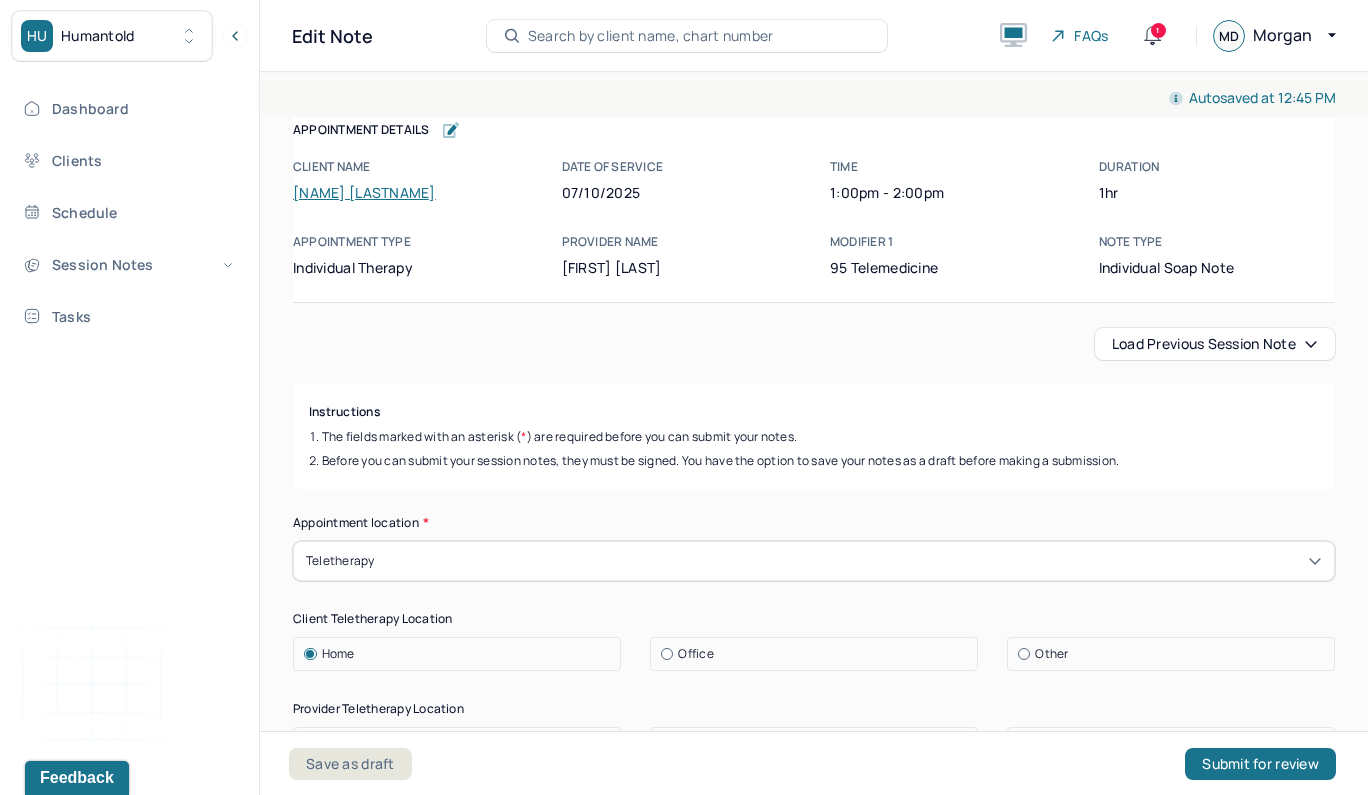 click on "Load previous session note" at bounding box center [1215, 344] 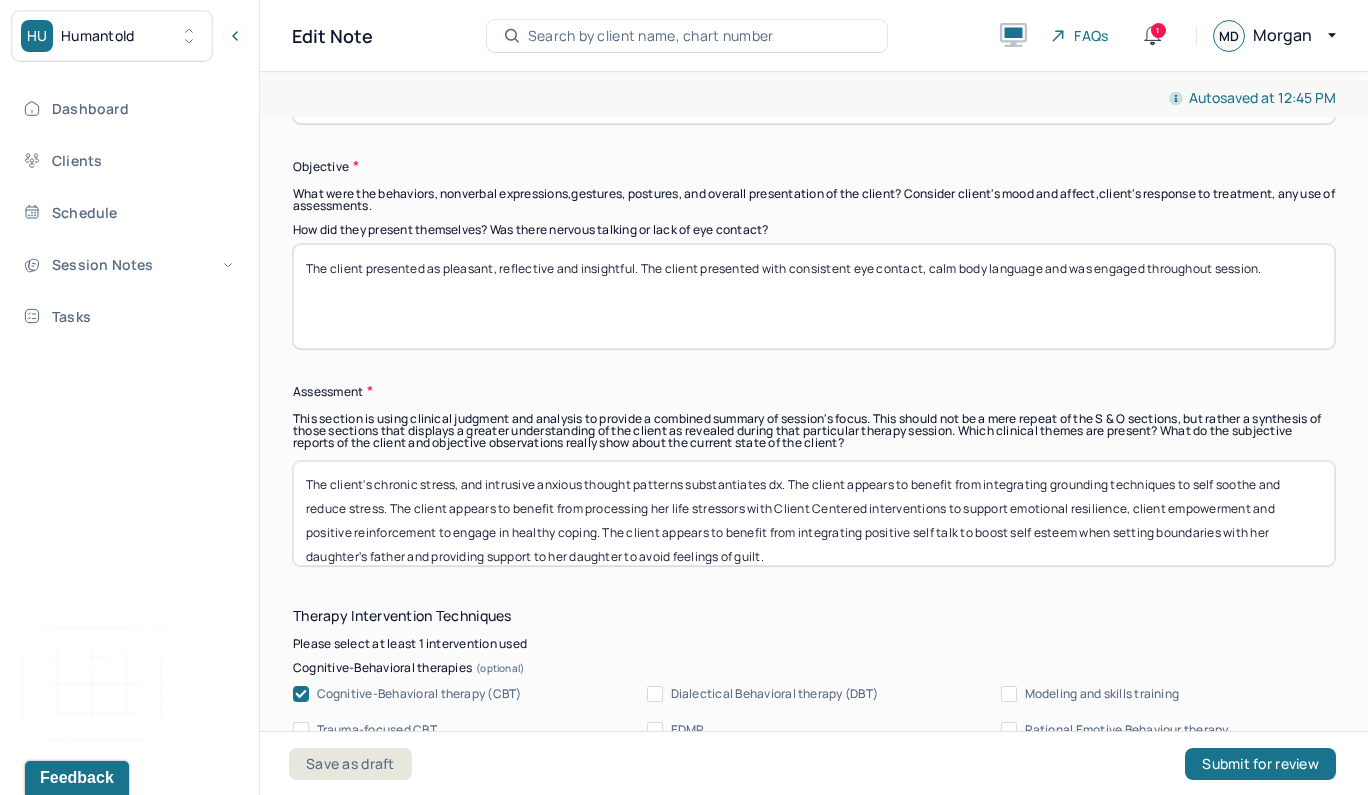 scroll, scrollTop: 1605, scrollLeft: 0, axis: vertical 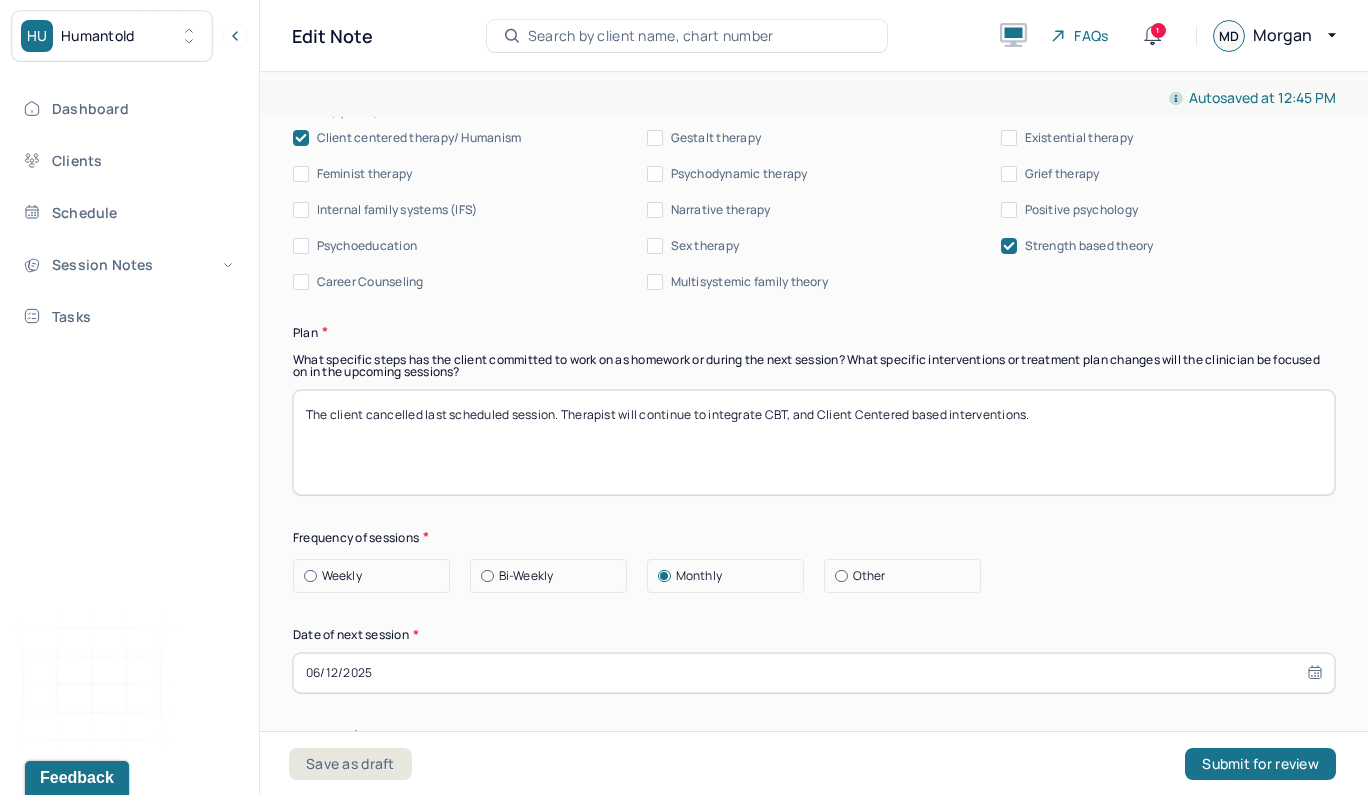 click on "The client cancelled last scheduled session. Therapist will continue to integrate CBT, and Client Centered based interventions." at bounding box center (814, 442) 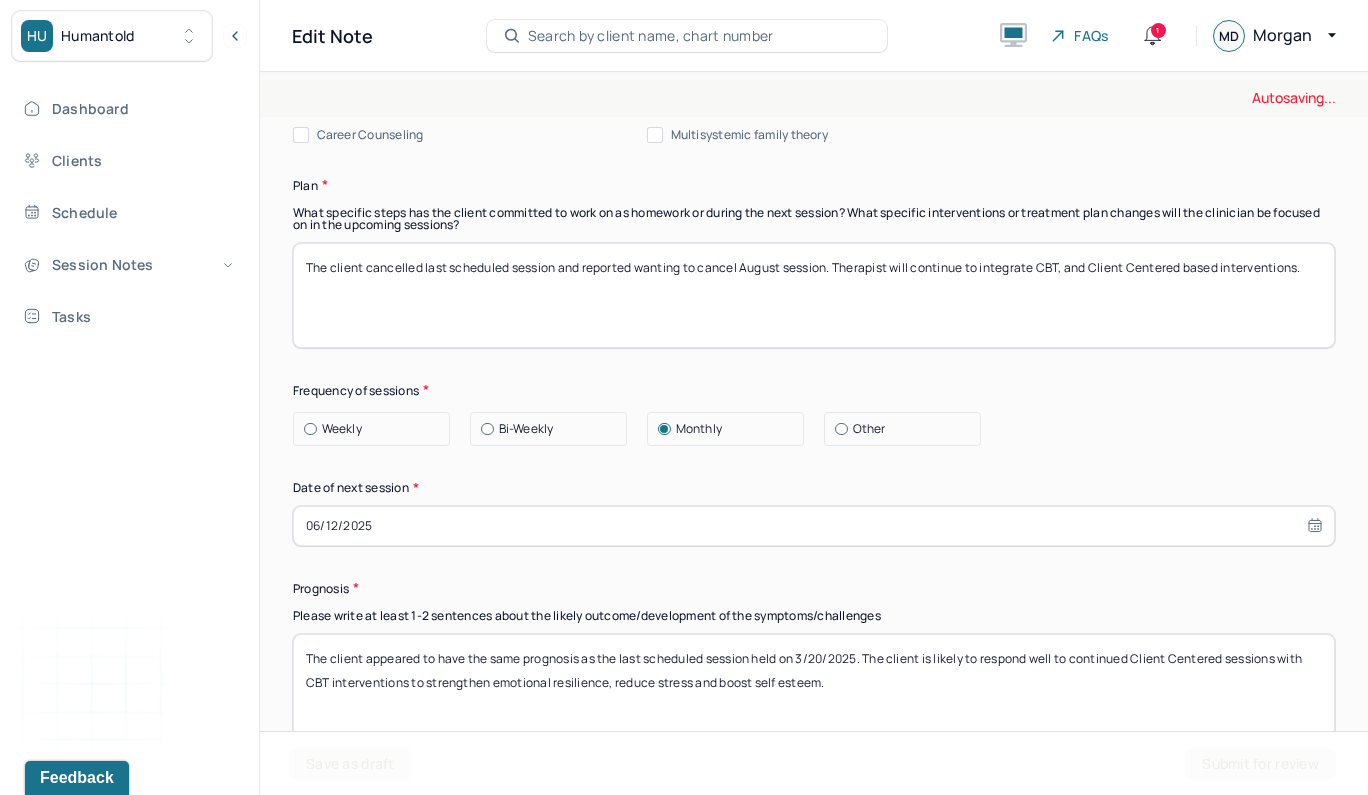 scroll, scrollTop: 2598, scrollLeft: 0, axis: vertical 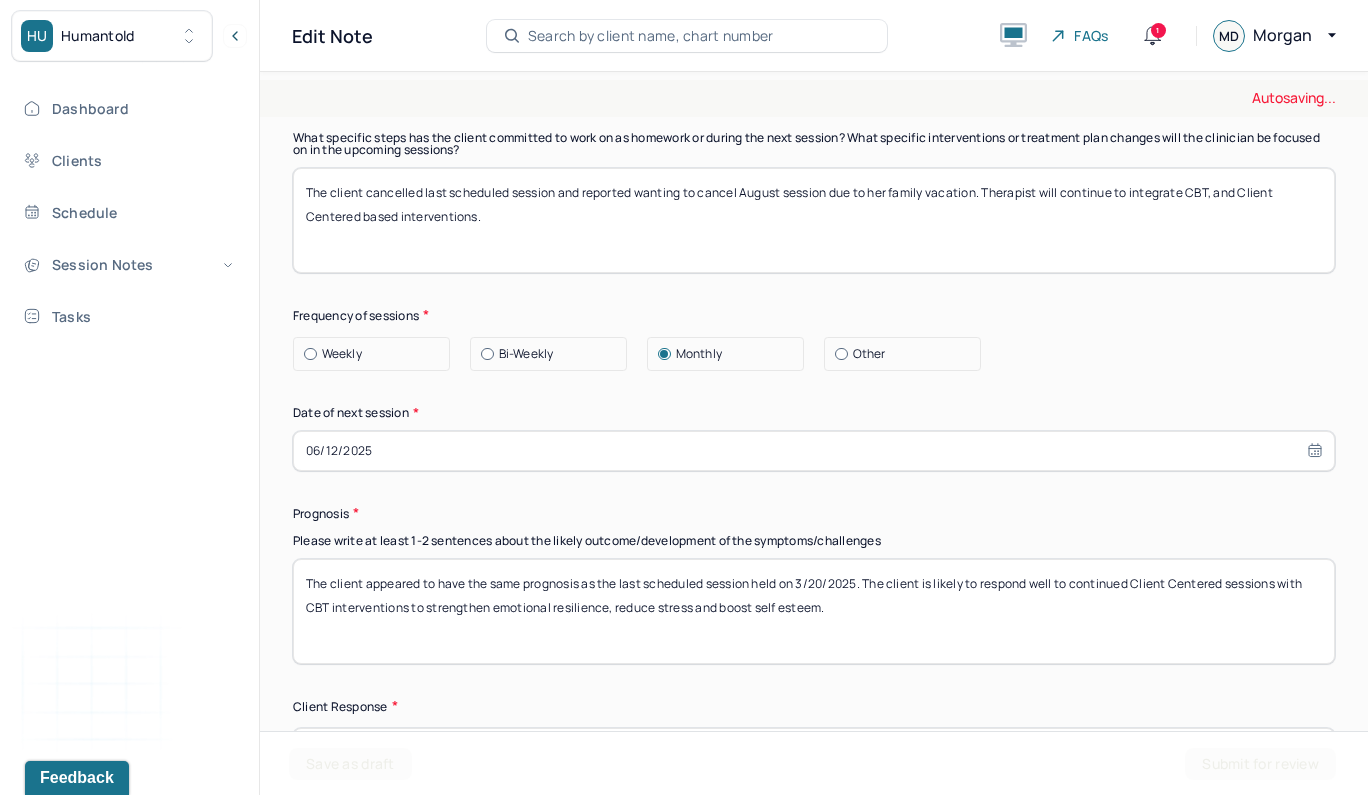 type on "The client cancelled last scheduled session and reported wanting to cancel August session due to her family vacation. Therapist will continue to integrate CBT, and Client Centered based interventions." 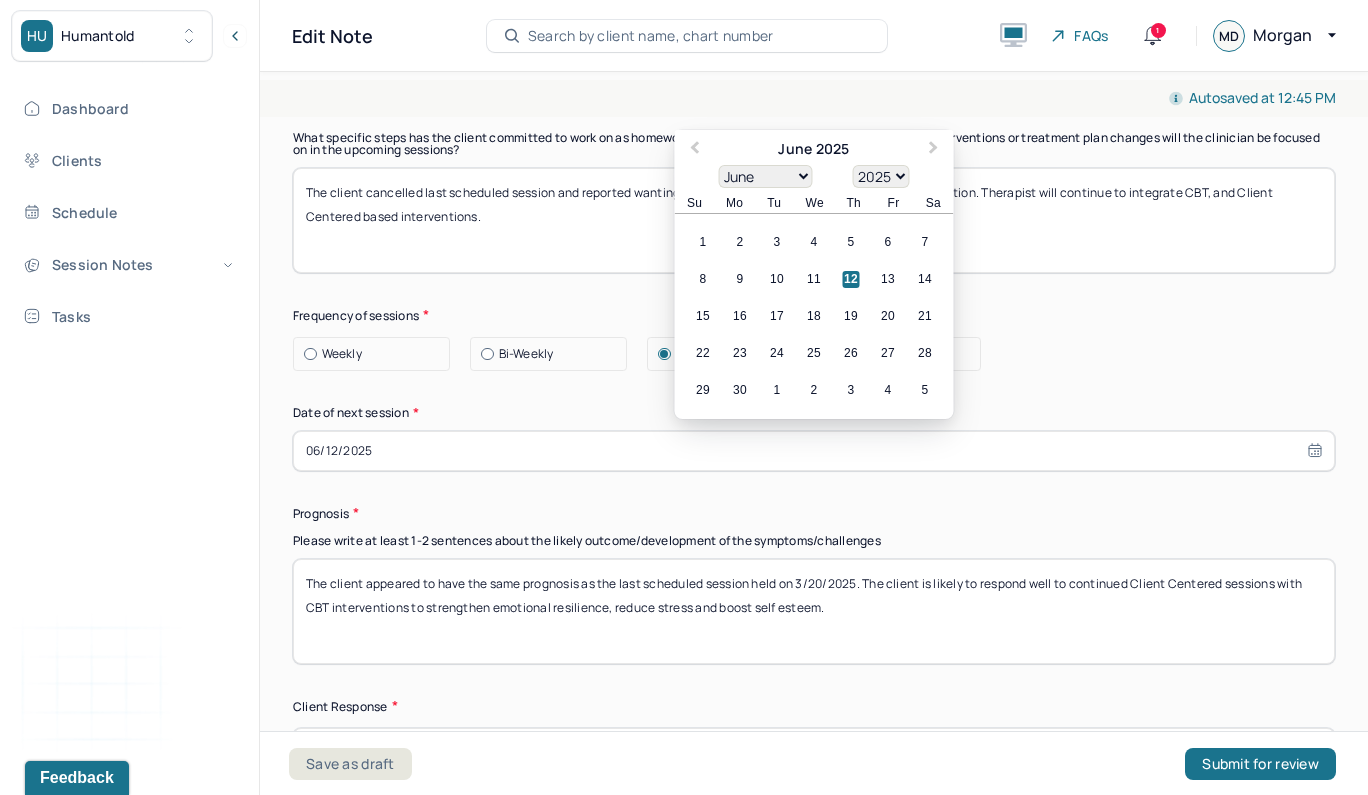 select on "8" 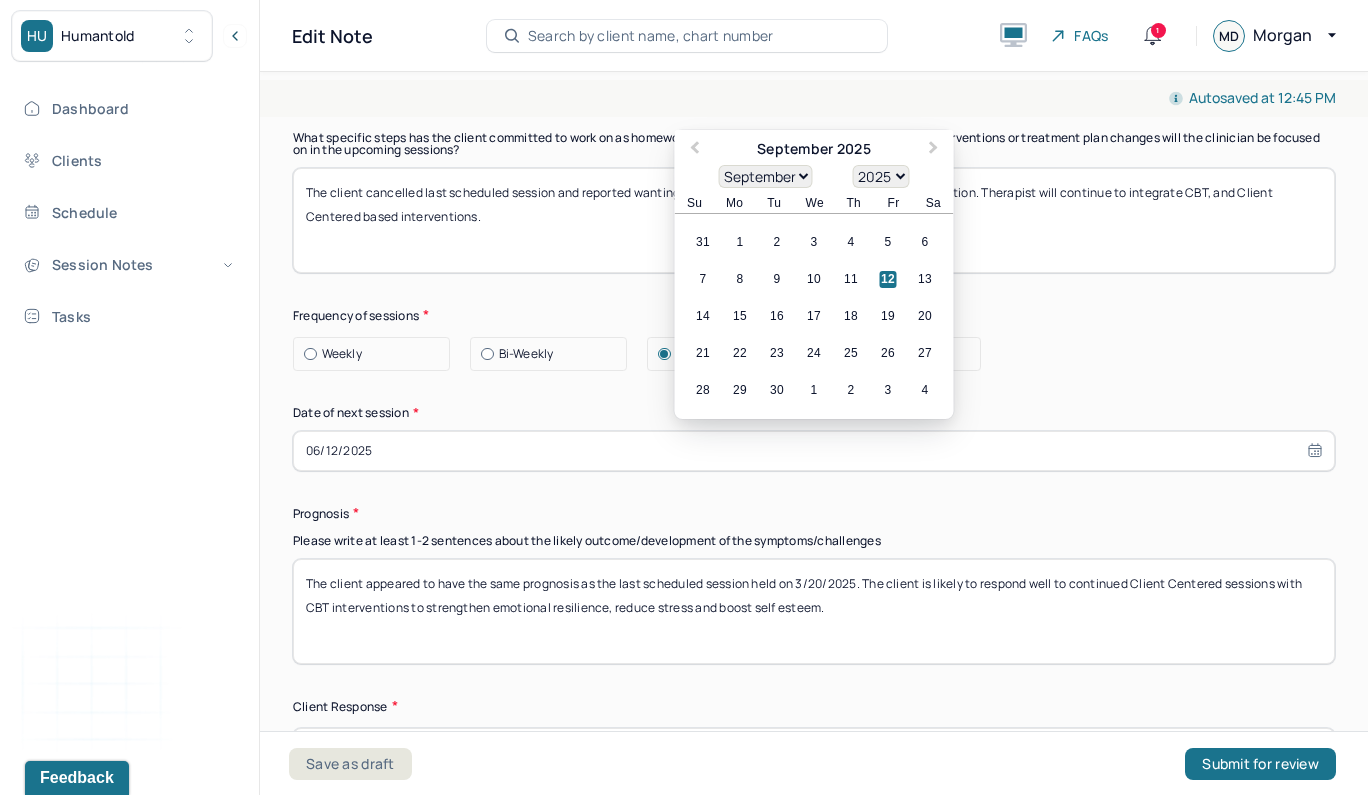 click on "[NUMBER] [NUMBER] [NUMBER] [NUMBER] [NUMBER] [NUMBER] [NUMBER]" at bounding box center (814, 242) 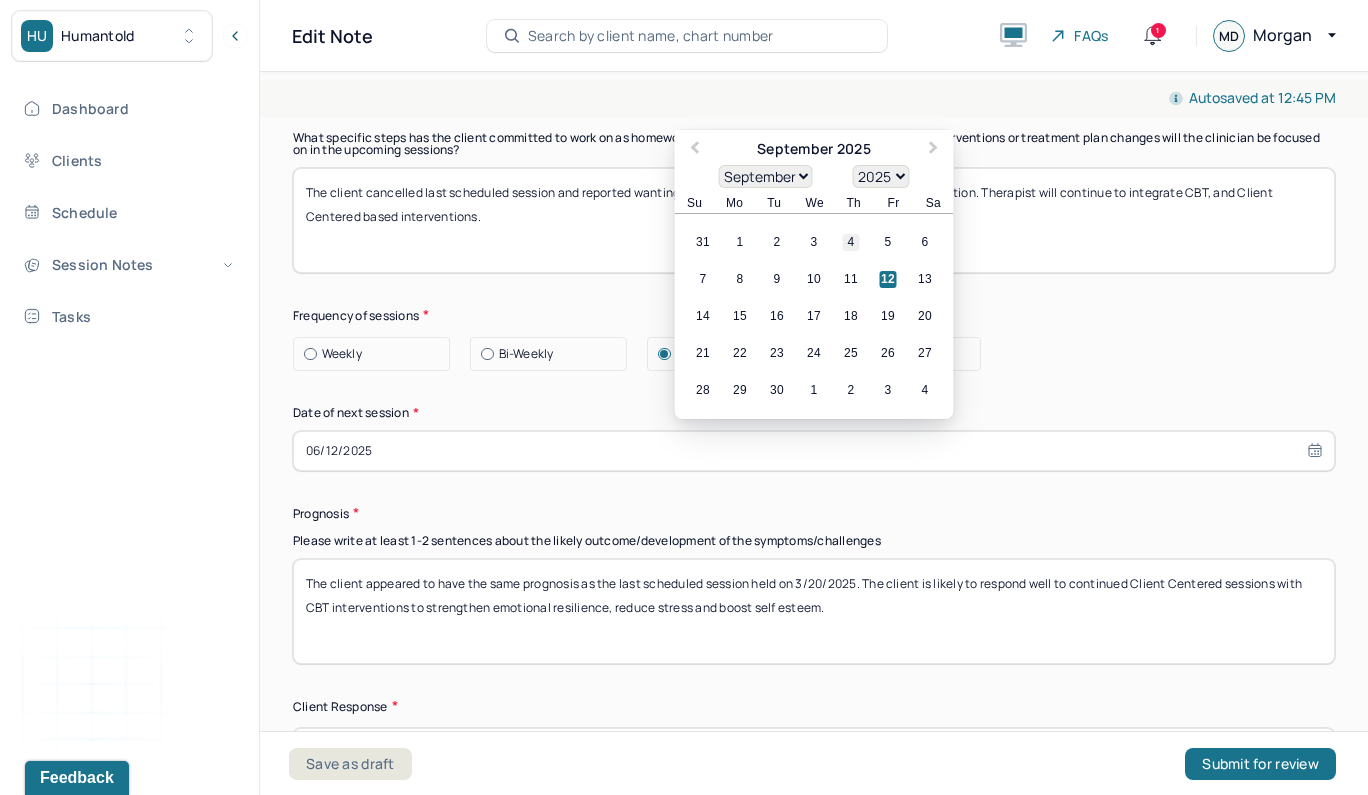 click on "4" at bounding box center (851, 242) 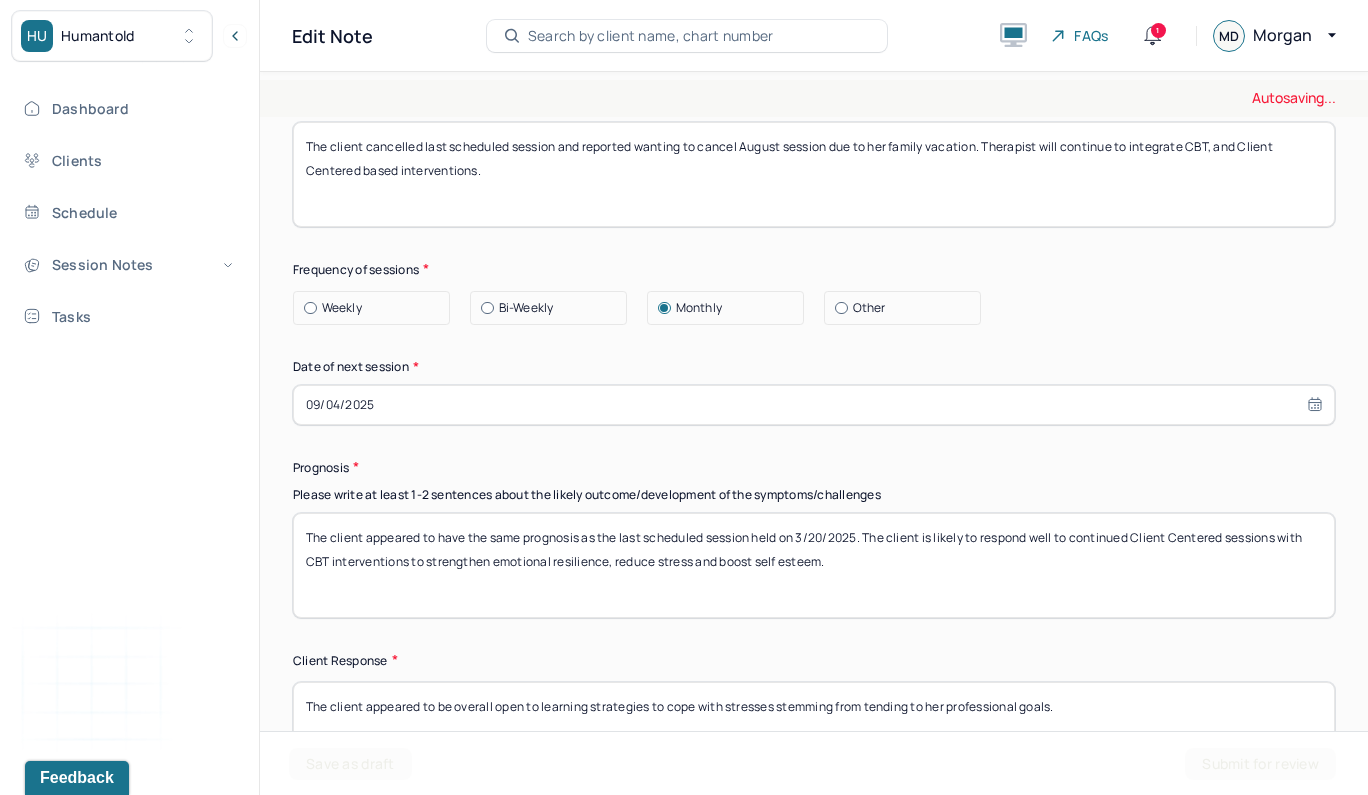 scroll, scrollTop: 2704, scrollLeft: 0, axis: vertical 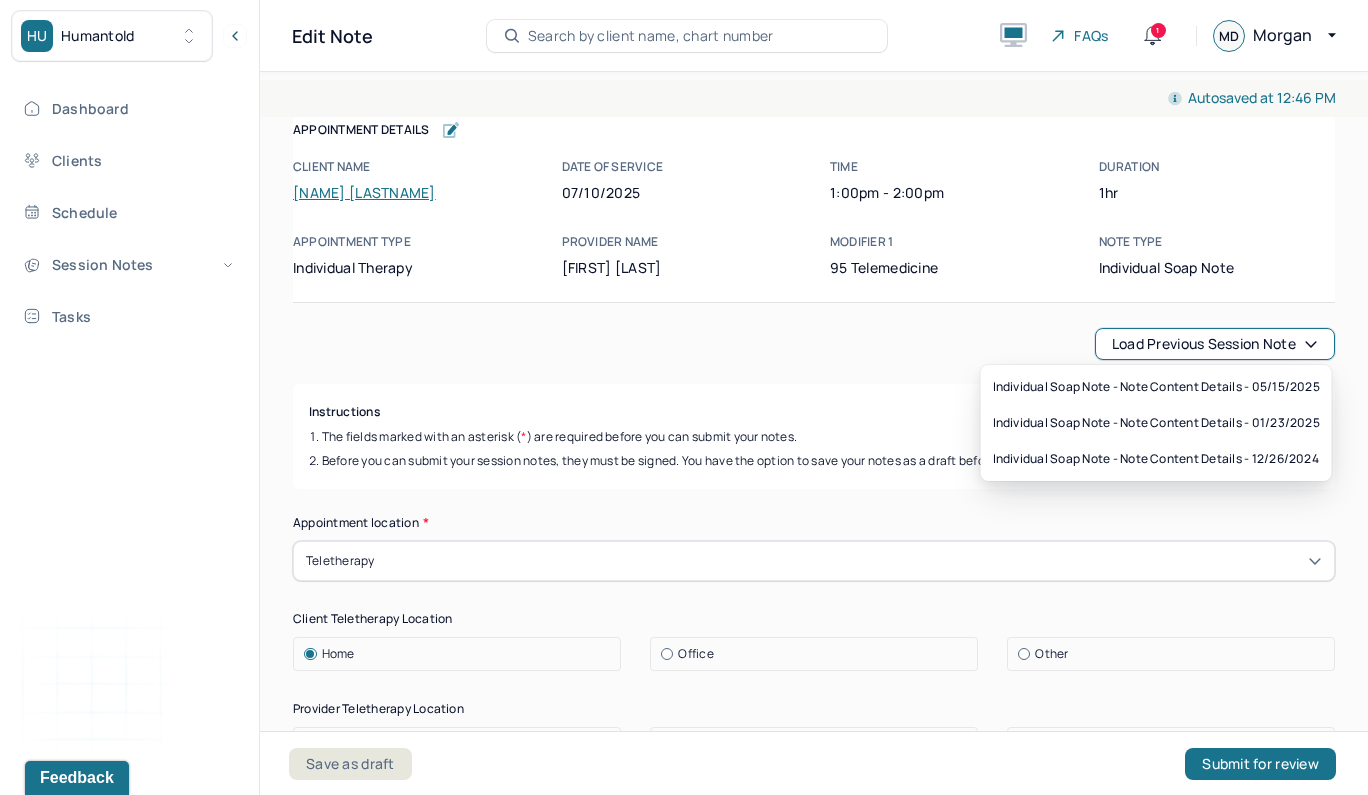 click on "Load previous session note" at bounding box center (1215, 344) 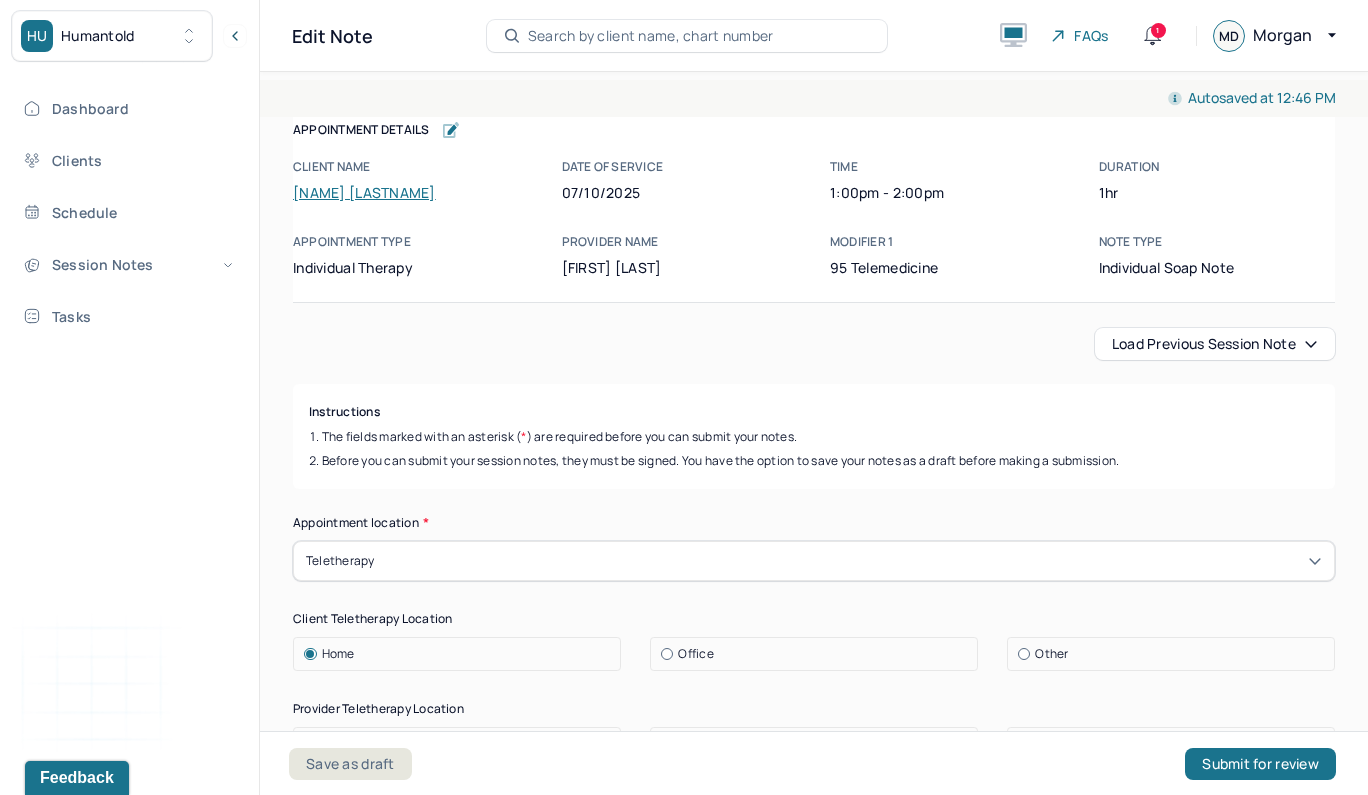 click on "Load previous session note" at bounding box center [814, 344] 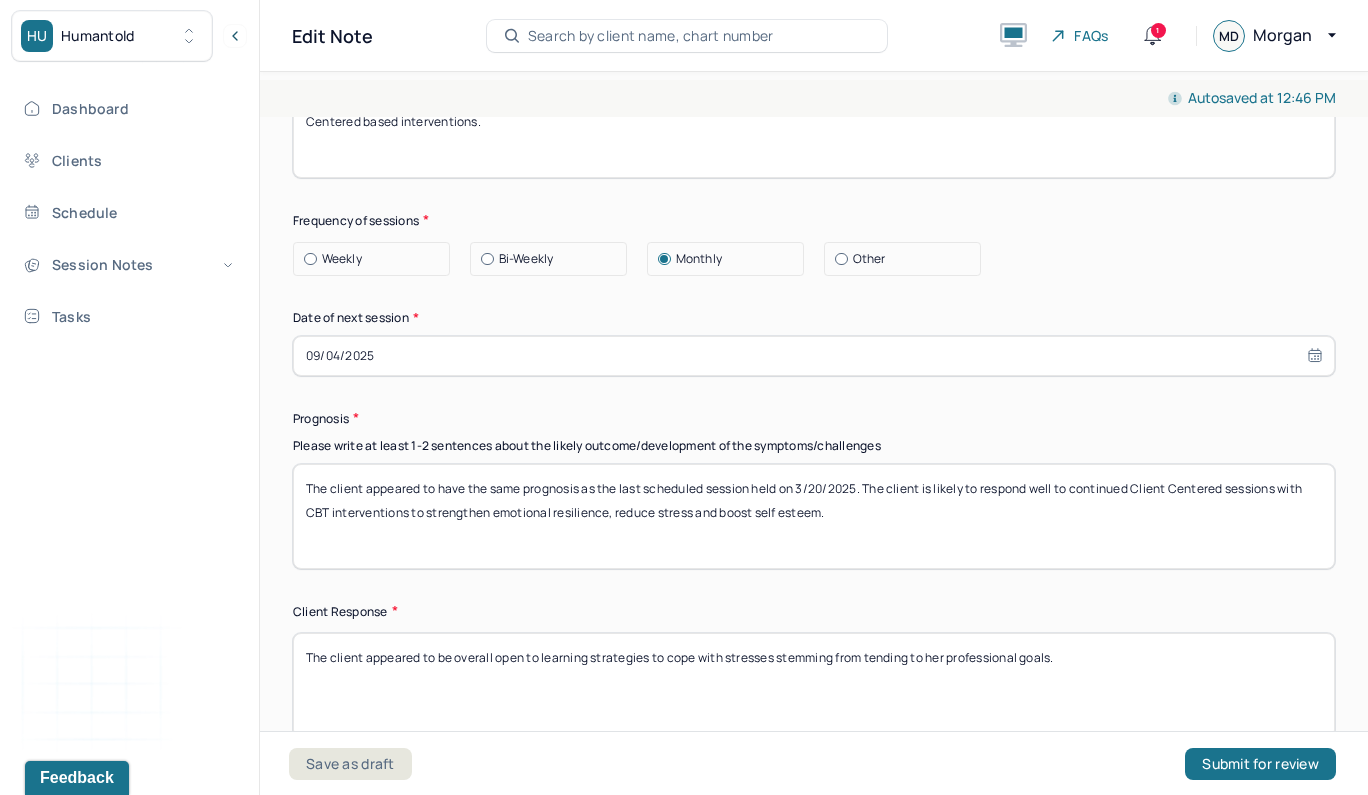 scroll, scrollTop: 2694, scrollLeft: 0, axis: vertical 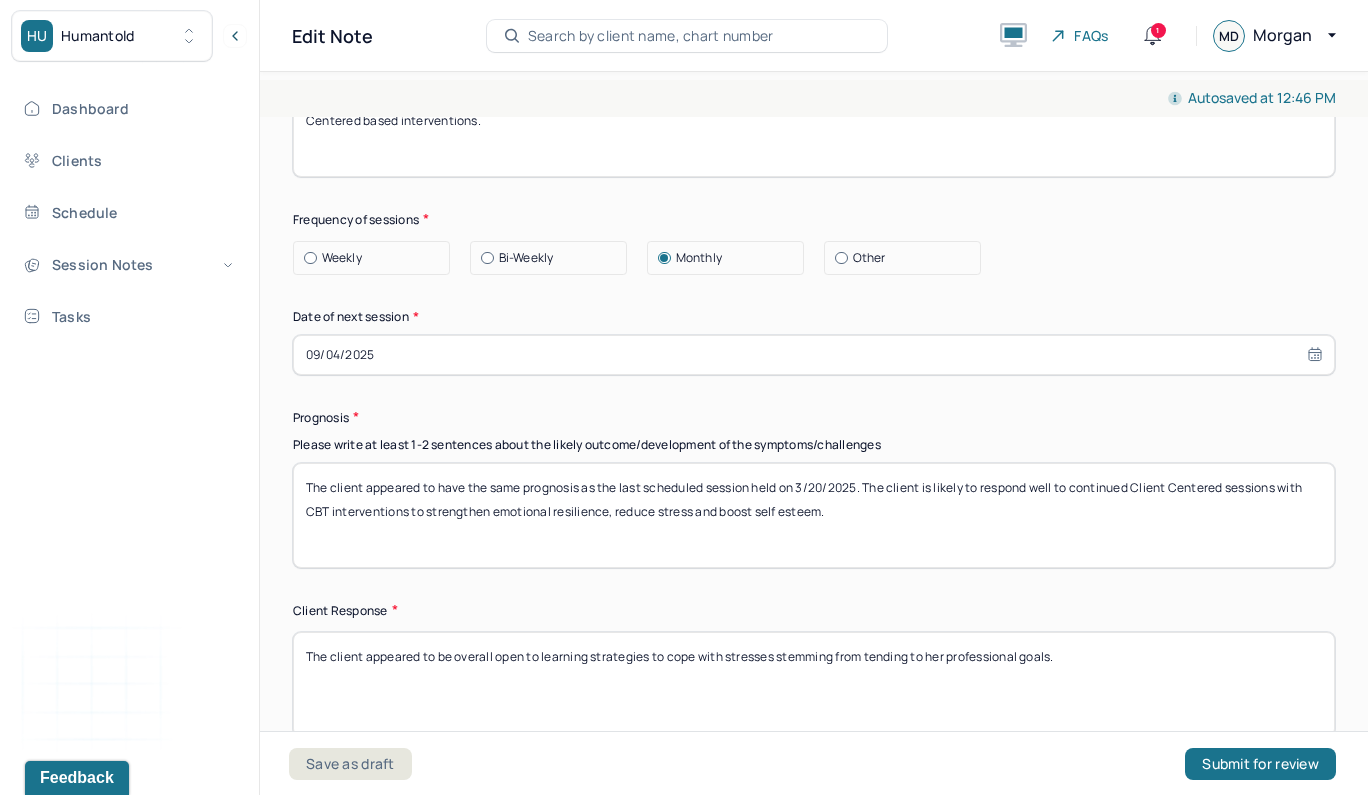 click on "The client appeared to have the same prognosis as the last scheduled session held on 3/20/2025. The client is likely to respond well to continued Client Centered sessions with CBT interventions to strengthen emotional resilience, reduce stress and boost self esteem." at bounding box center [814, 515] 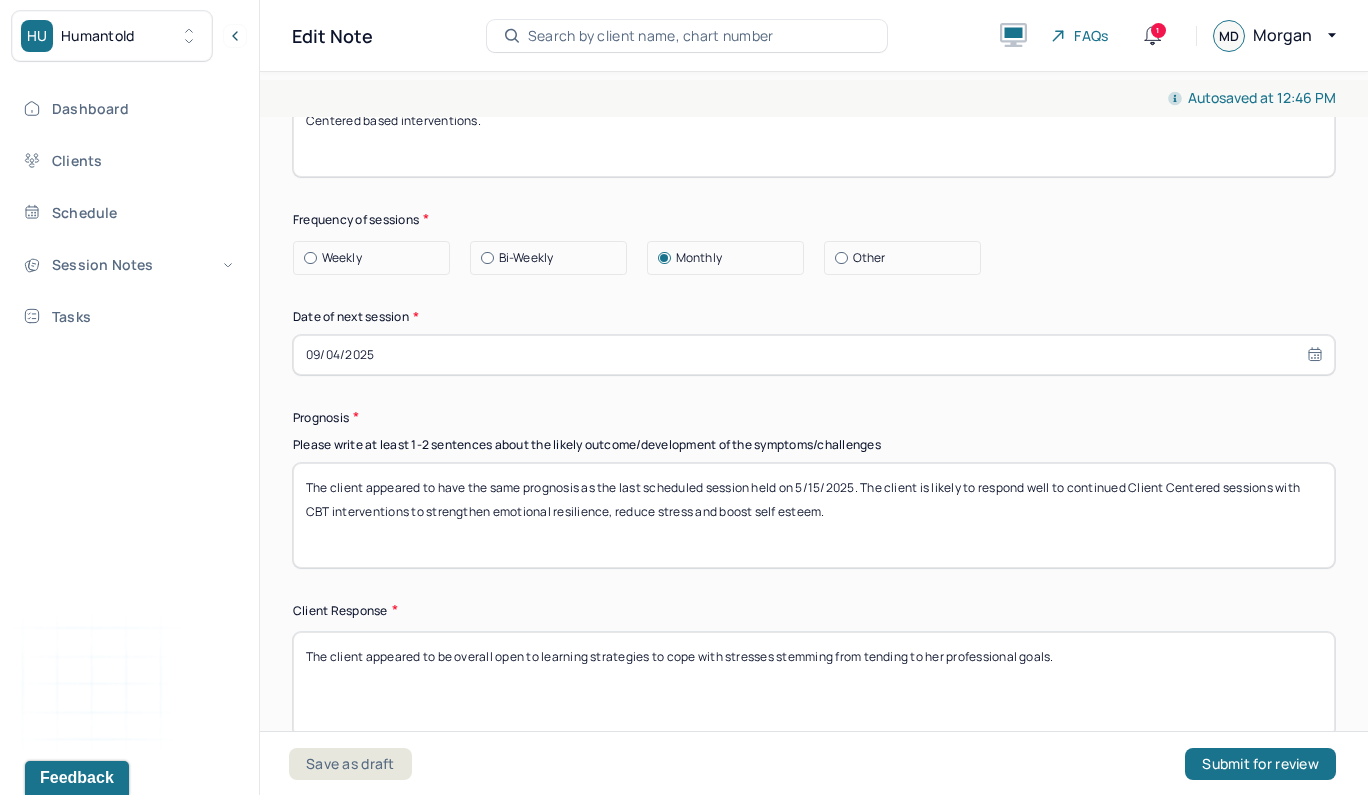 drag, startPoint x: 874, startPoint y: 512, endPoint x: 431, endPoint y: 507, distance: 443.02823 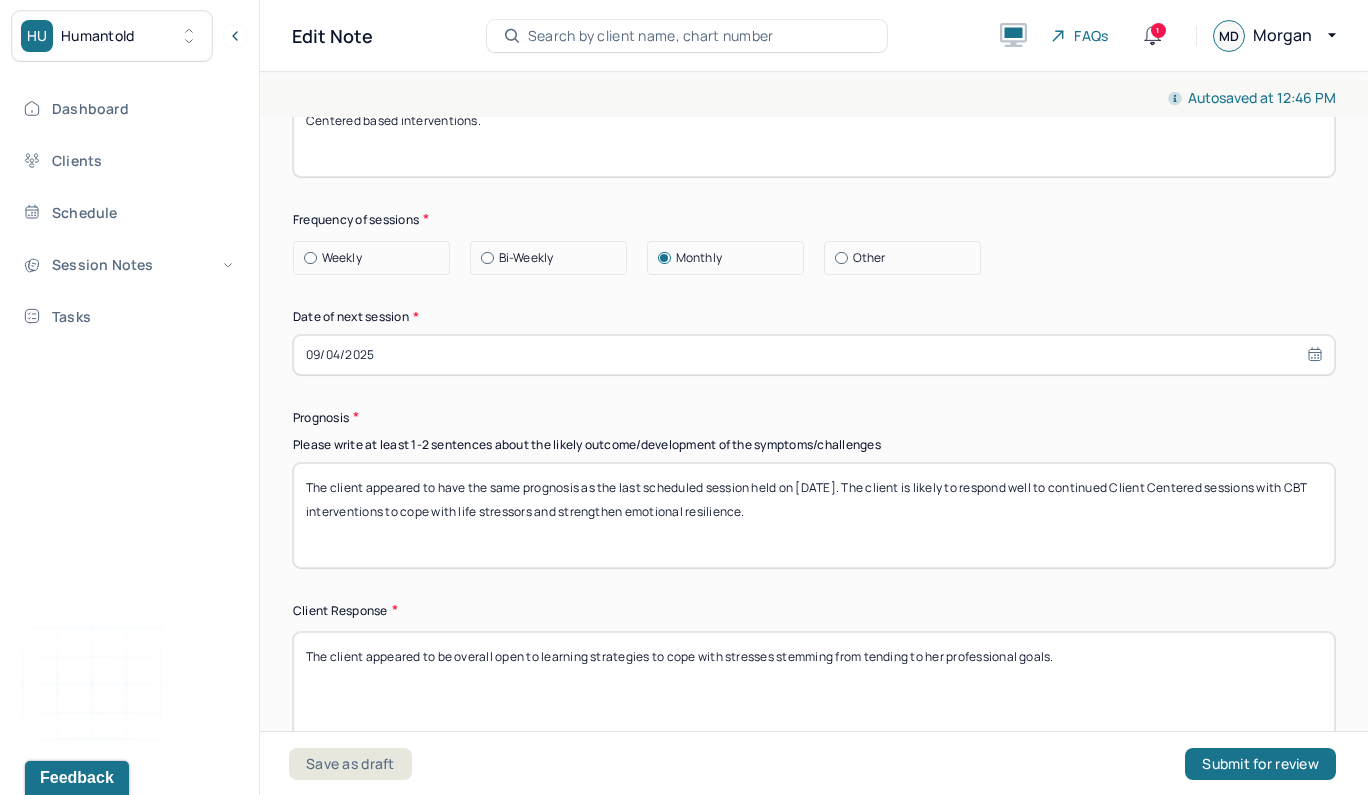 type on "The client appeared to have the same prognosis as the last scheduled session held on [DATE]. The client is likely to respond well to continued Client Centered sessions with CBT interventions to cope with life stressors and strengthen emotional resilience." 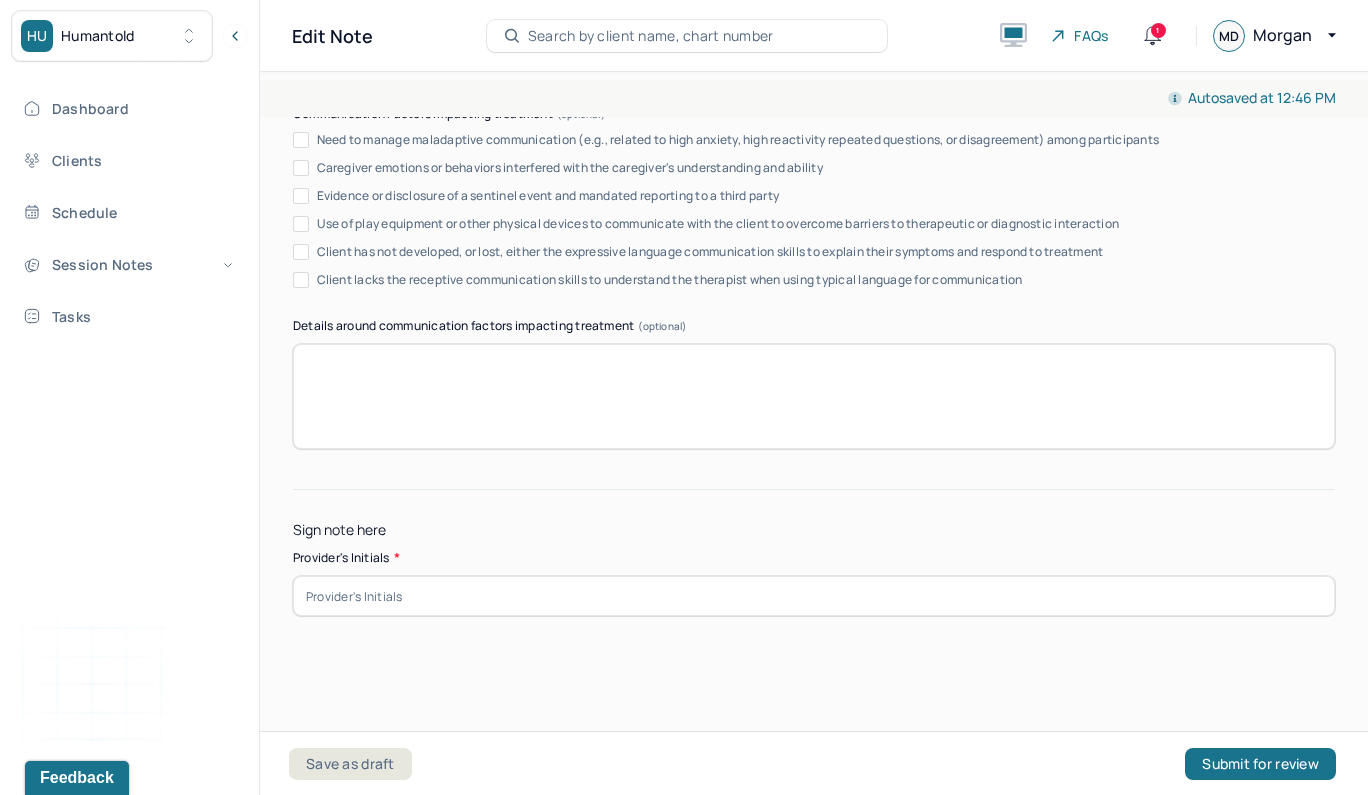 scroll, scrollTop: 3864, scrollLeft: 0, axis: vertical 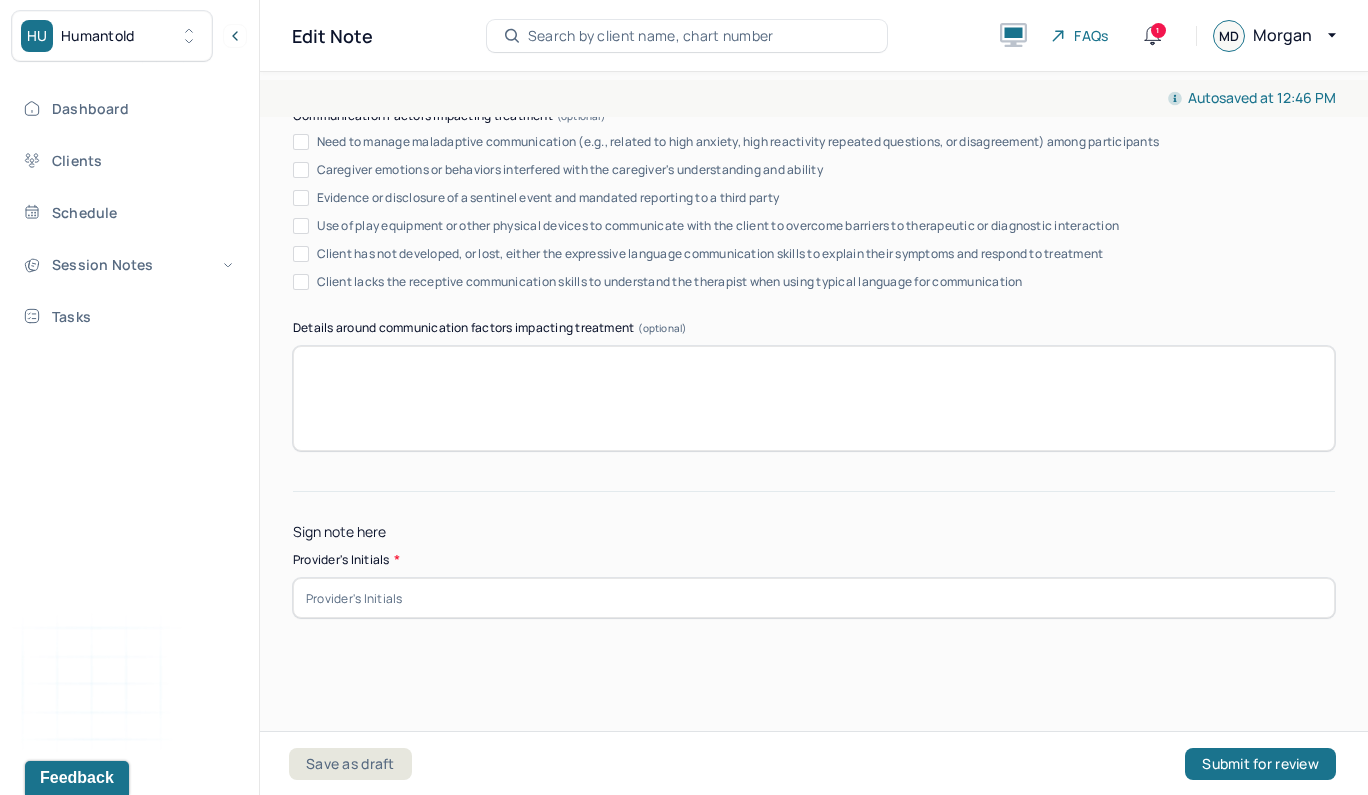type on "The client appeared to be overall receptive to therapeutic interventions." 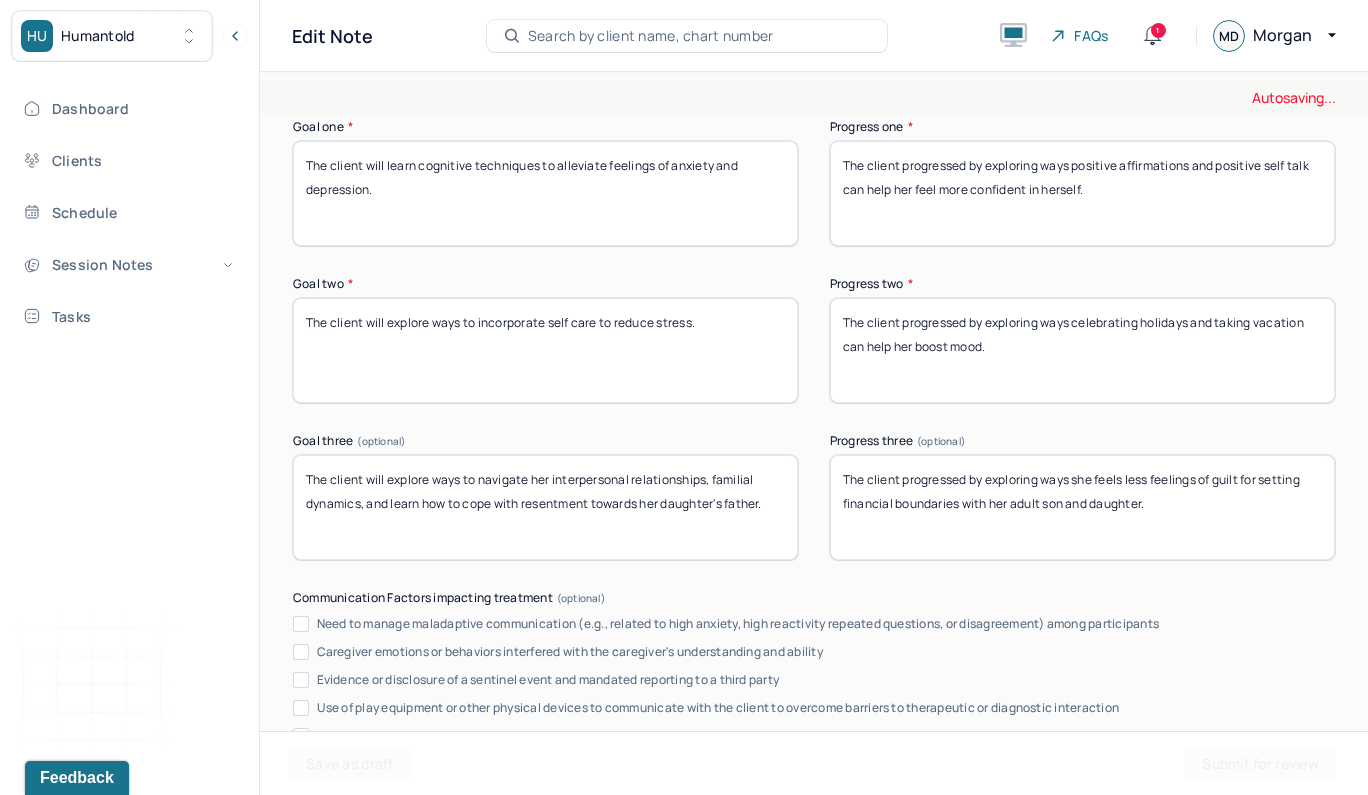 scroll, scrollTop: 3294, scrollLeft: 0, axis: vertical 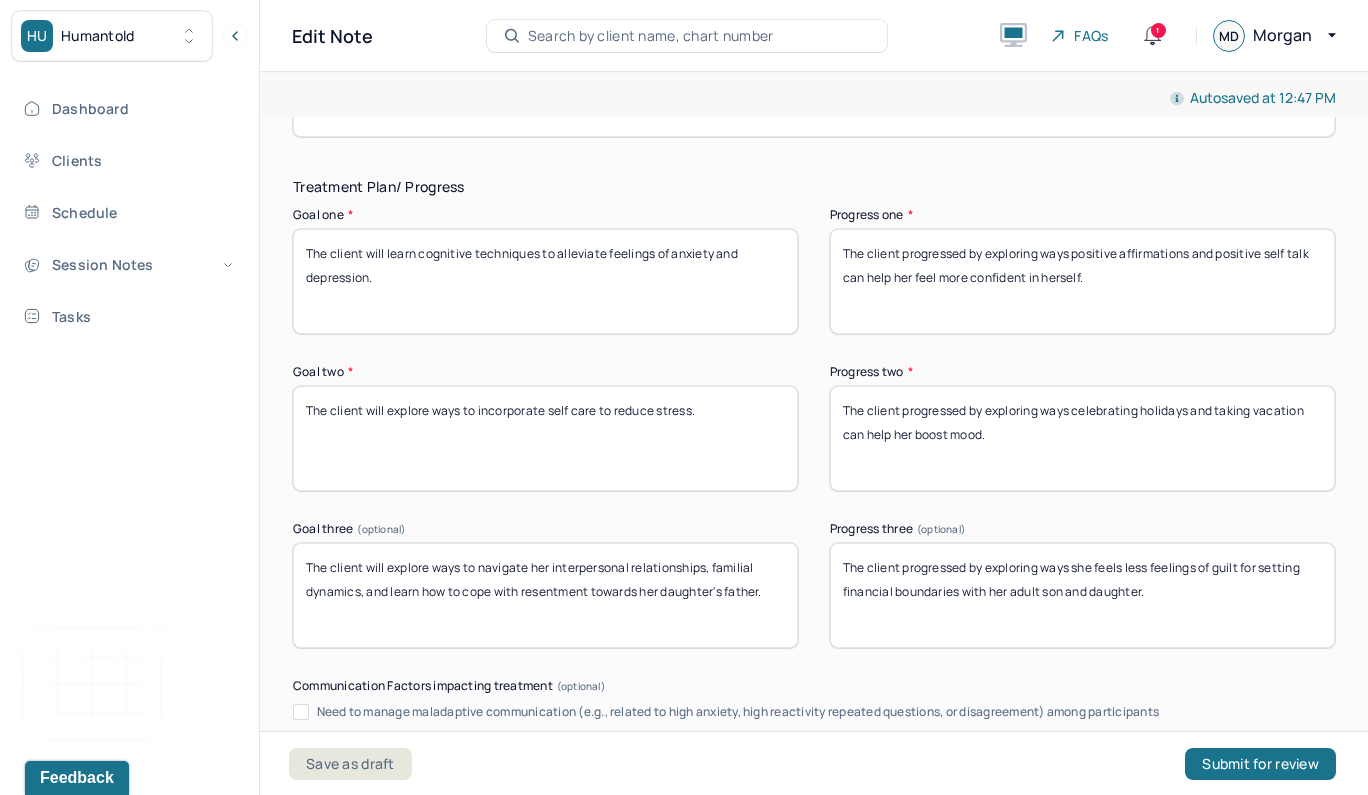 type on "MTD" 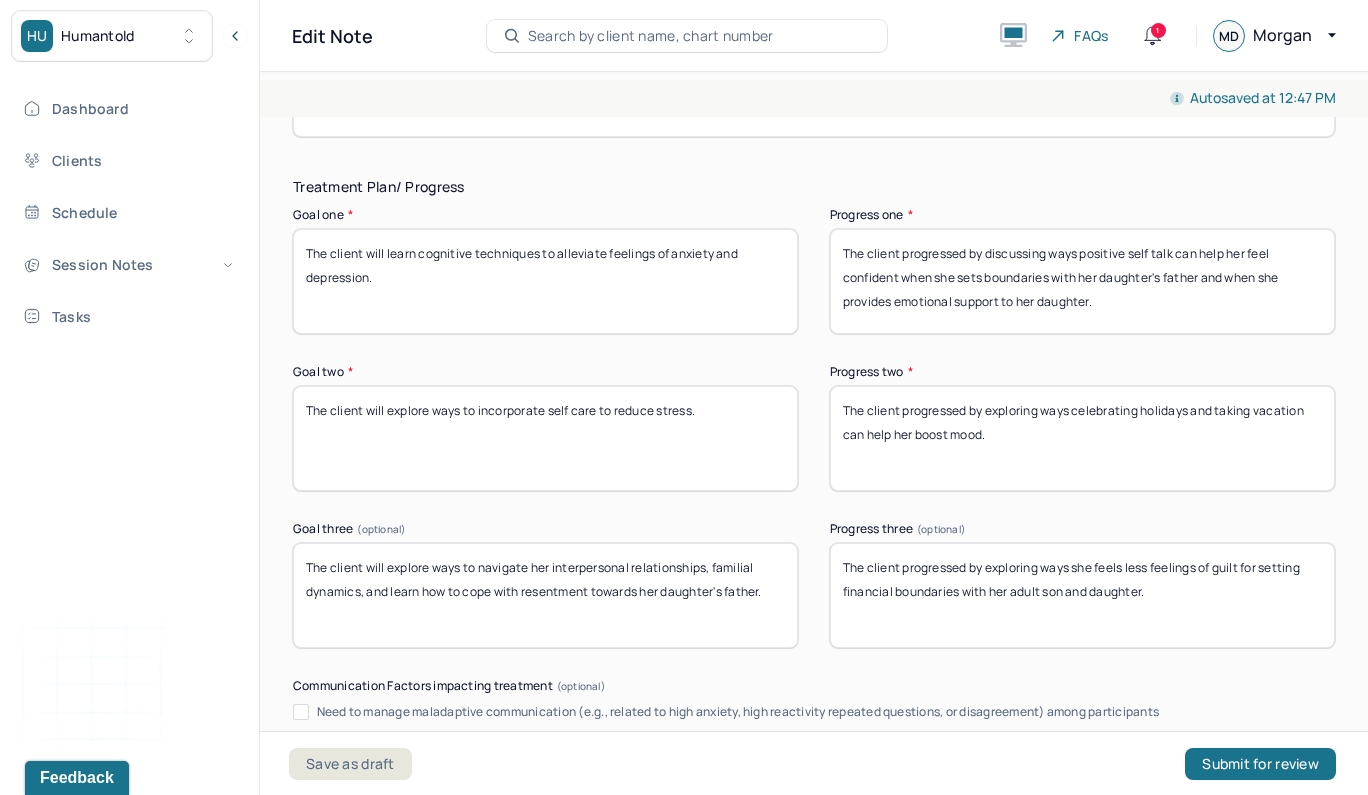 type on "The client progressed by discussing ways positive self talk can help her feel confident when she sets boundaries with her daughter's father and when she provides emotional support to her daughter." 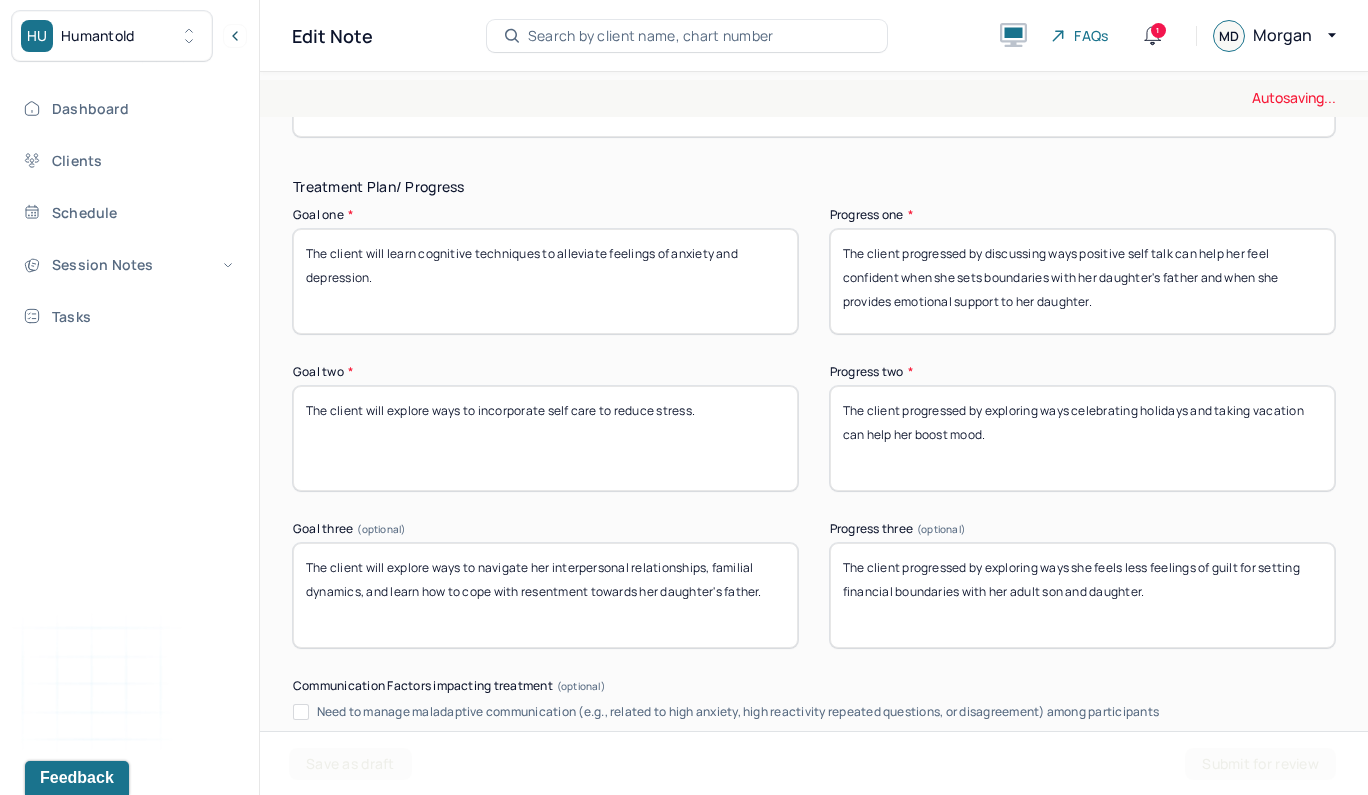 drag, startPoint x: 1011, startPoint y: 438, endPoint x: 986, endPoint y: 406, distance: 40.60788 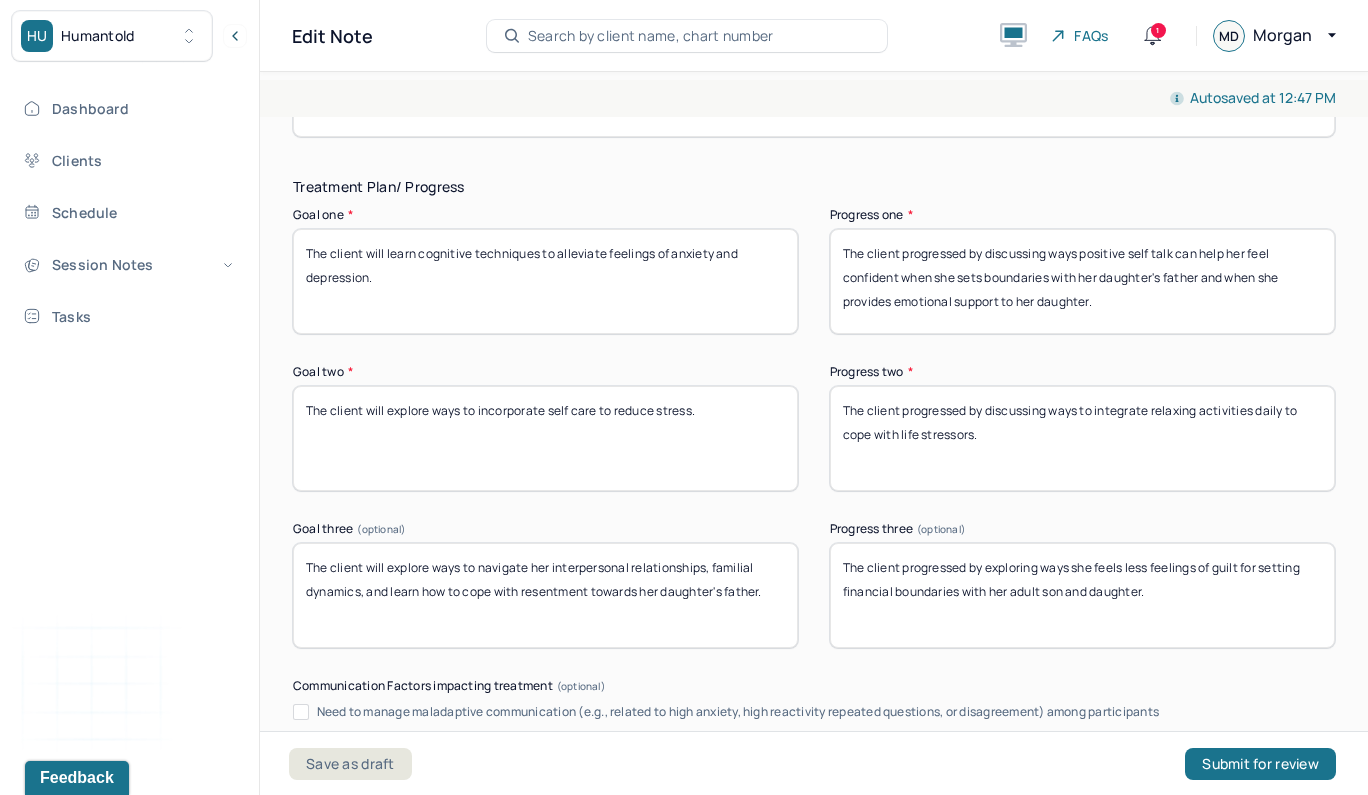 type on "The client progressed by discussing ways to integrate relaxing activities daily to cope with life stressors." 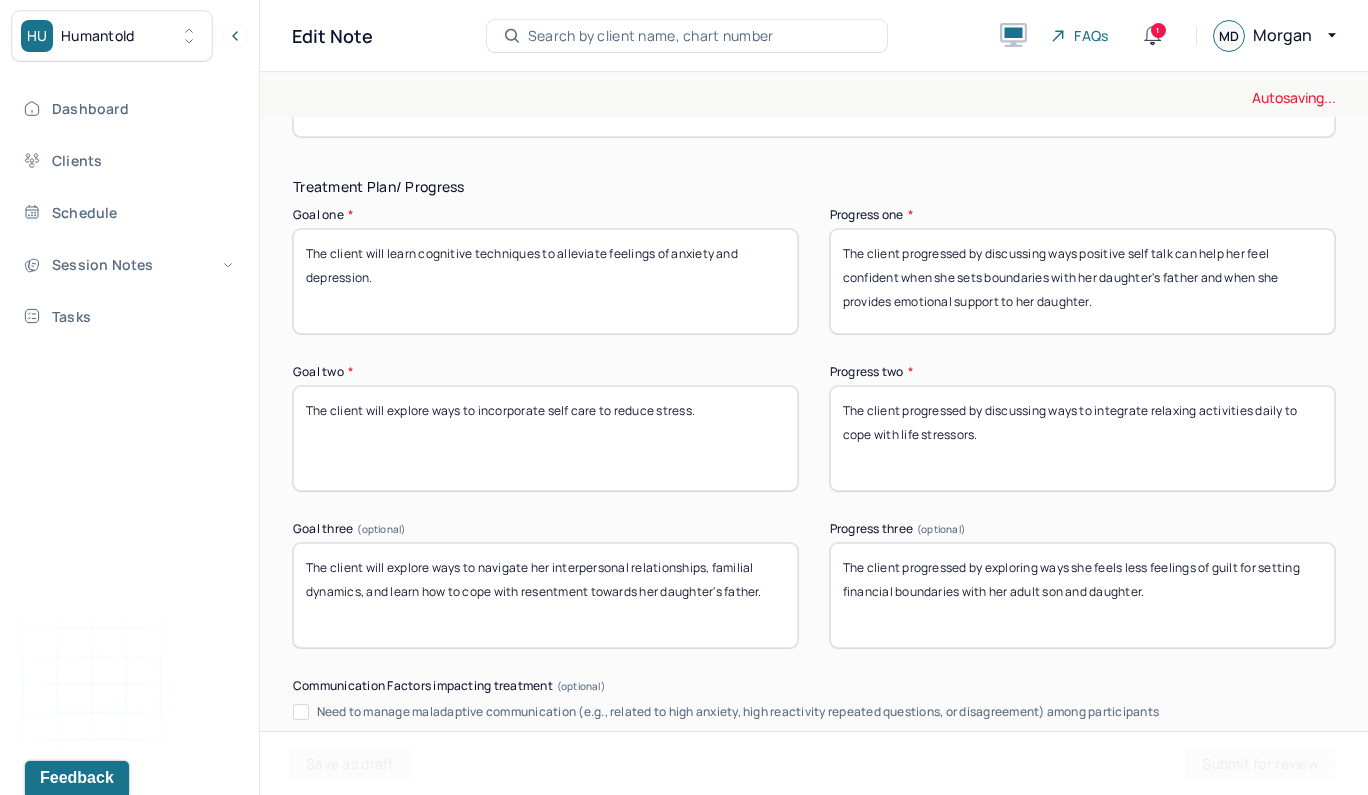 drag, startPoint x: 1181, startPoint y: 603, endPoint x: 982, endPoint y: 562, distance: 203.17972 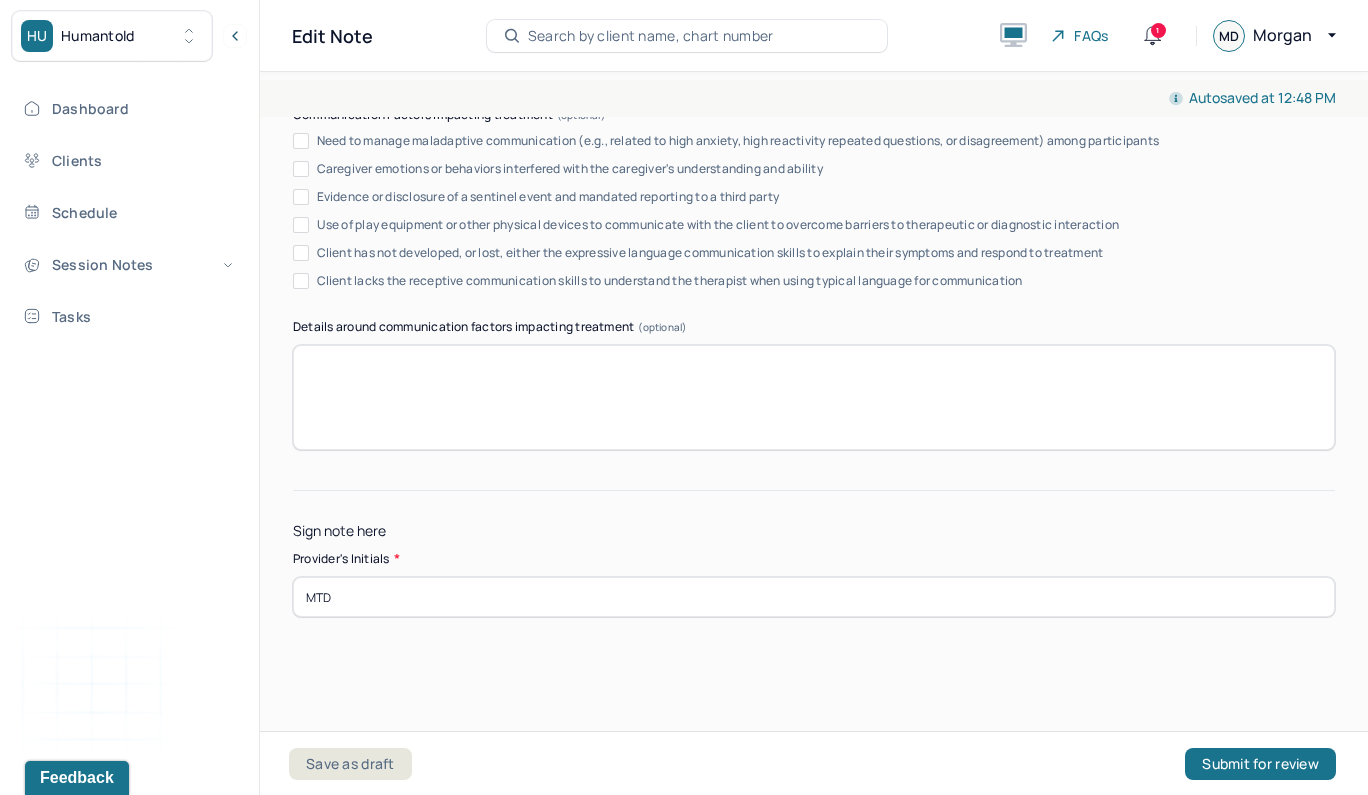 scroll, scrollTop: 3864, scrollLeft: 0, axis: vertical 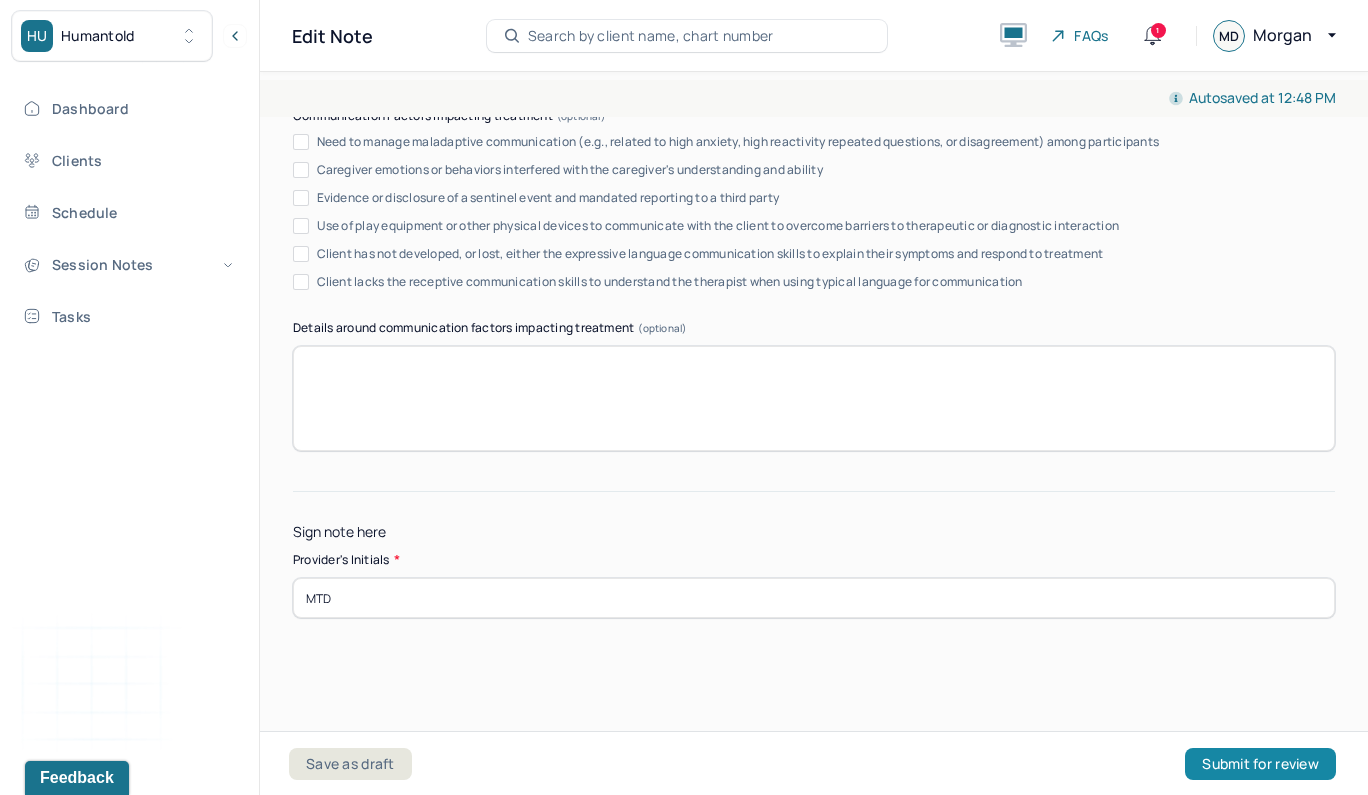 type on "The client progressed by discussing ways to navigate her relationship with her daughter's father and how to provide support to her daughter as her daughter sets boundaries with him." 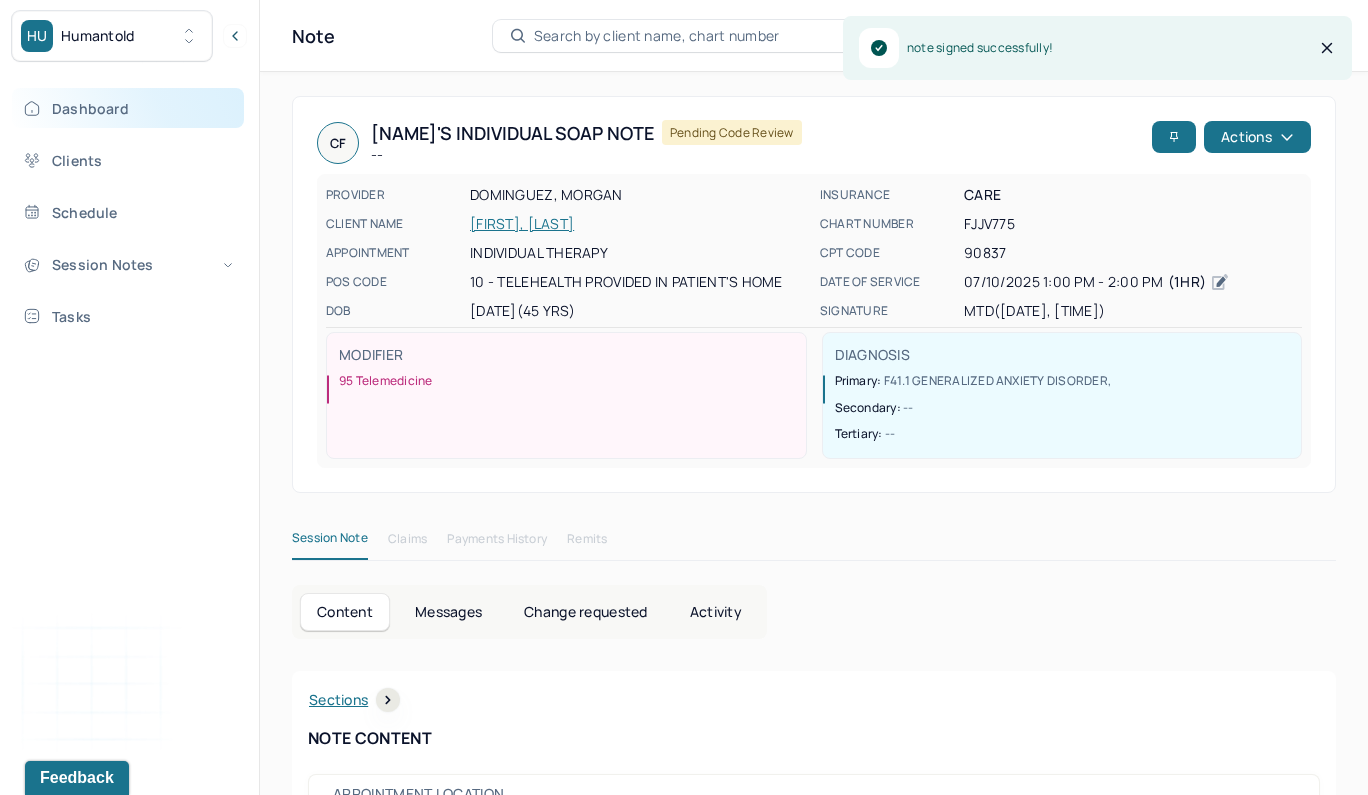 click on "Dashboard" at bounding box center [128, 108] 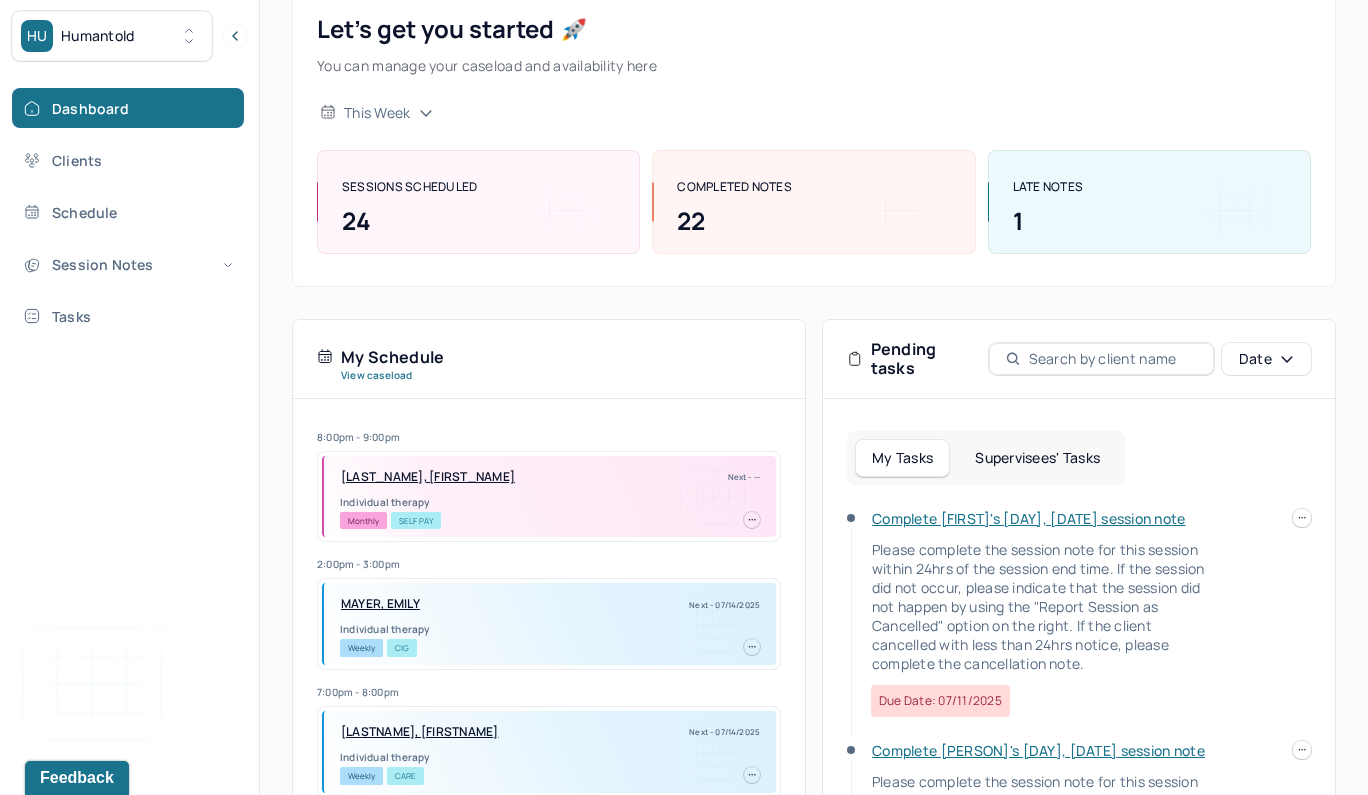 scroll, scrollTop: 155, scrollLeft: 0, axis: vertical 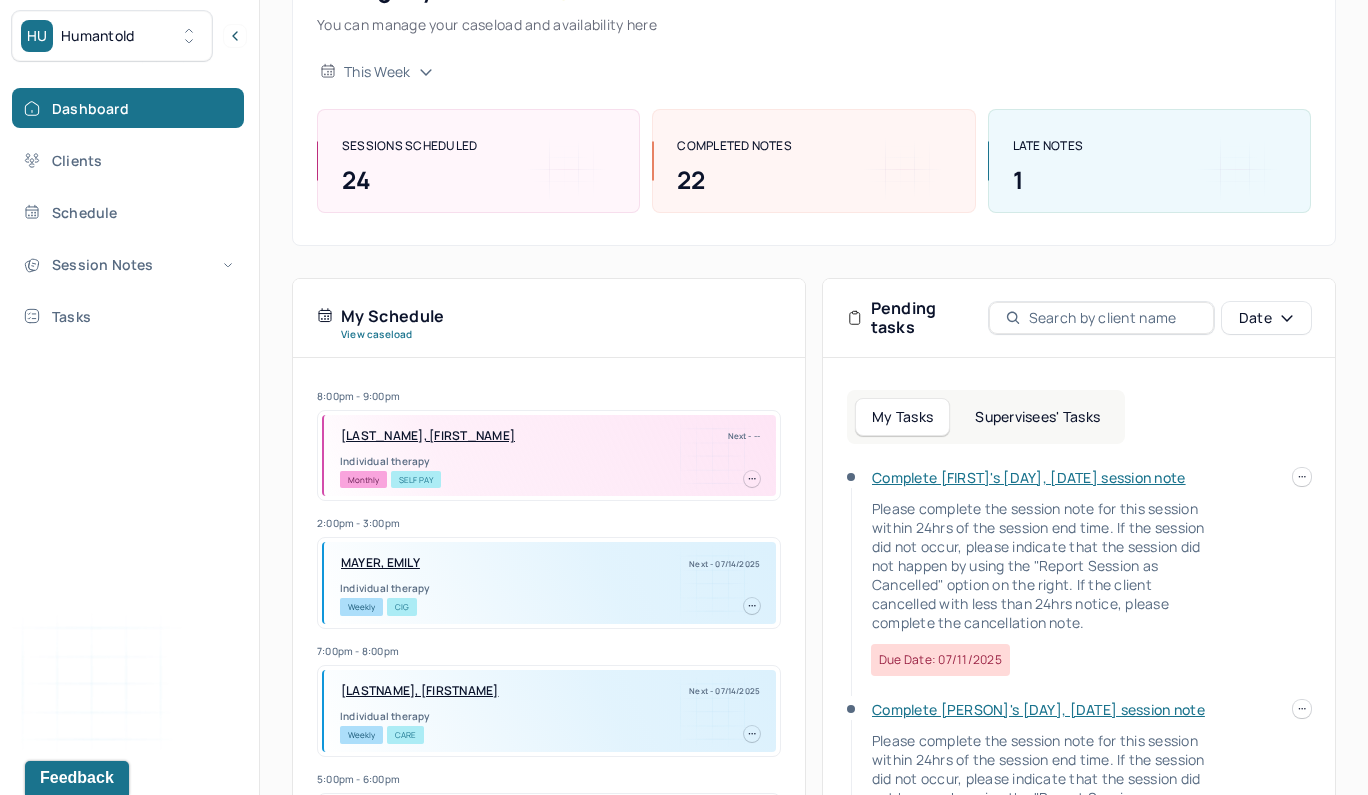 click on "Supervisees' Tasks" at bounding box center (1037, 417) 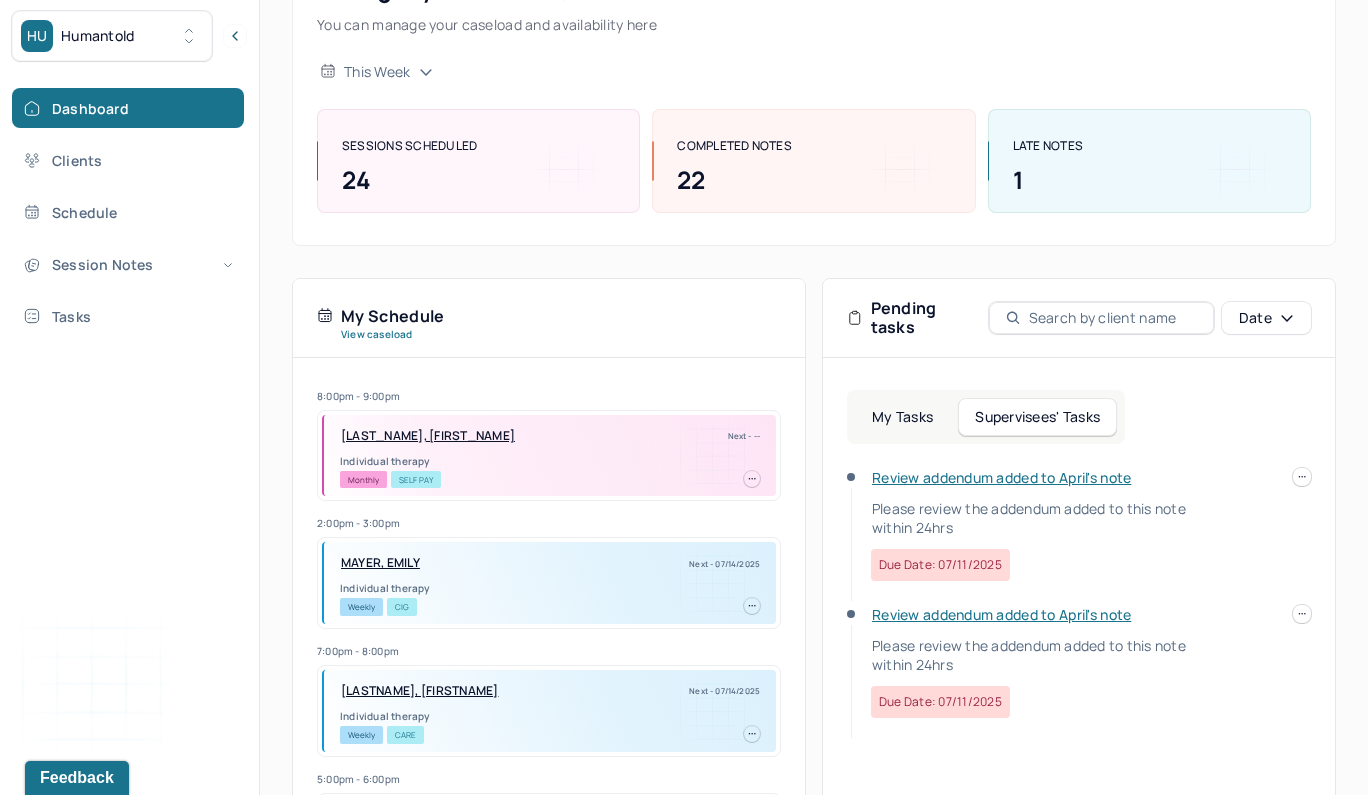 click on "Review addendum added to April's note" at bounding box center (1001, 477) 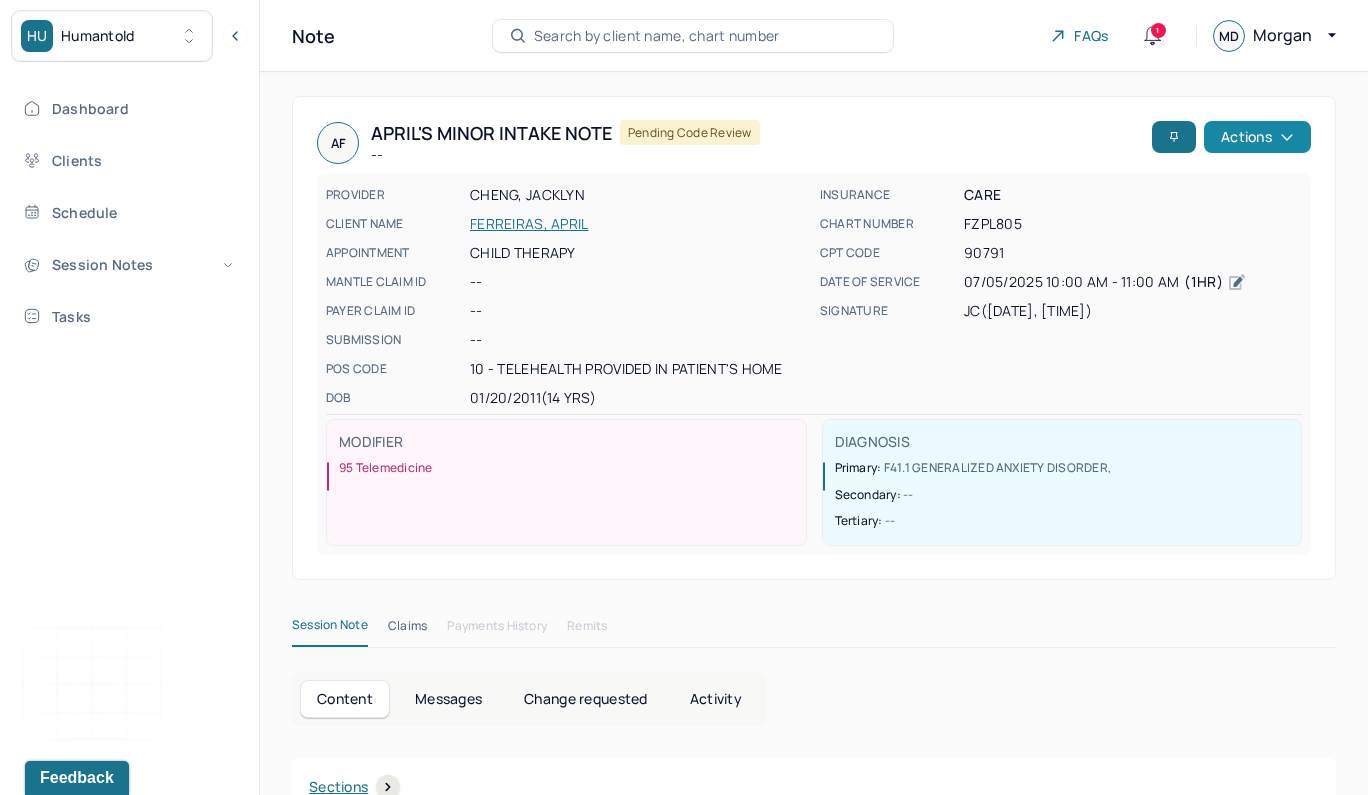 scroll, scrollTop: 0, scrollLeft: 0, axis: both 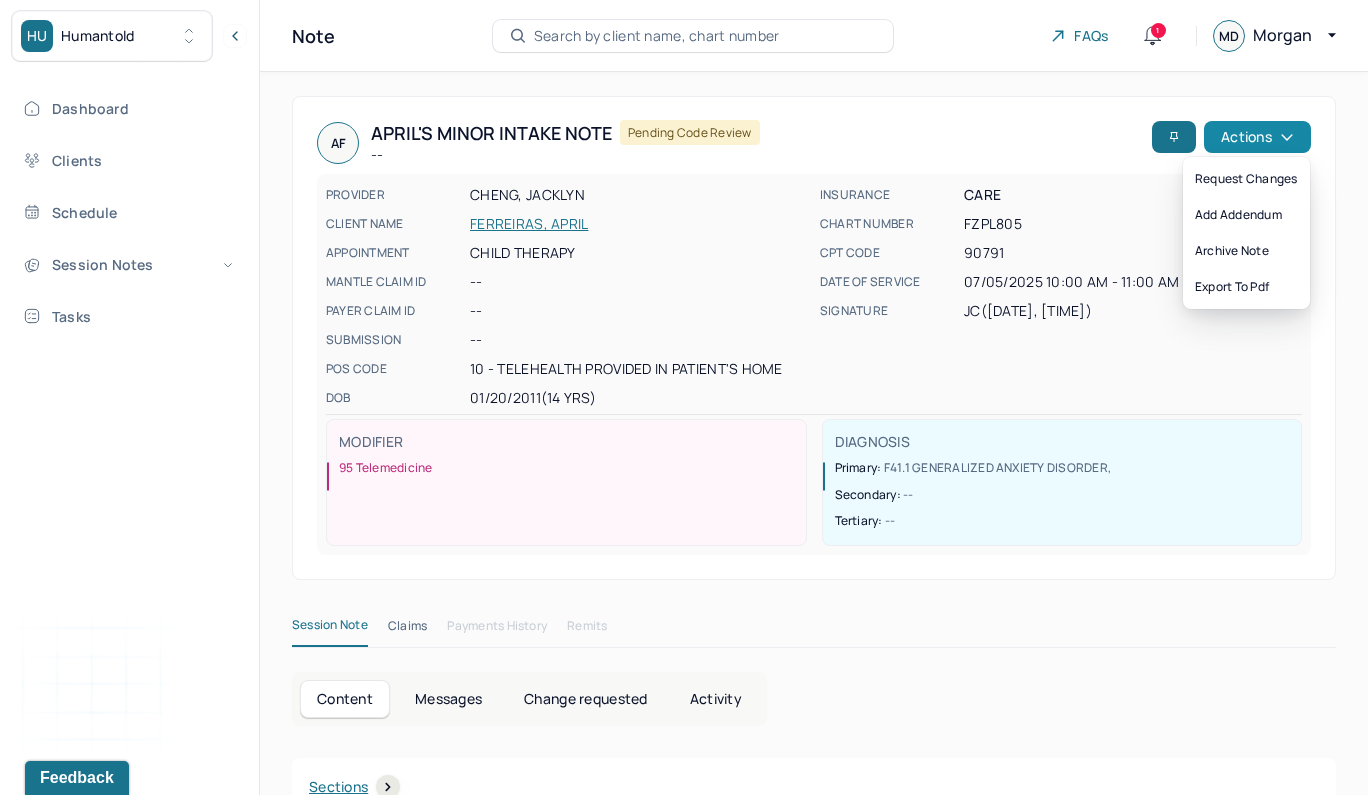 click on "Actions" at bounding box center (1257, 137) 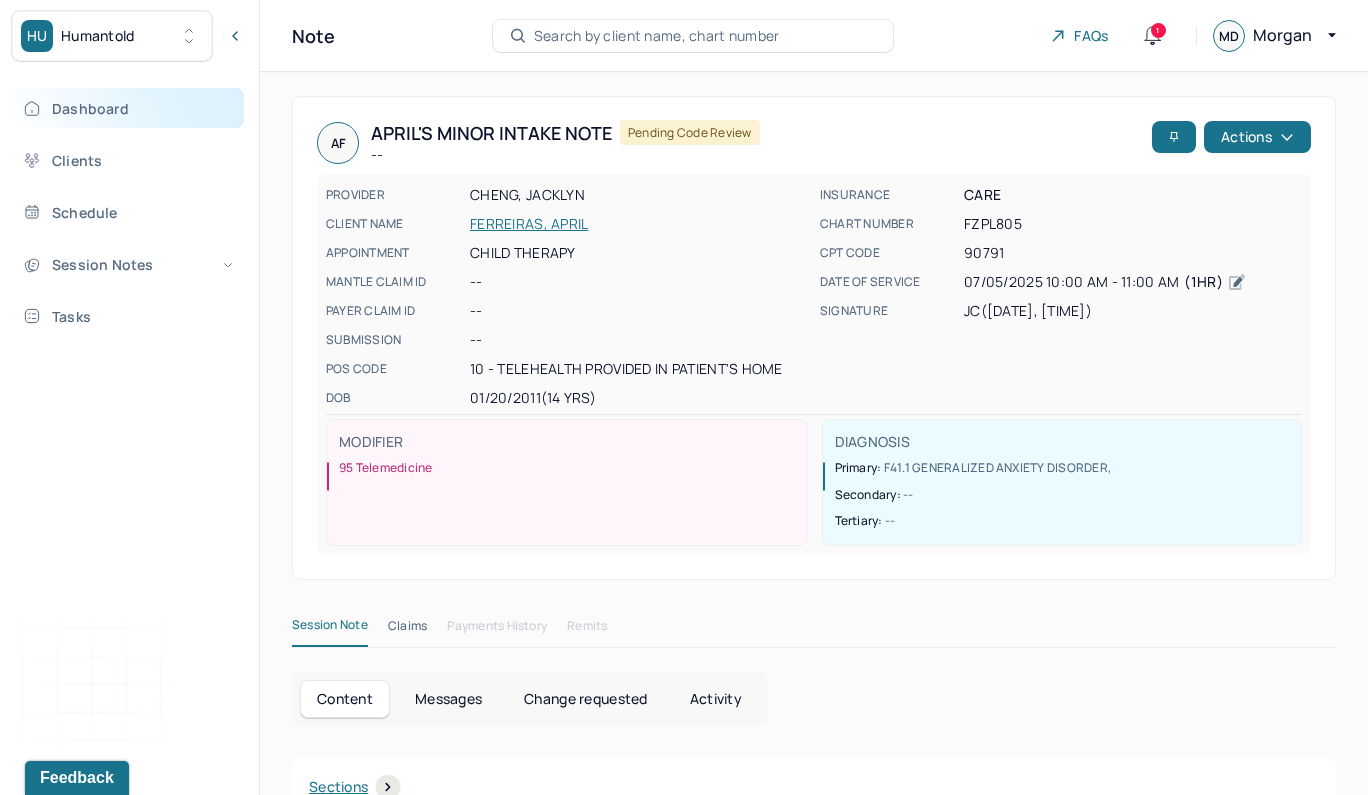 click on "Dashboard" at bounding box center [128, 108] 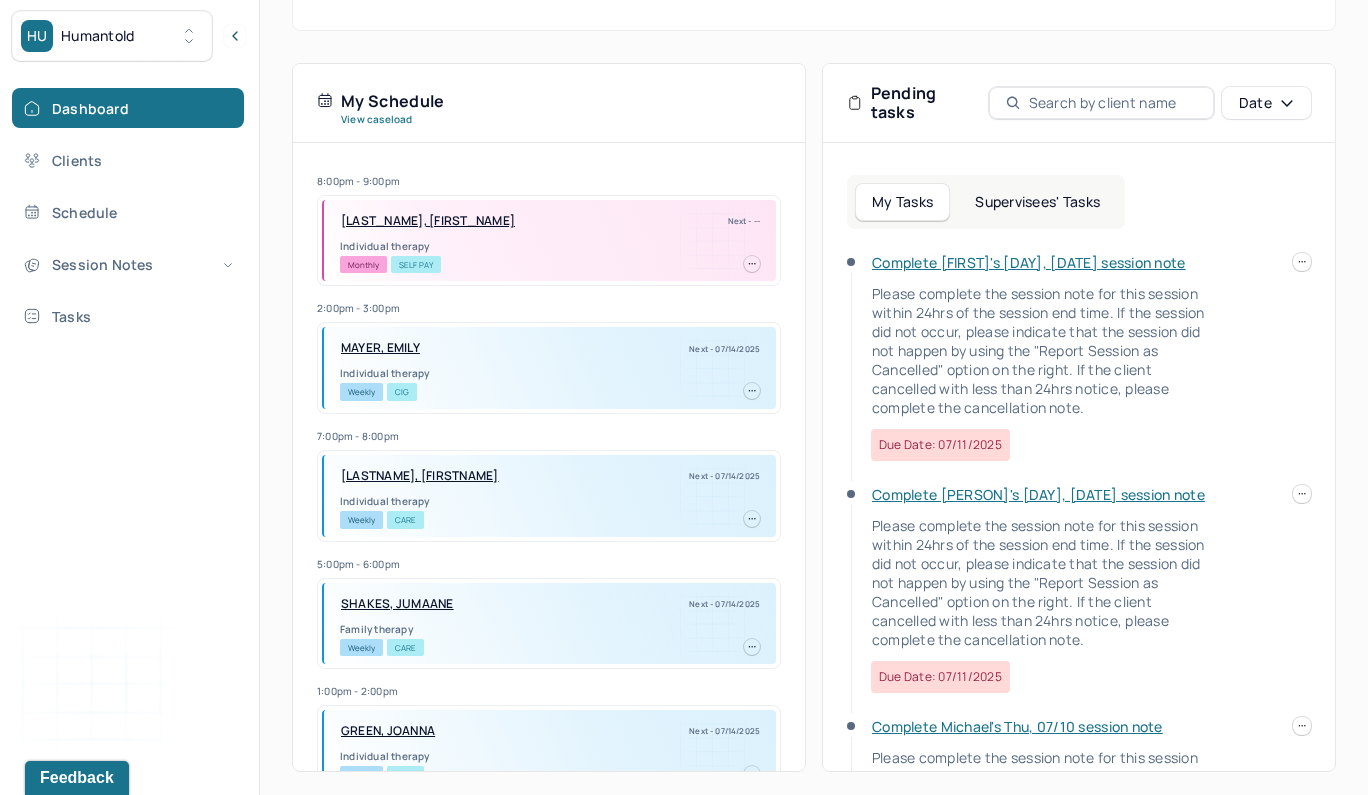 scroll, scrollTop: 369, scrollLeft: 0, axis: vertical 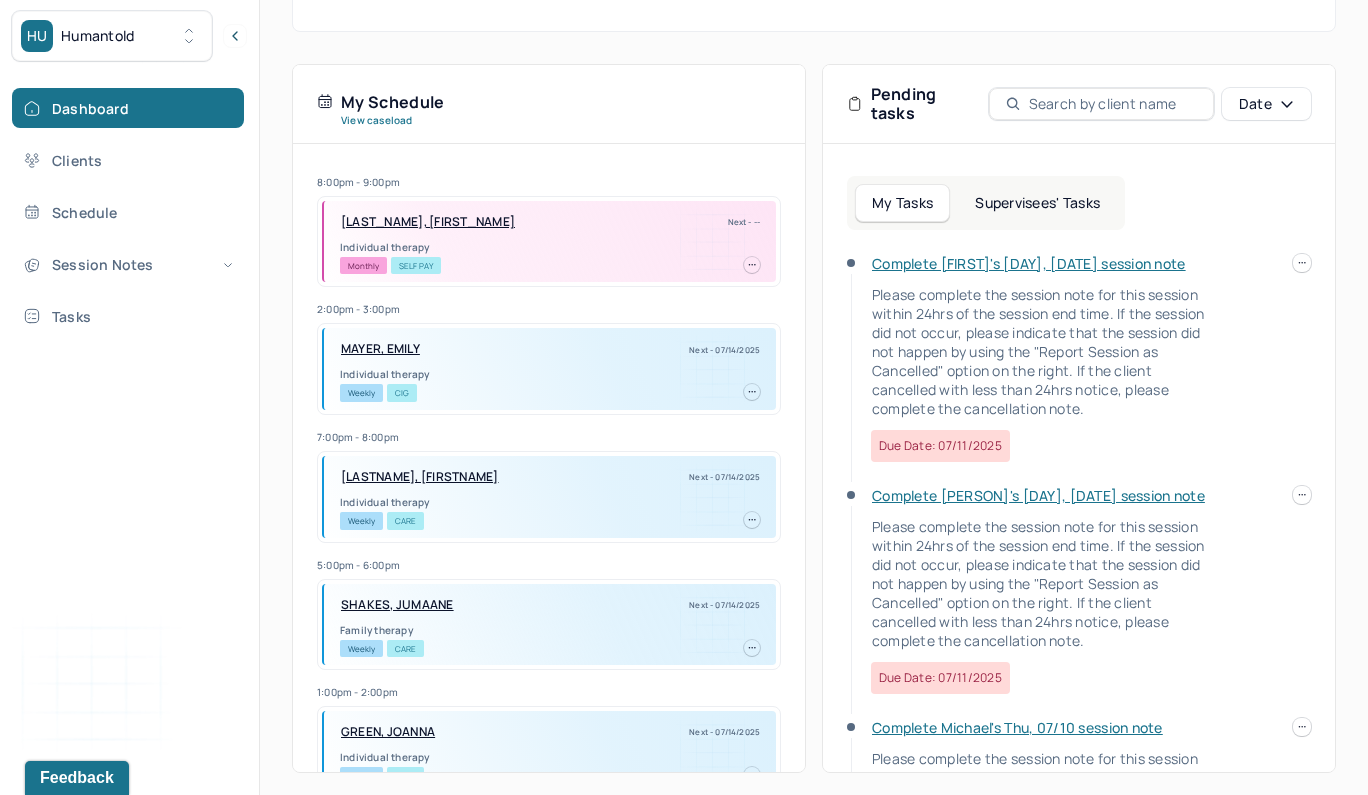click on "Complete [FIRST]'s [DAY], [DATE] session note" at bounding box center (1029, 263) 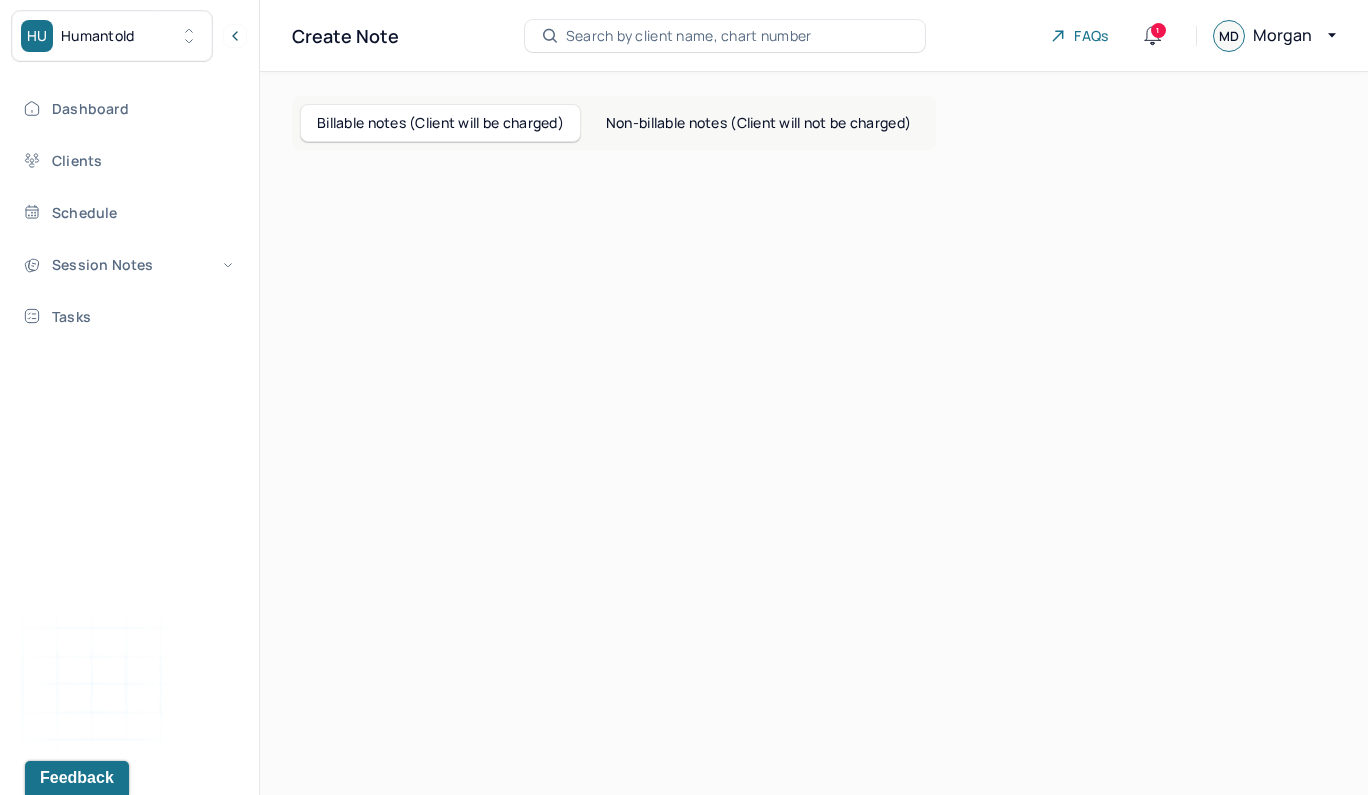 scroll, scrollTop: 0, scrollLeft: 0, axis: both 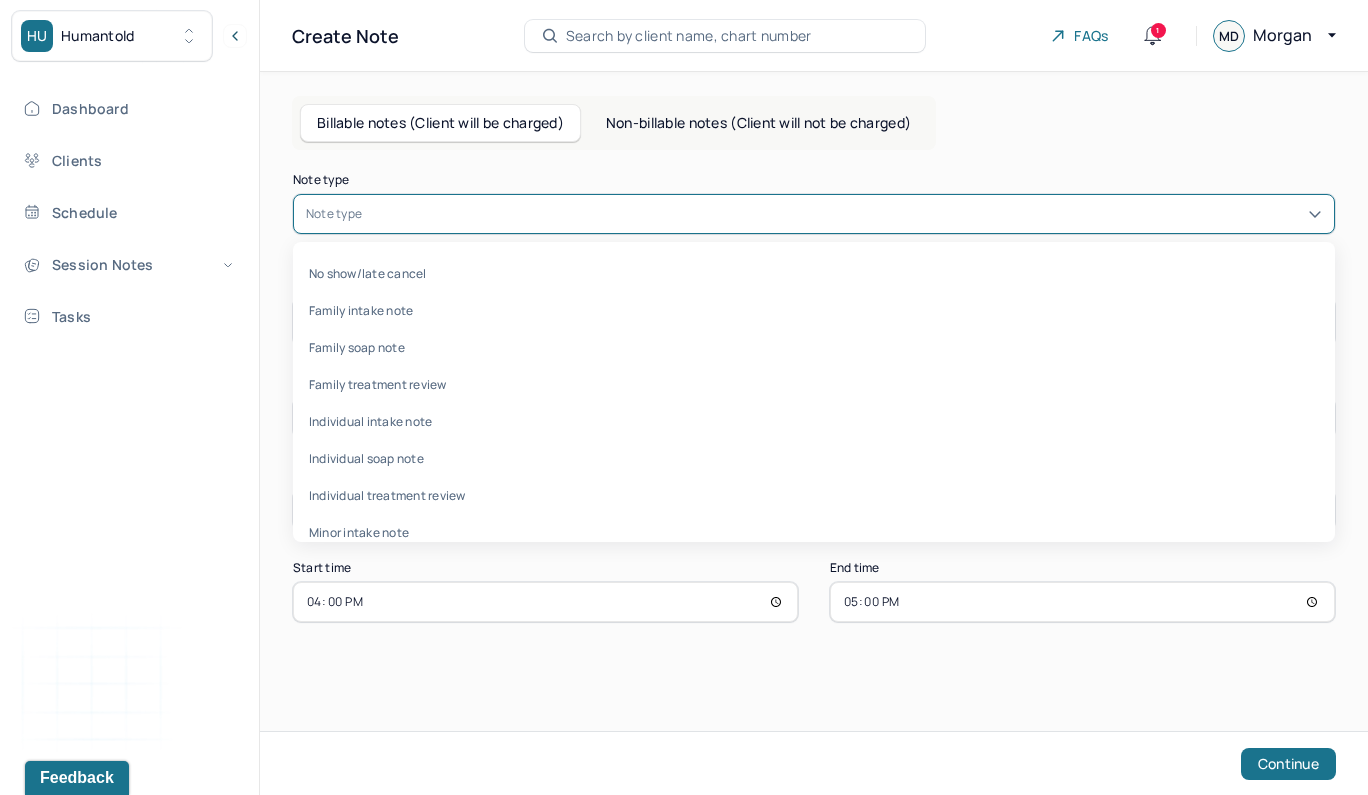 click at bounding box center [844, 214] 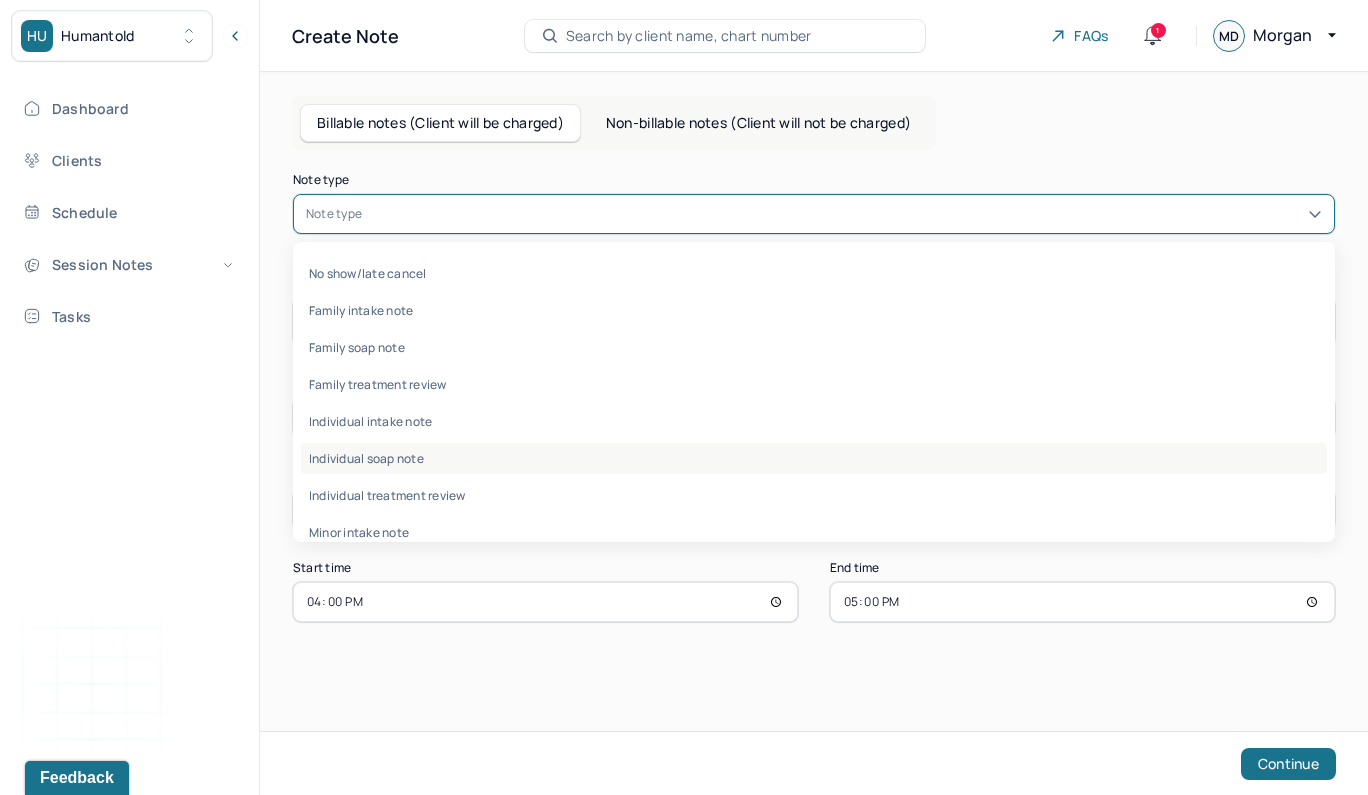 click on "Individual soap note" at bounding box center (814, 458) 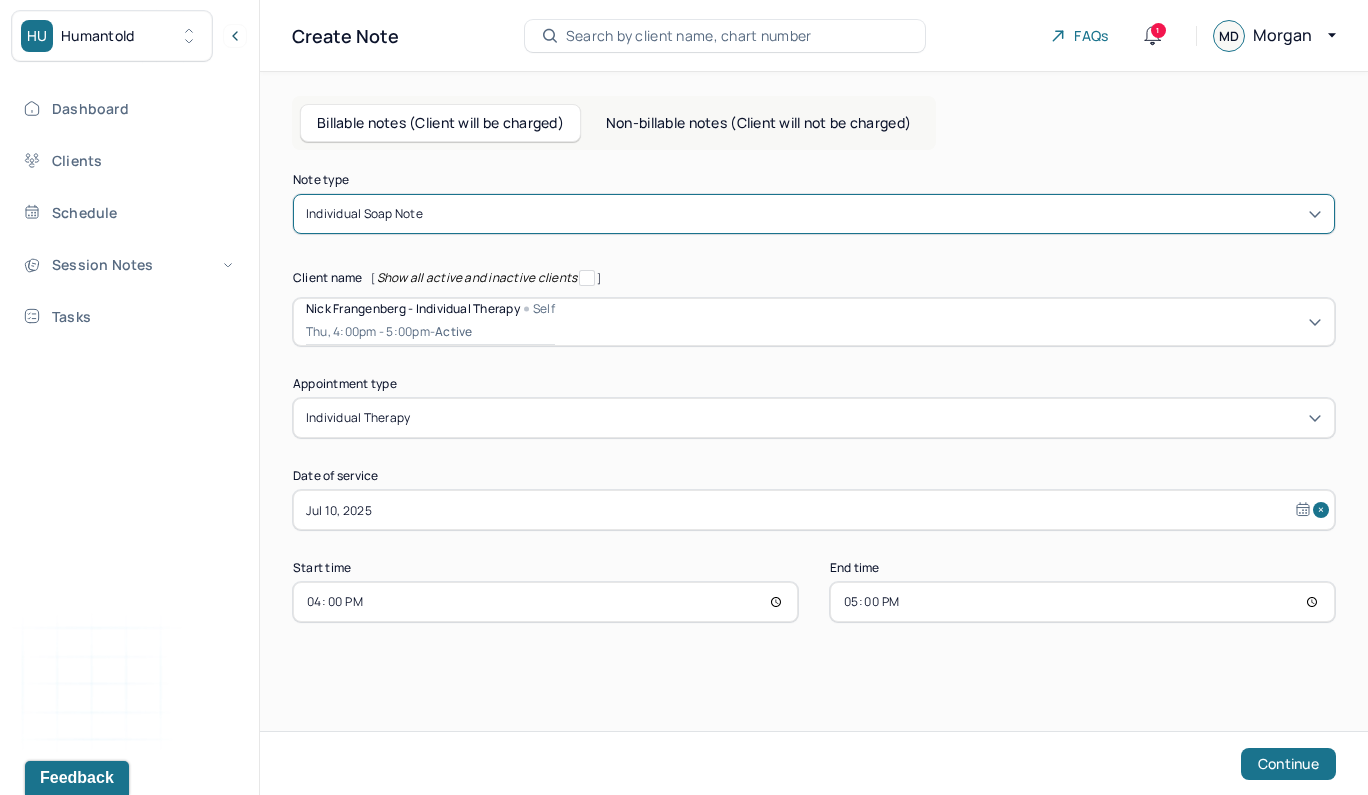 scroll, scrollTop: 0, scrollLeft: 0, axis: both 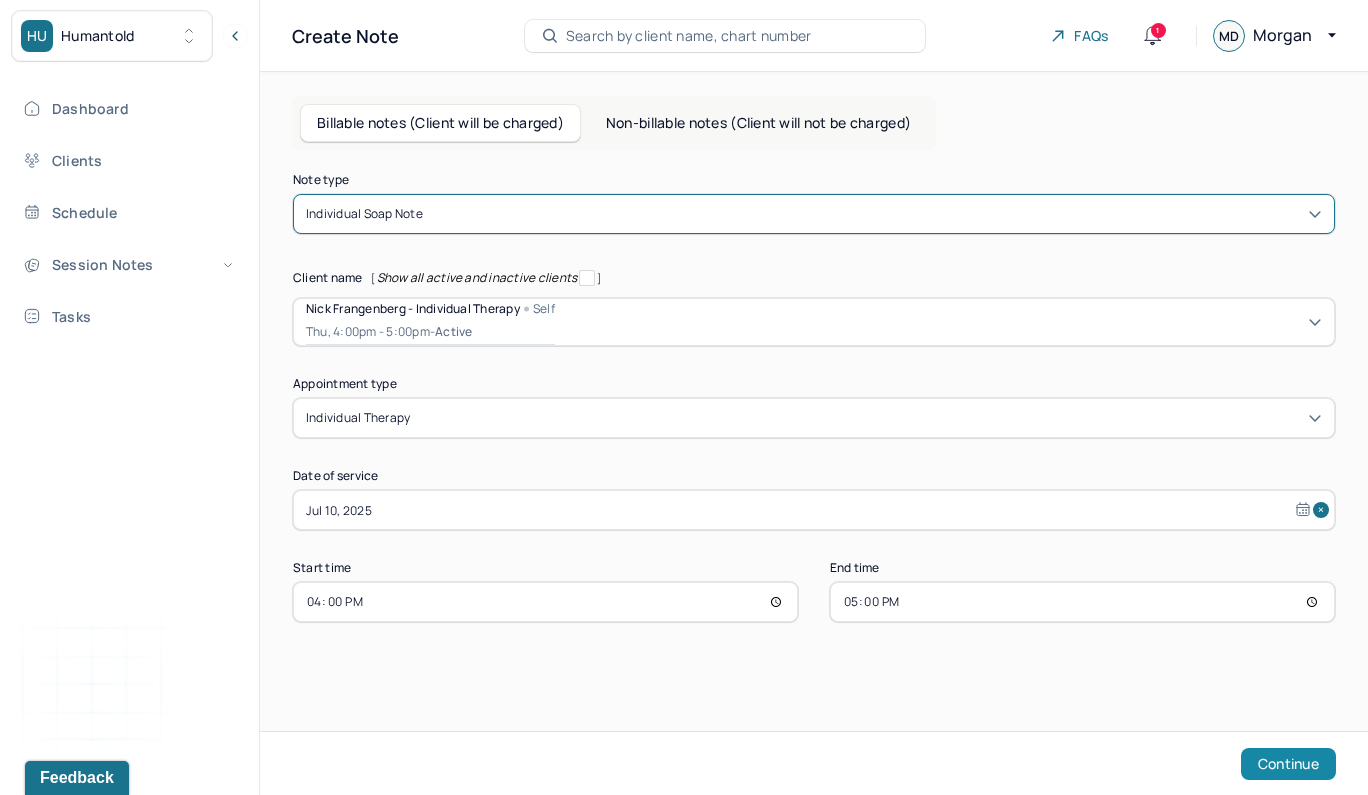 click on "Continue" at bounding box center [1288, 764] 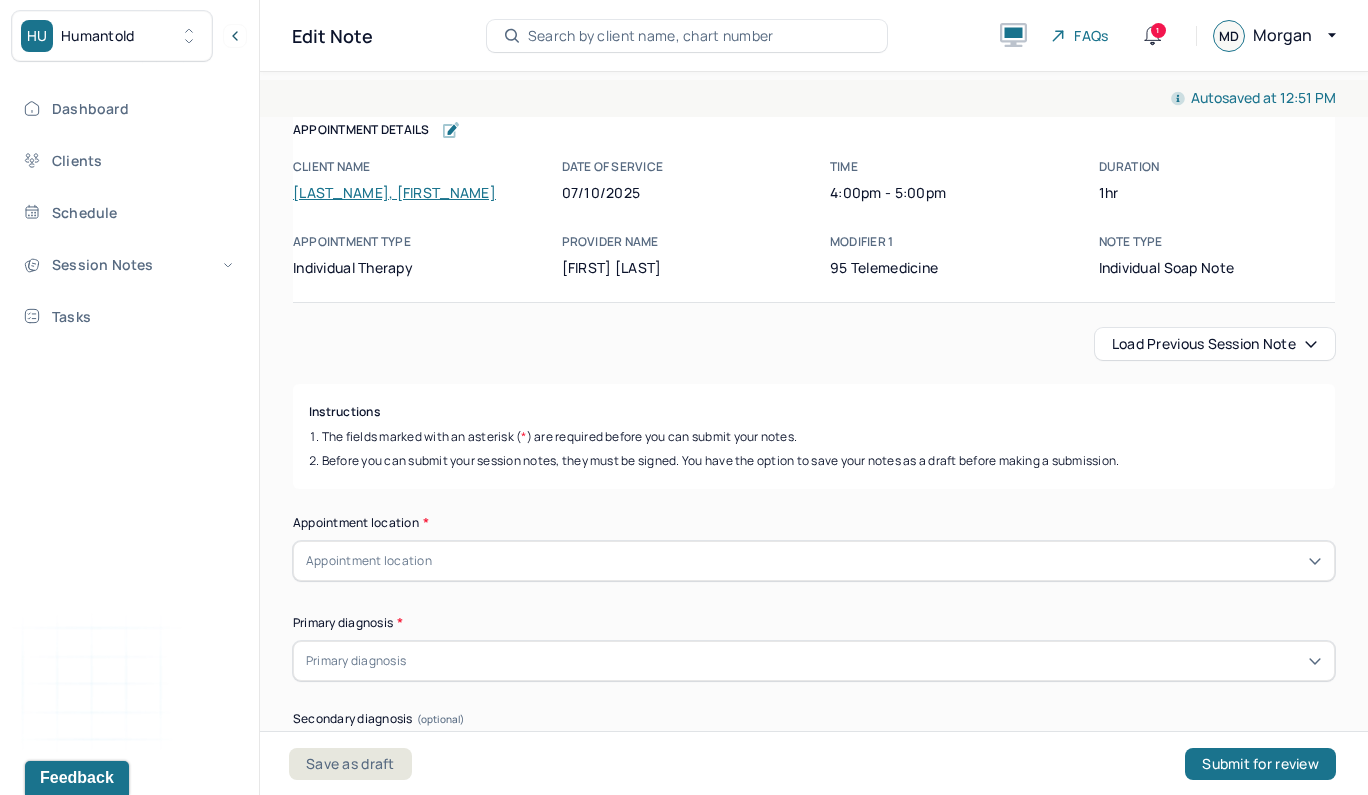 click on "Load previous session note" at bounding box center (1215, 344) 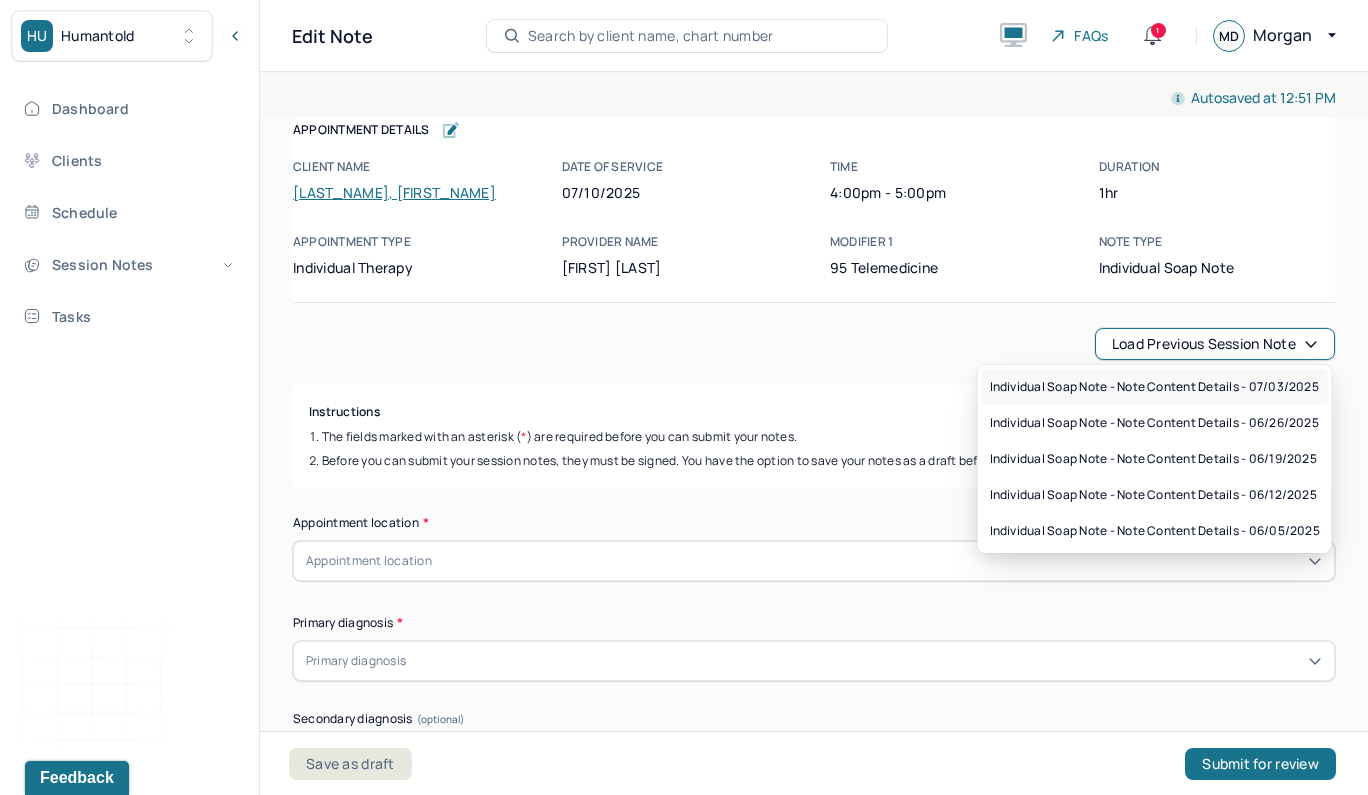 click on "Individual soap note   - Note content Details -   07/03/2025" at bounding box center [1154, 387] 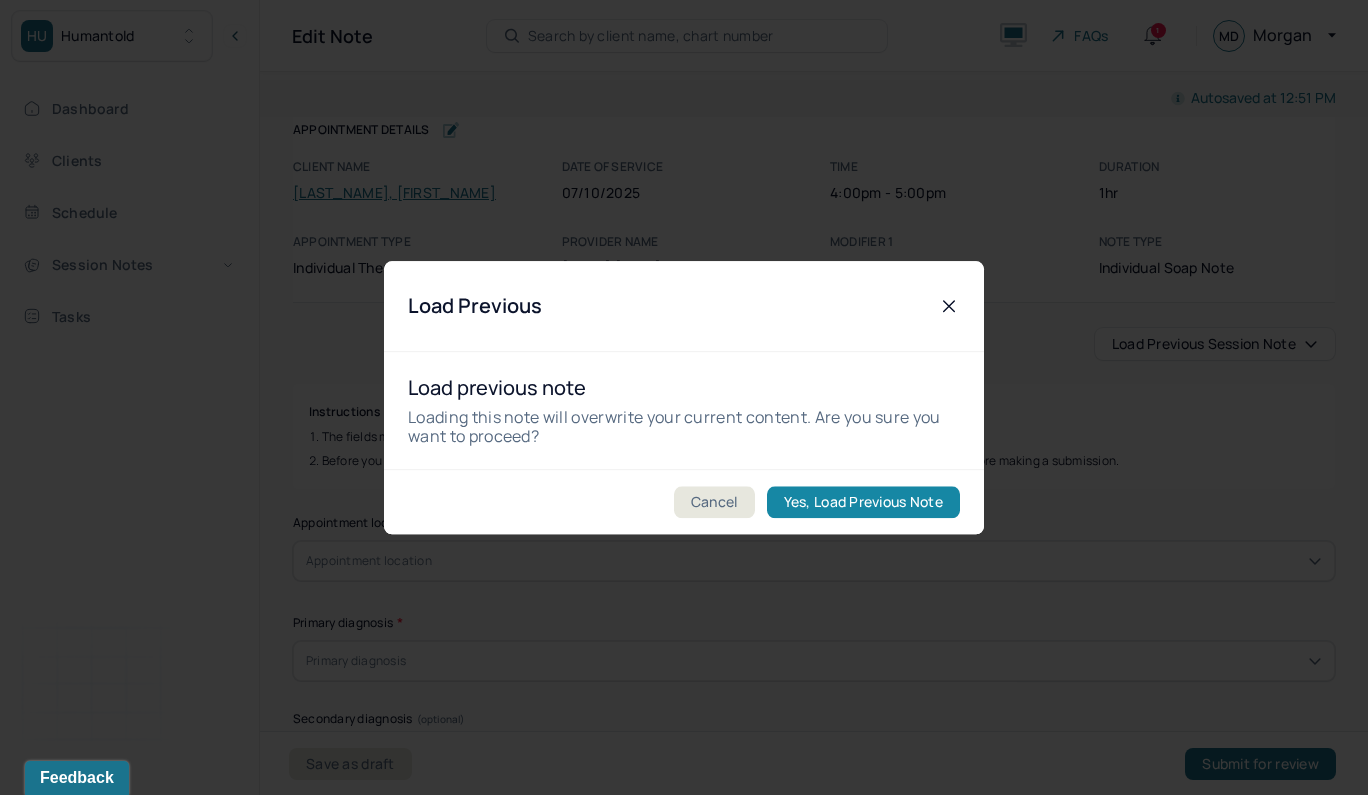 click on "Yes, Load Previous Note" at bounding box center [863, 502] 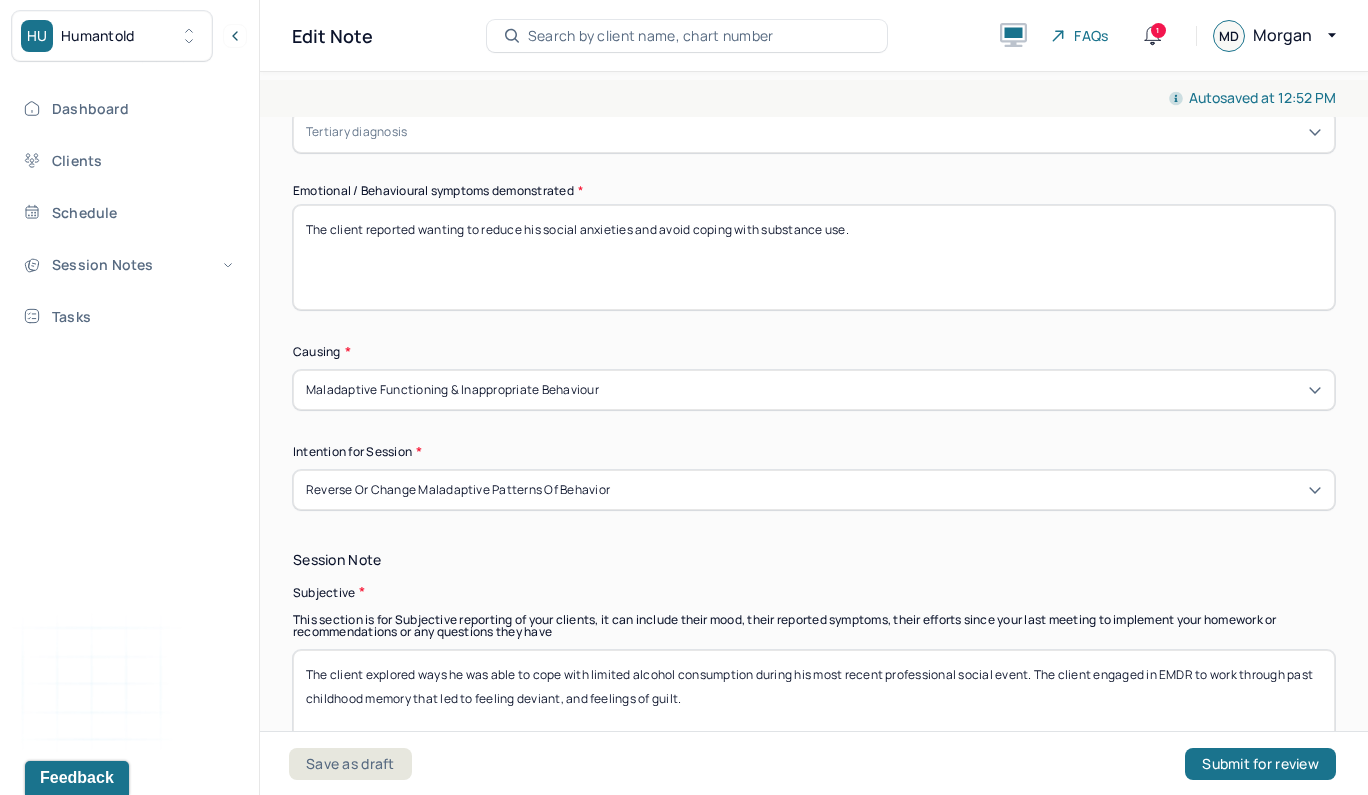 scroll, scrollTop: 968, scrollLeft: 0, axis: vertical 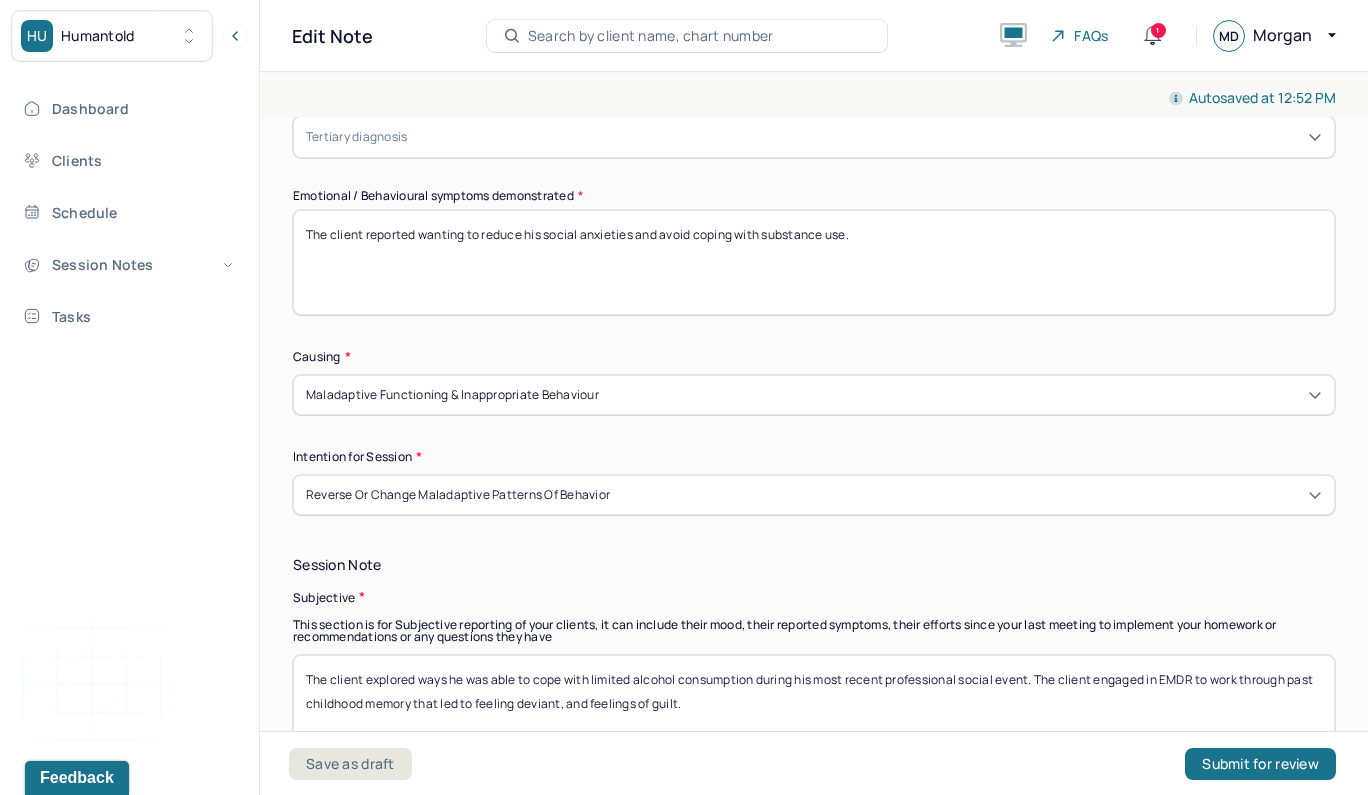 click on "The client reported wanting to reduce his social anxieties and avoid coping with substance use." at bounding box center [814, 262] 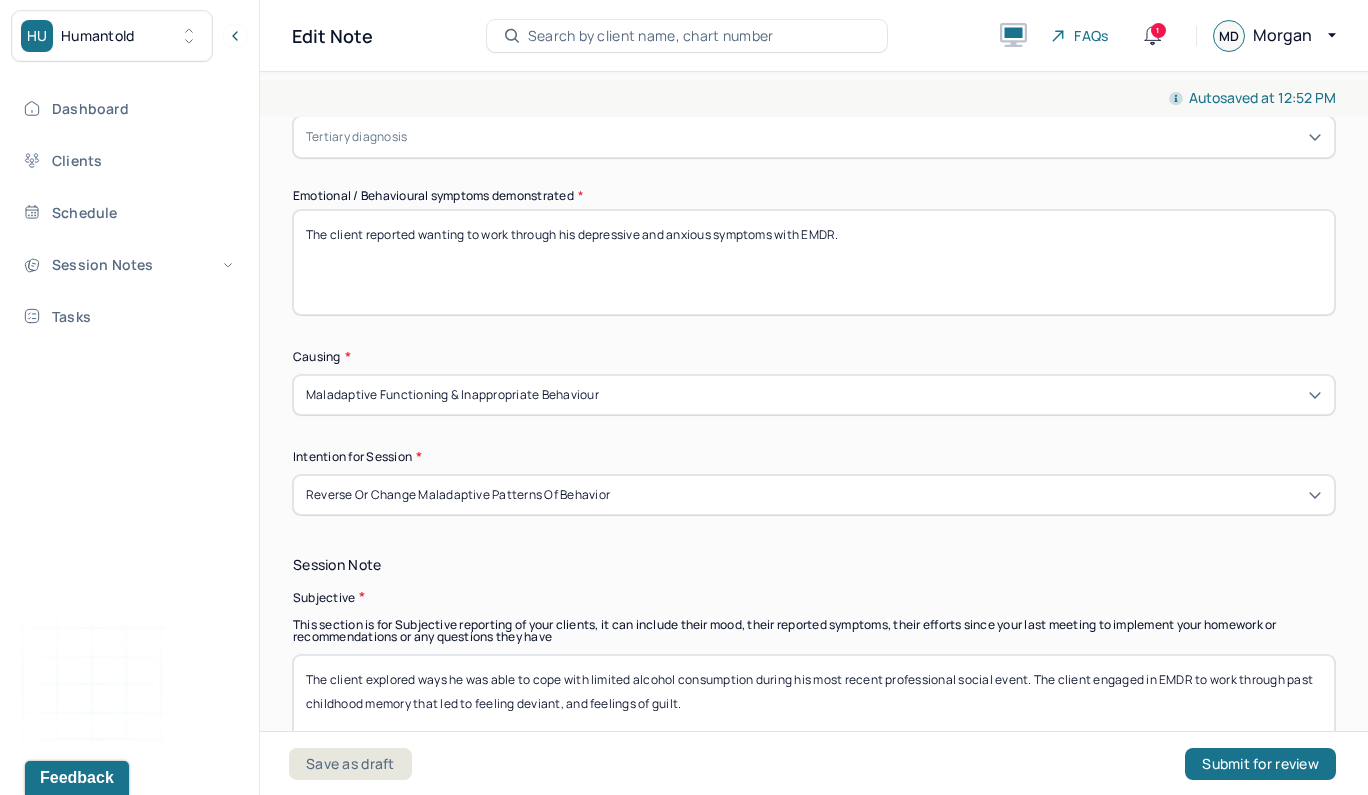 scroll, scrollTop: 1146, scrollLeft: 0, axis: vertical 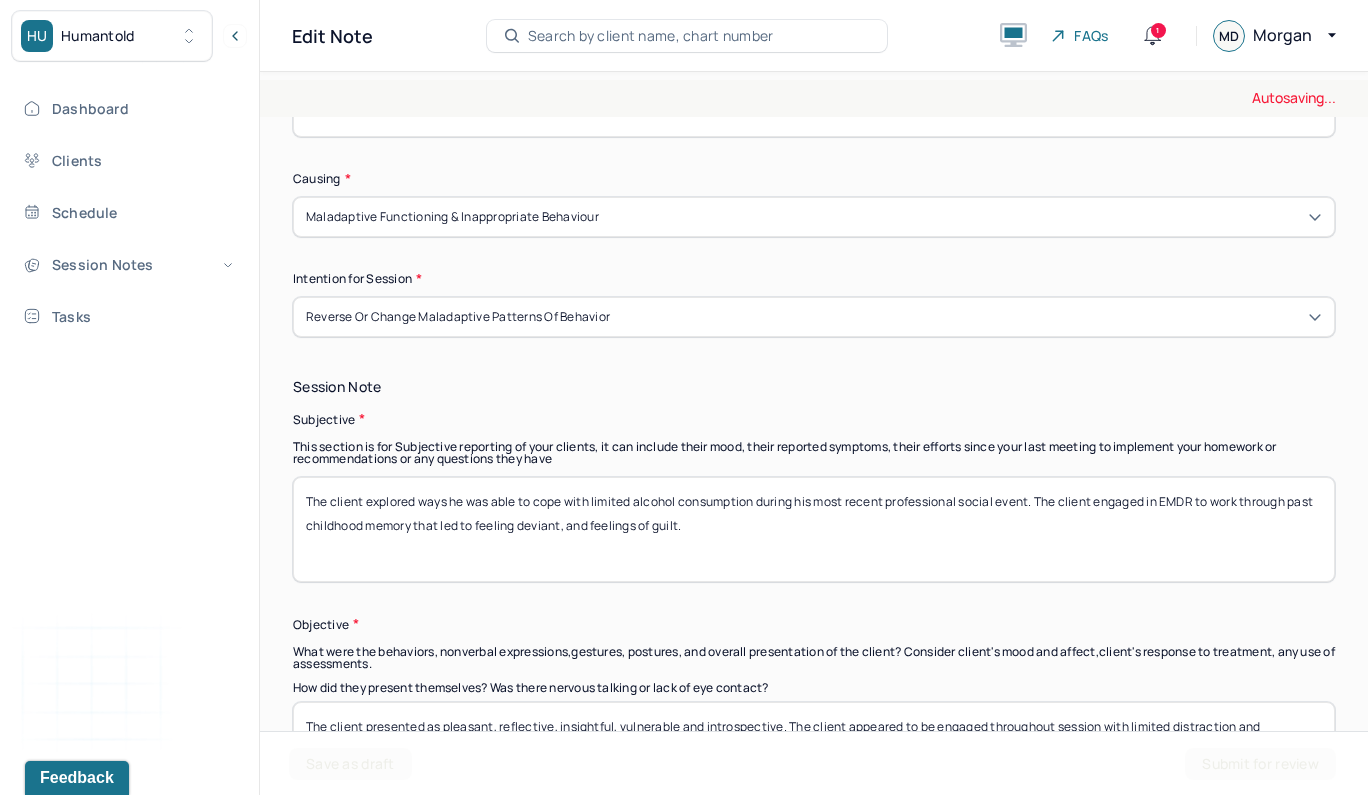 type on "The client reported wanting to work through his depressive and anxious symptoms with EMDR." 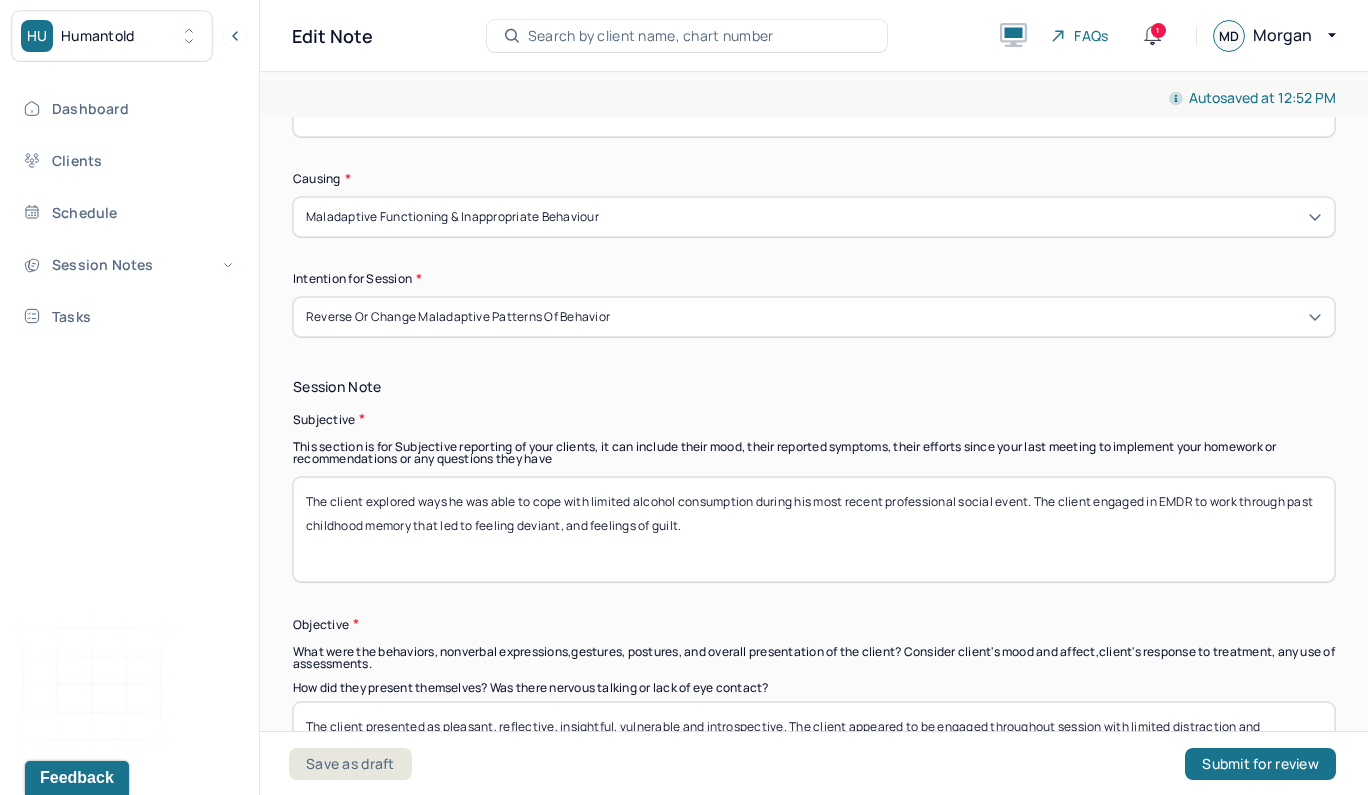 click on "The client explored ways he was able to cope with limited alcohol consumption during his most recent professional social event. The client engaged in EMDR to work through past childhood memory that led to feeling deviant, and feelings of guilt." at bounding box center (814, 529) 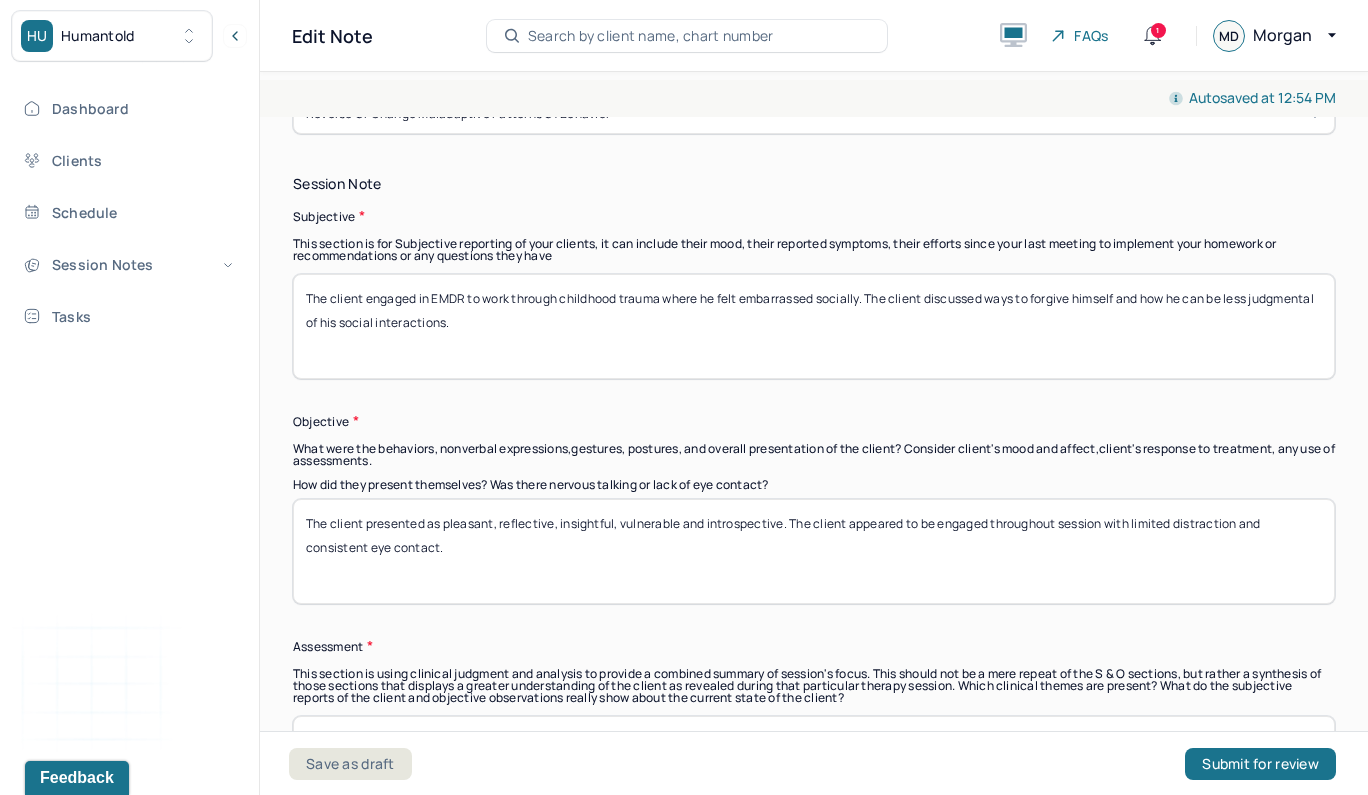 scroll, scrollTop: 1309, scrollLeft: 0, axis: vertical 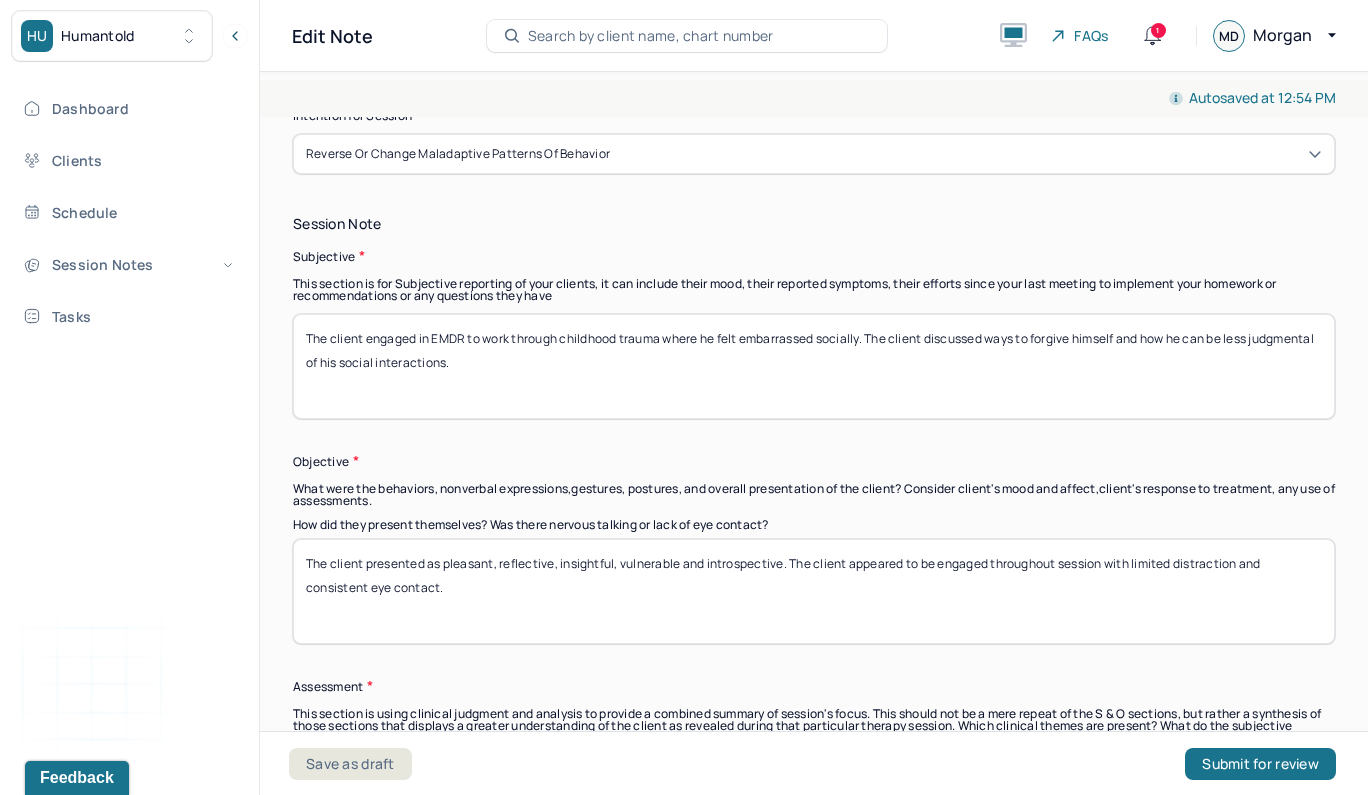 type on "The client engaged in EMDR to work through childhood trauma where he felt embarrassed socially. The client discussed ways to forgive himself and how he can be less judgmental of his social interactions." 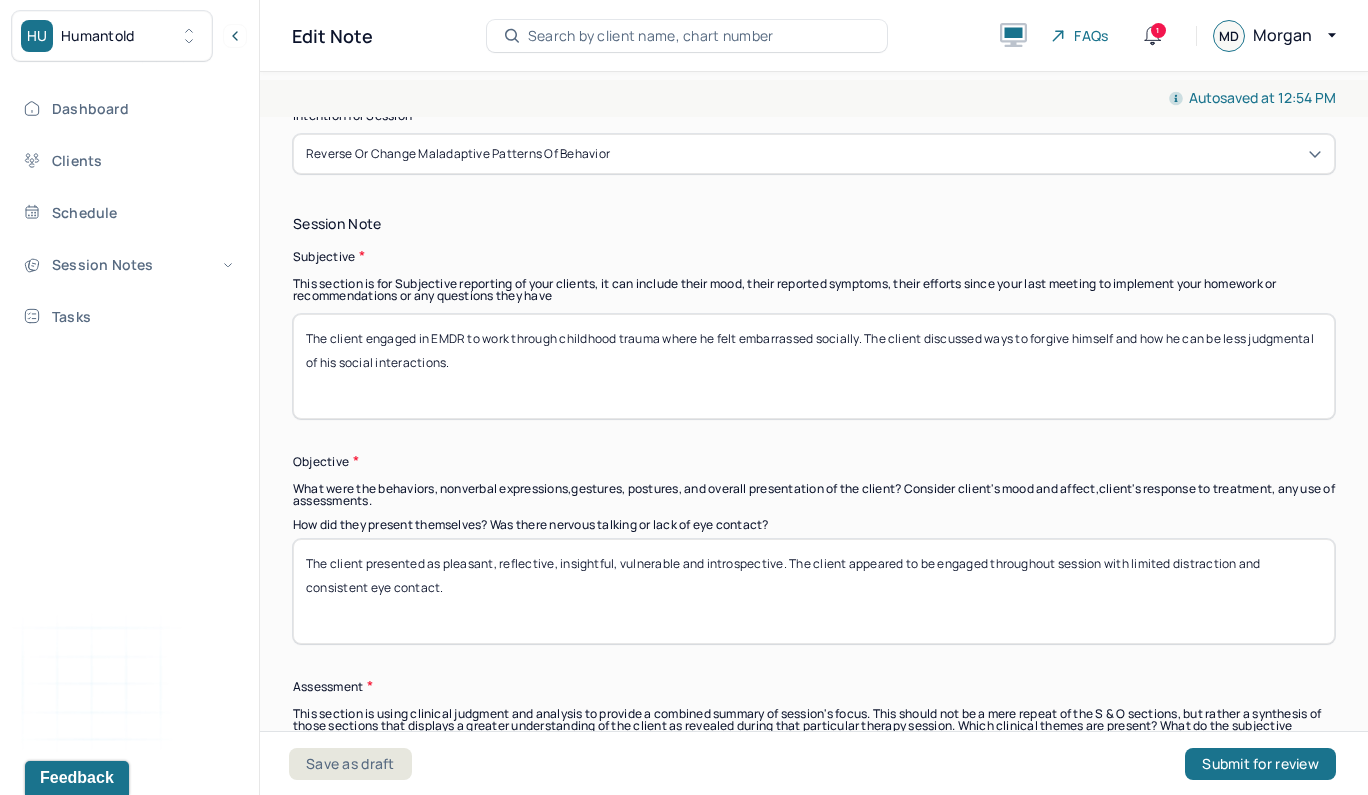 drag, startPoint x: 456, startPoint y: 594, endPoint x: 369, endPoint y: 560, distance: 93.40771 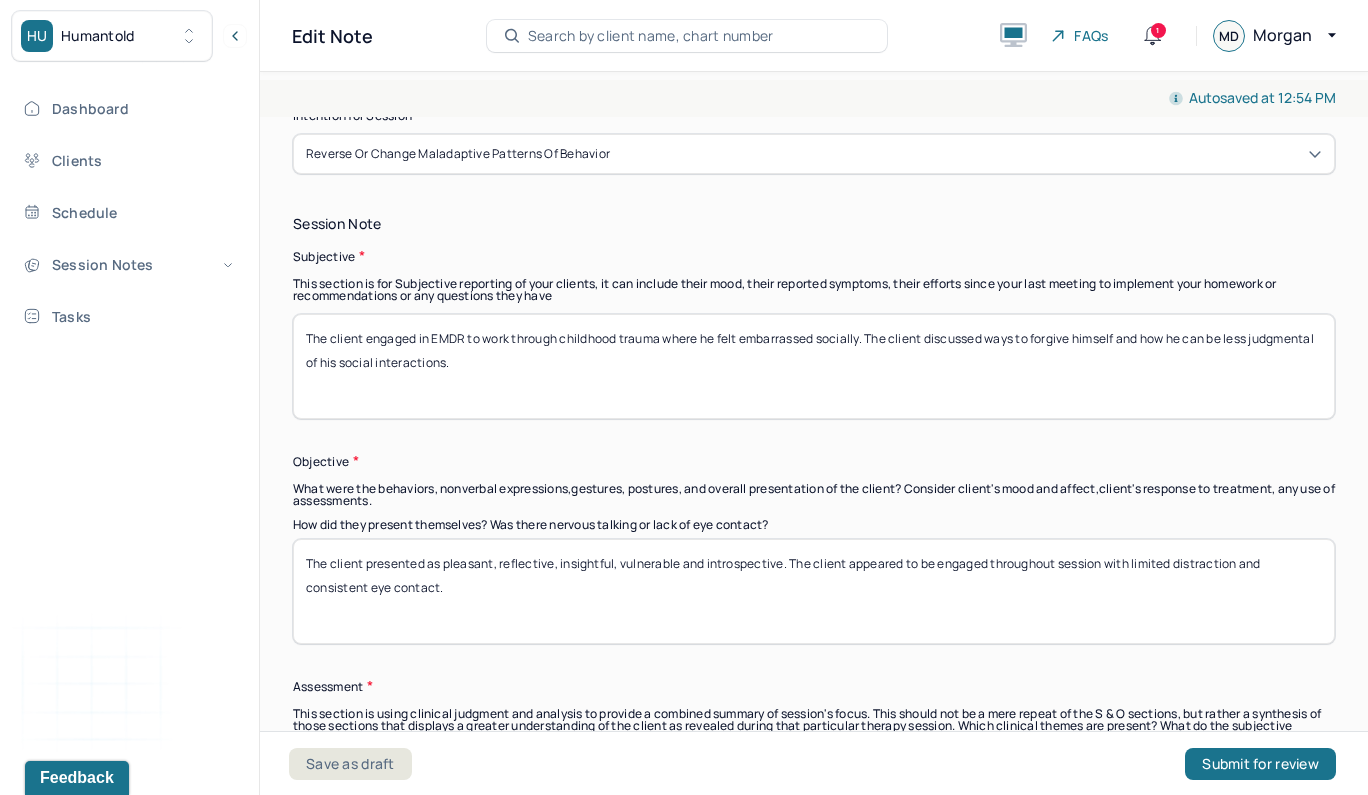 click on "The client presented as pleasant, reflective, insightful, vulnerable and introspective. The client appeared to be engaged throughout session with limited distraction and consistent eye contact." at bounding box center (814, 591) 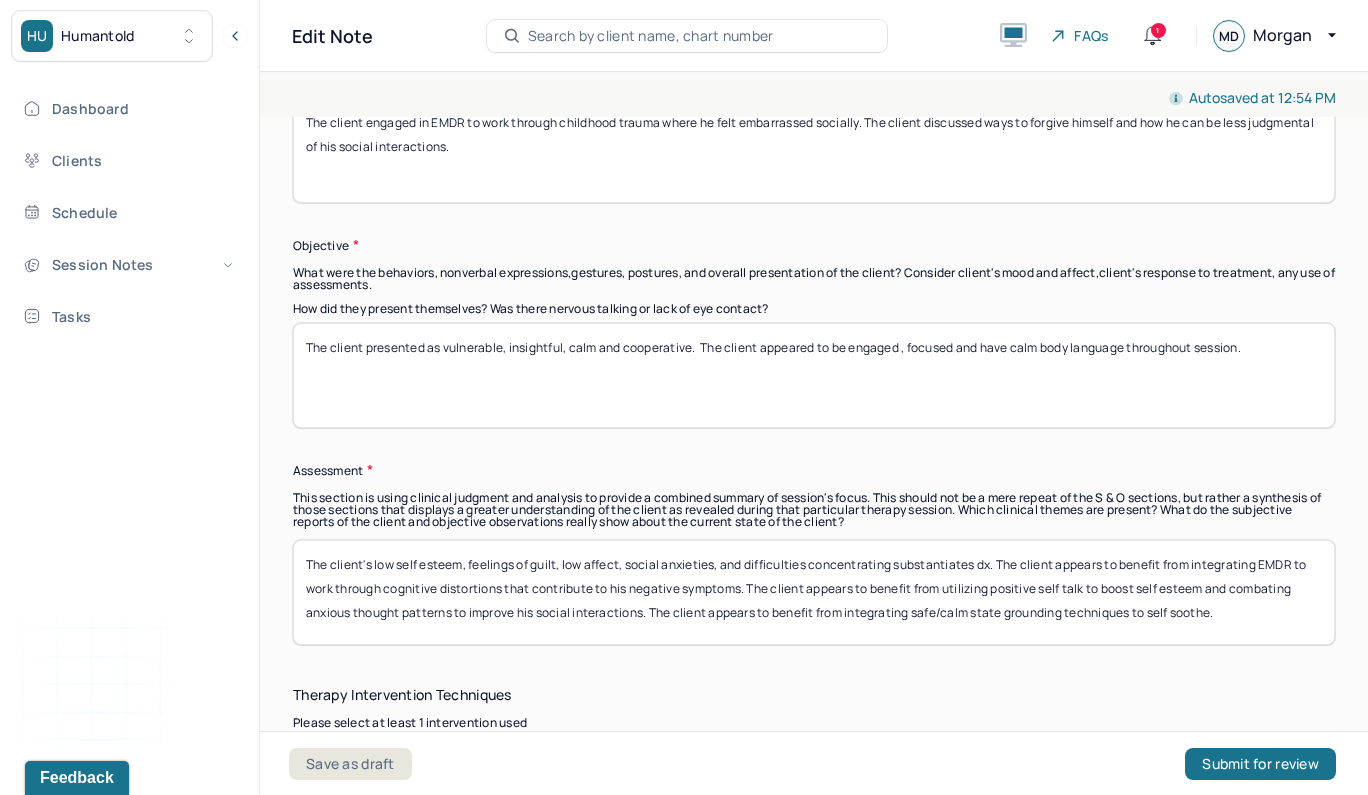 scroll, scrollTop: 1582, scrollLeft: 0, axis: vertical 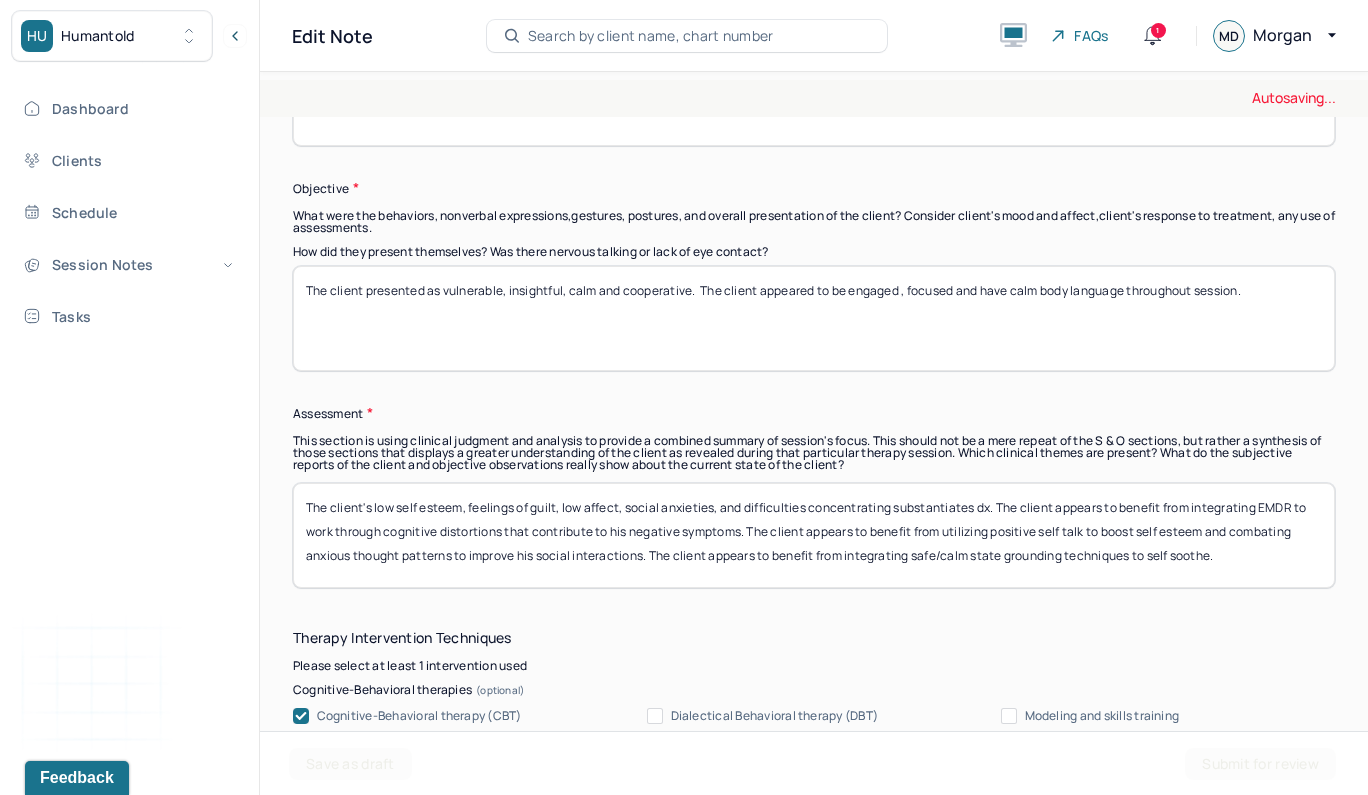 type on "The client presented as vulnerable, insightful, calm and cooperative.  The client appeared to be engaged , focused and have calm body language throughout session." 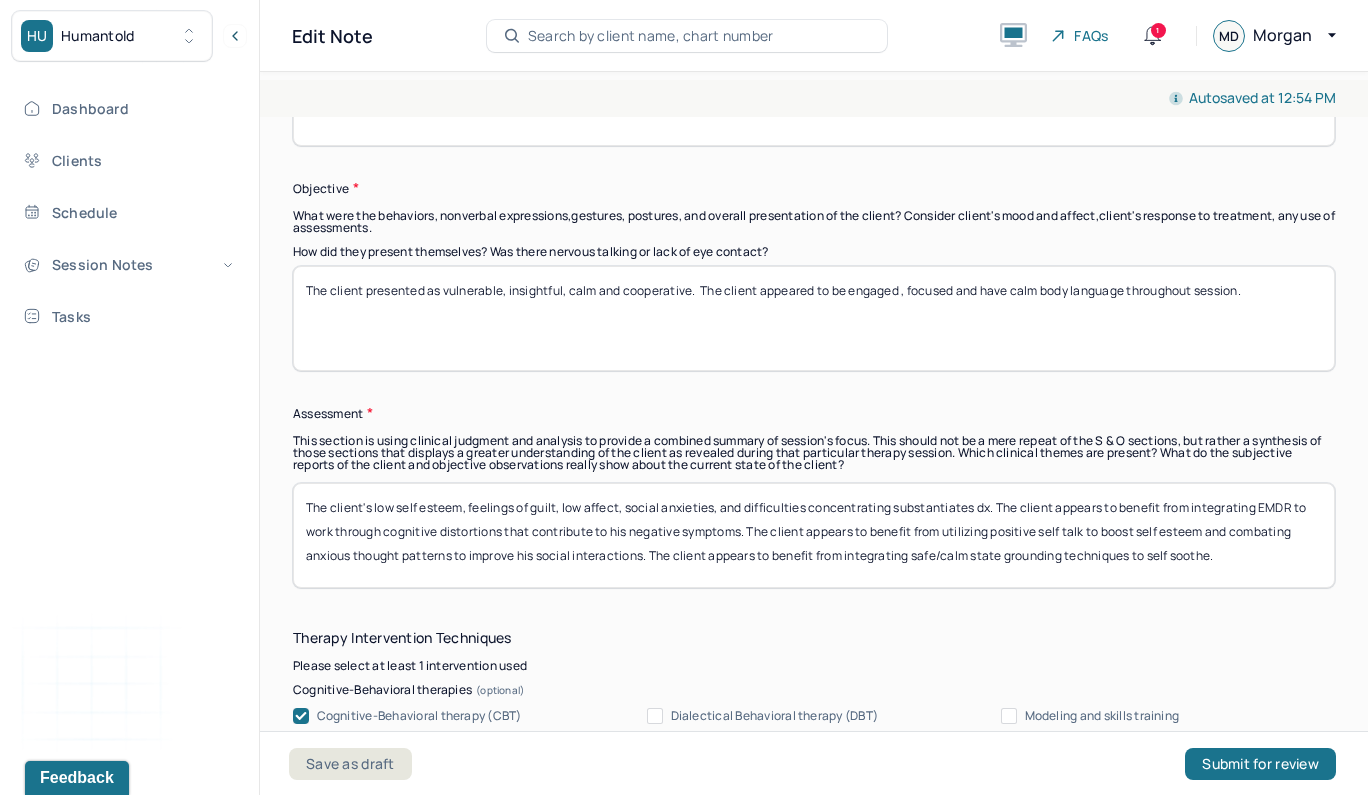 click on "The client's low self esteem, feelings of guilt, low affect, social anxieties, and difficulties concentrating substantiates dx. The client appears to benefit from integrating EMDR to work through cognitive distortions that contribute to his negative symptoms. The client appears to benefit from utilizing positive self talk to boost self esteem and combating anxious thought patterns to improve his social interactions. The client appears to benefit from integrating safe/calm state grounding techniques to self soothe." at bounding box center (814, 535) 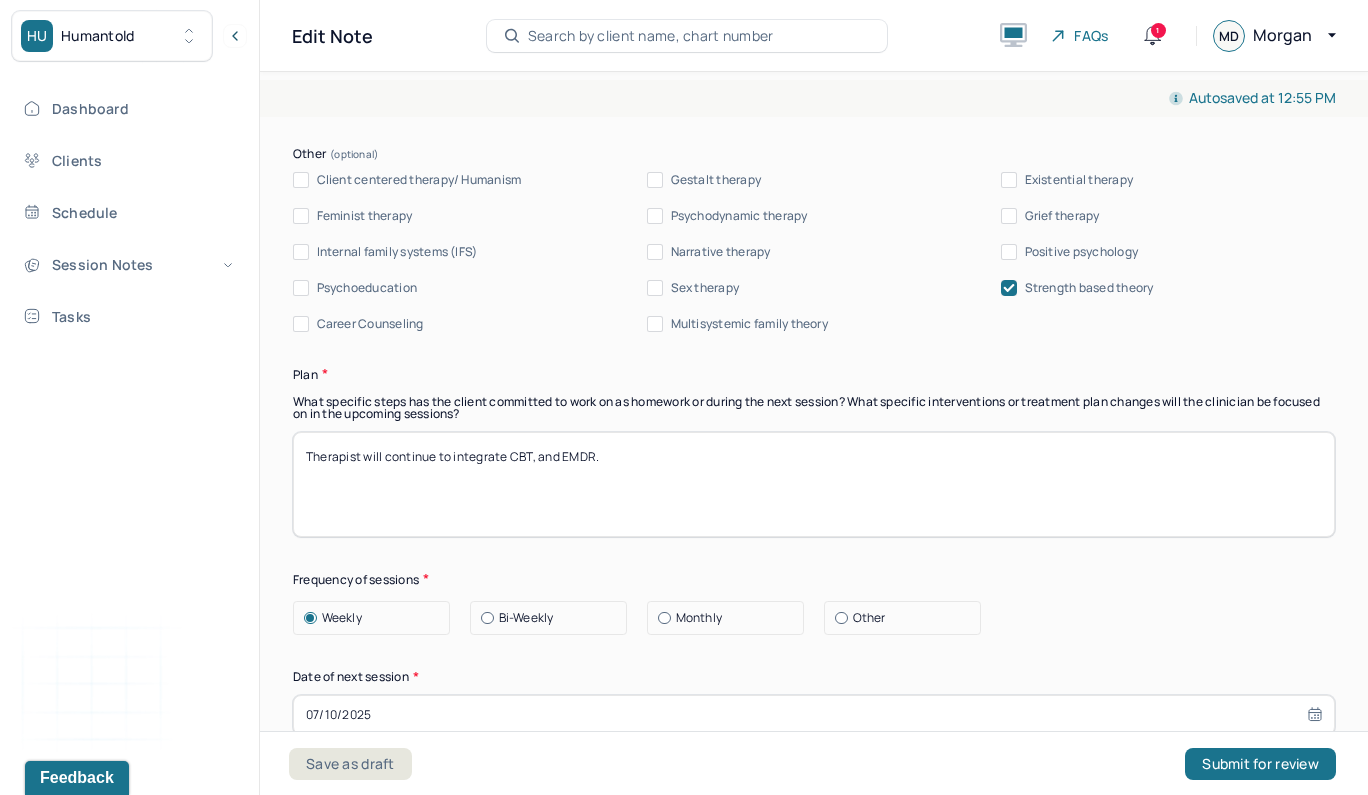 scroll, scrollTop: 2341, scrollLeft: 0, axis: vertical 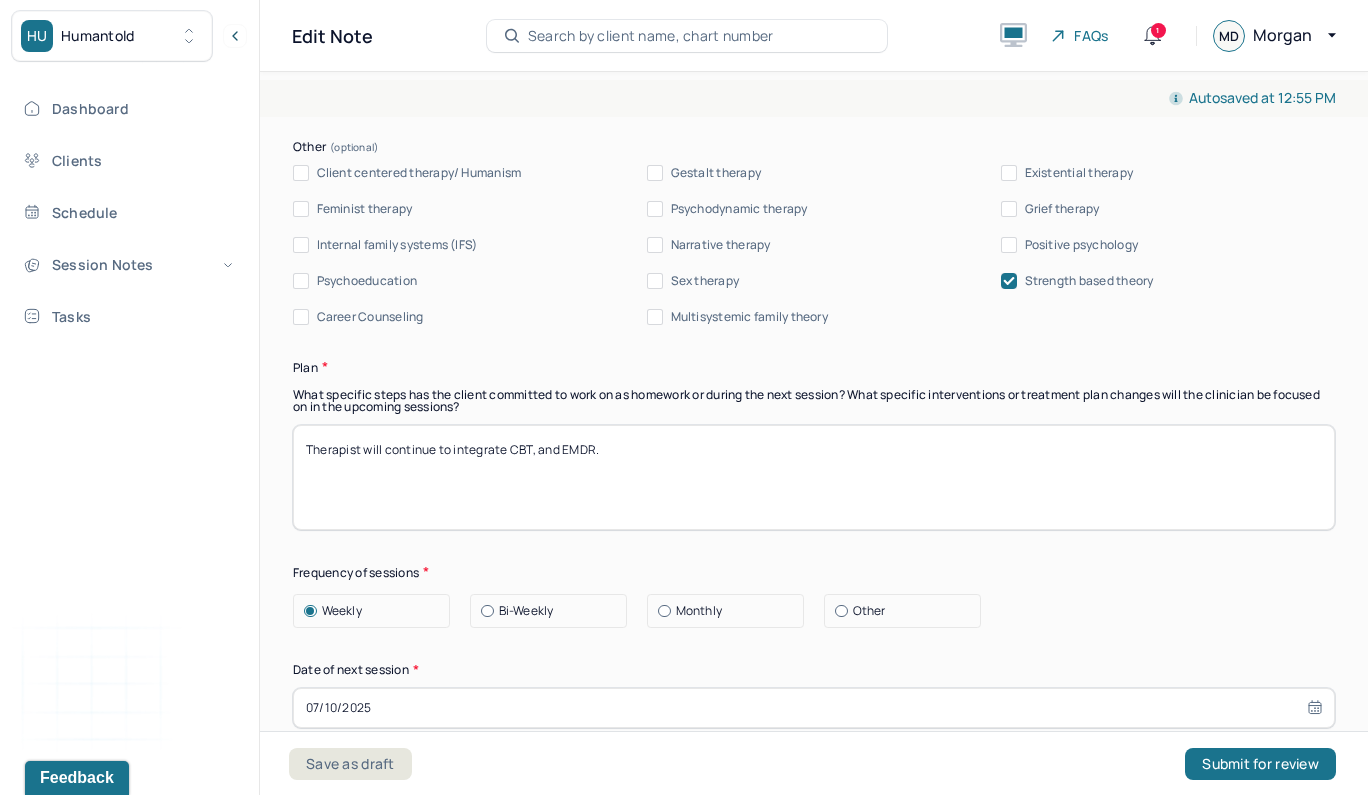 type on "The client's negative thought patterns, difficulties concentrating, low self esteem and social anxieties substantiates dx. The client appears to benefit from integrating EMDR to work through cognitive distortions that contribute to his anxious and depressive symptoms. Positive schemas replacing cognitive distortions will help the client feel more confident in himself and avoid using substances to cope with social anxieties." 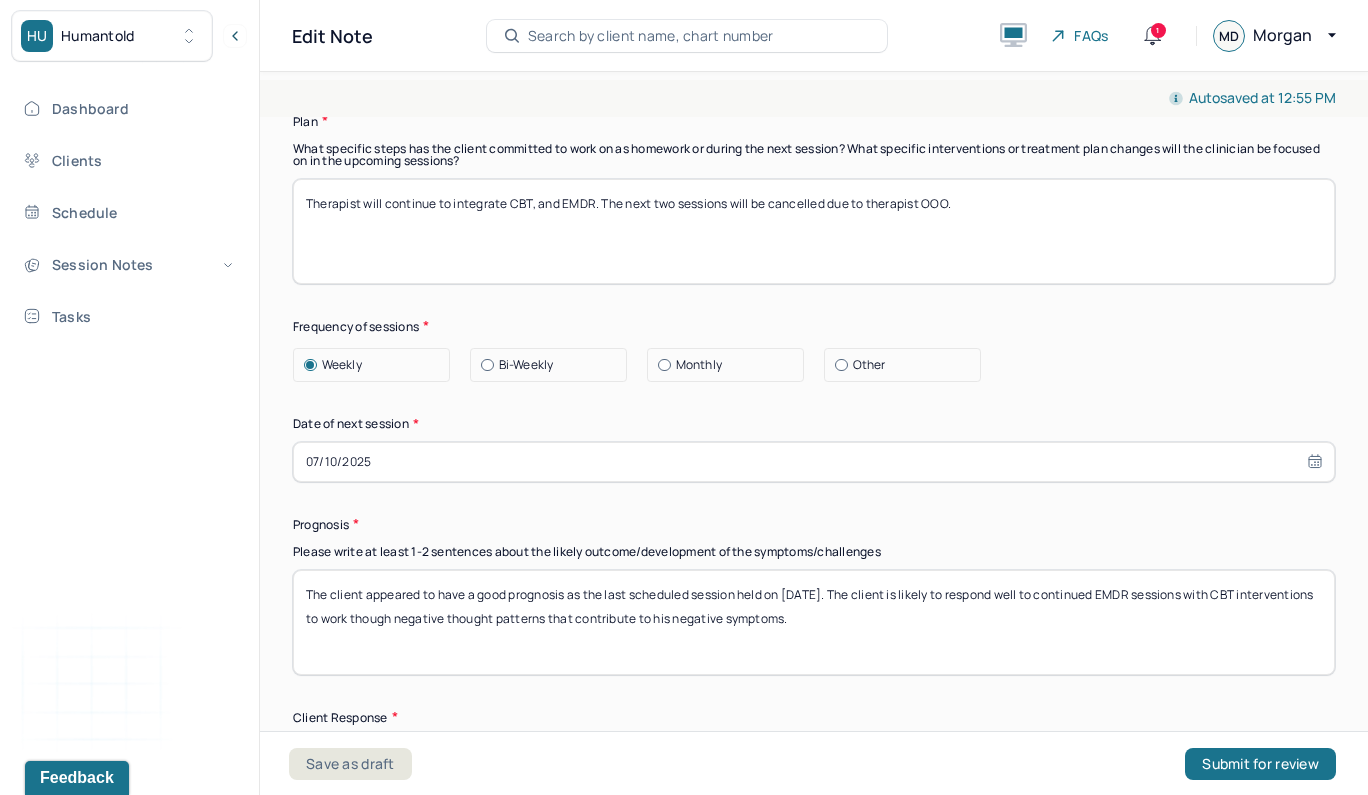 scroll, scrollTop: 2597, scrollLeft: 0, axis: vertical 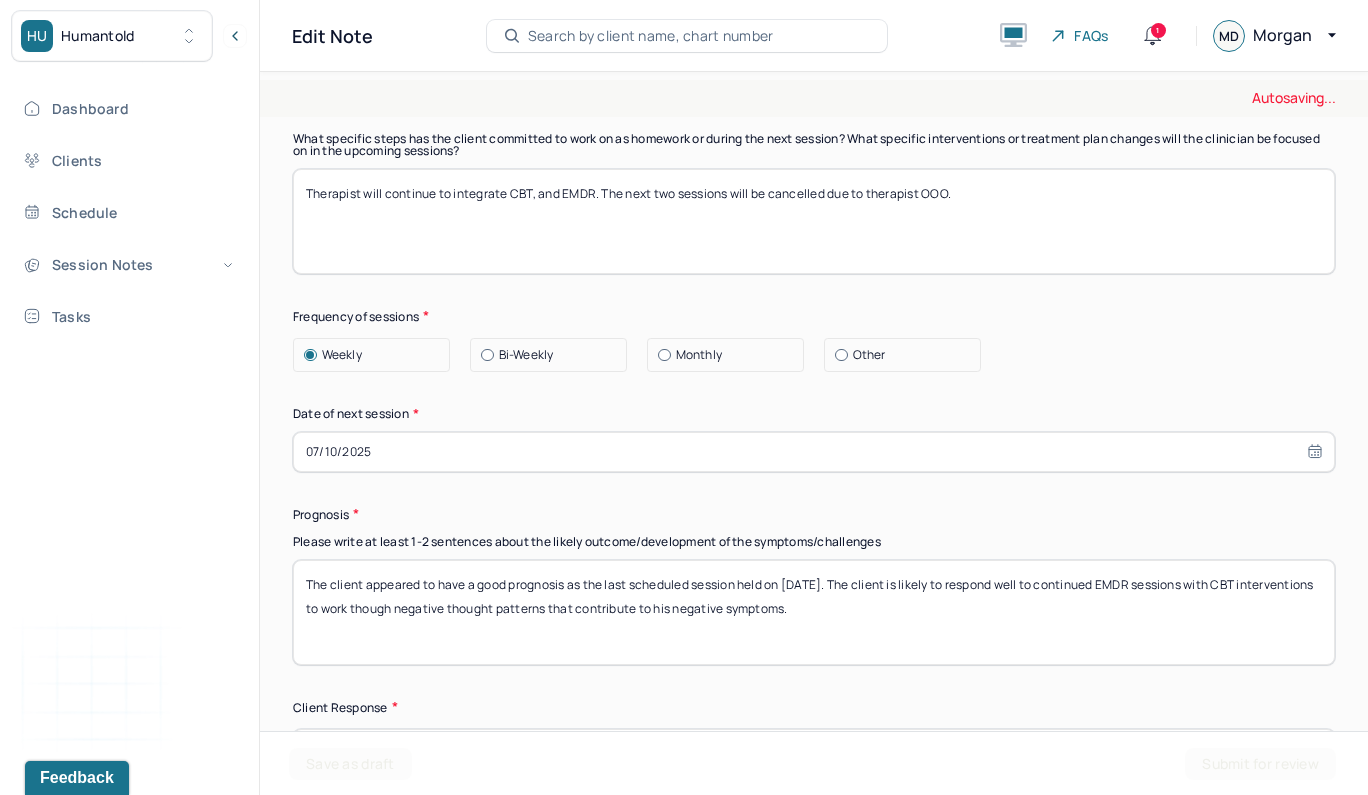 type on "Therapist will continue to integrate CBT, and EMDR. The next two sessions will be cancelled due to therapist OOO." 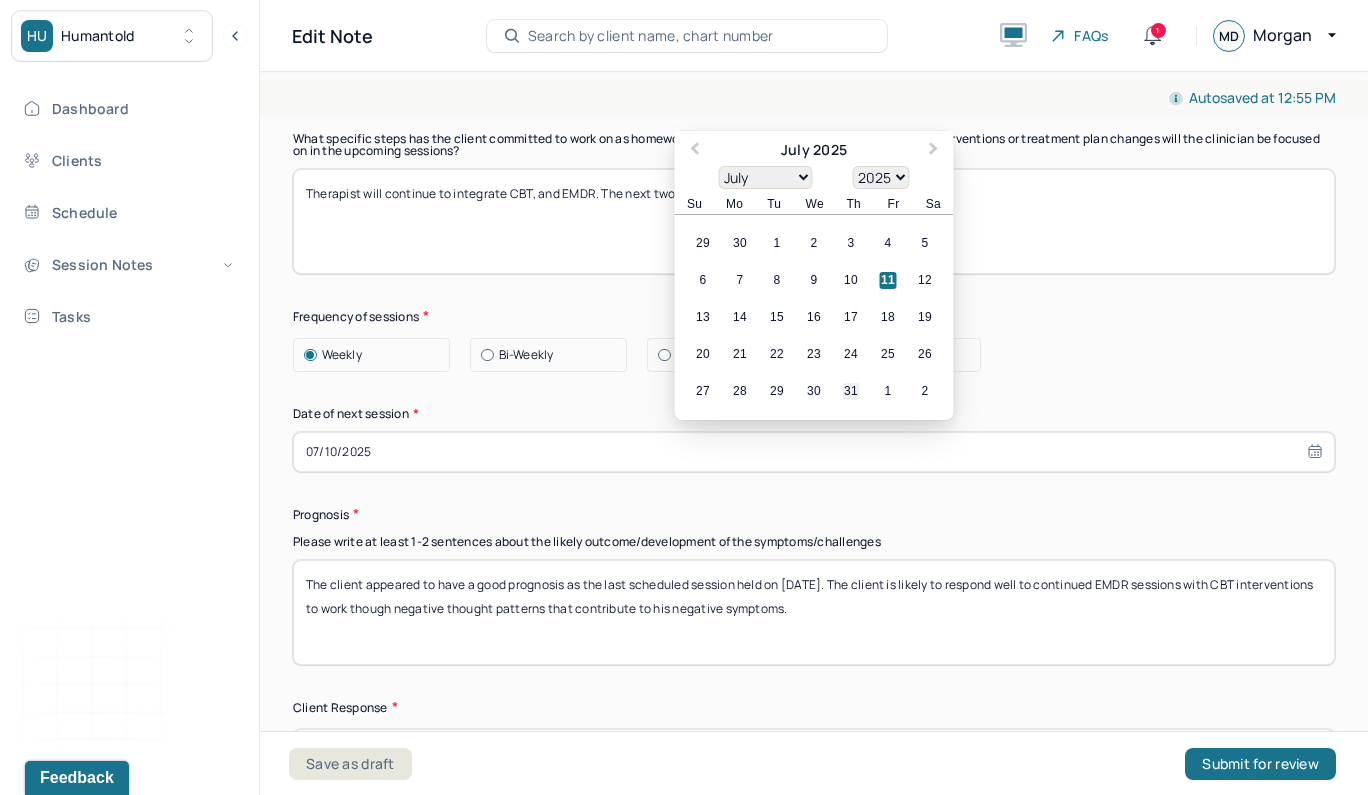 click on "31" at bounding box center [851, 391] 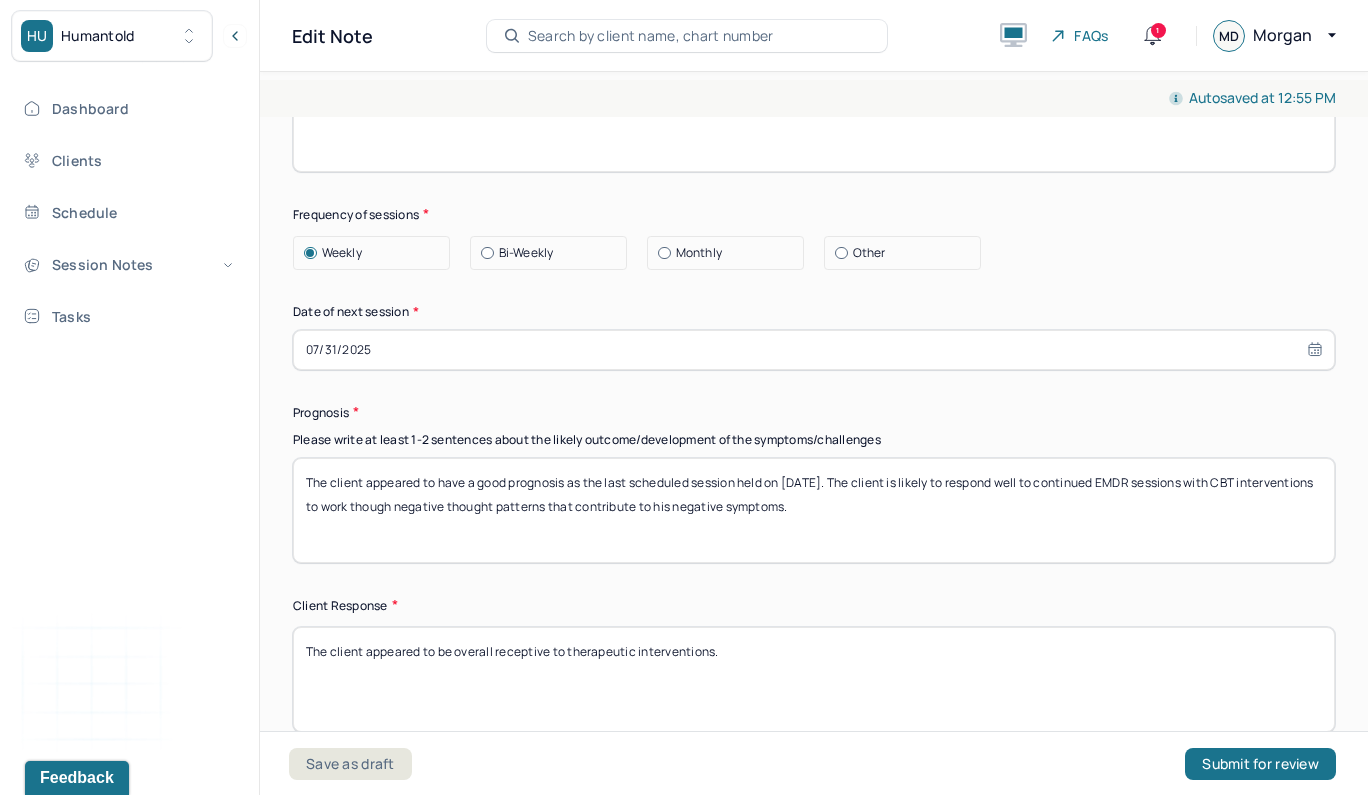 scroll, scrollTop: 2707, scrollLeft: 0, axis: vertical 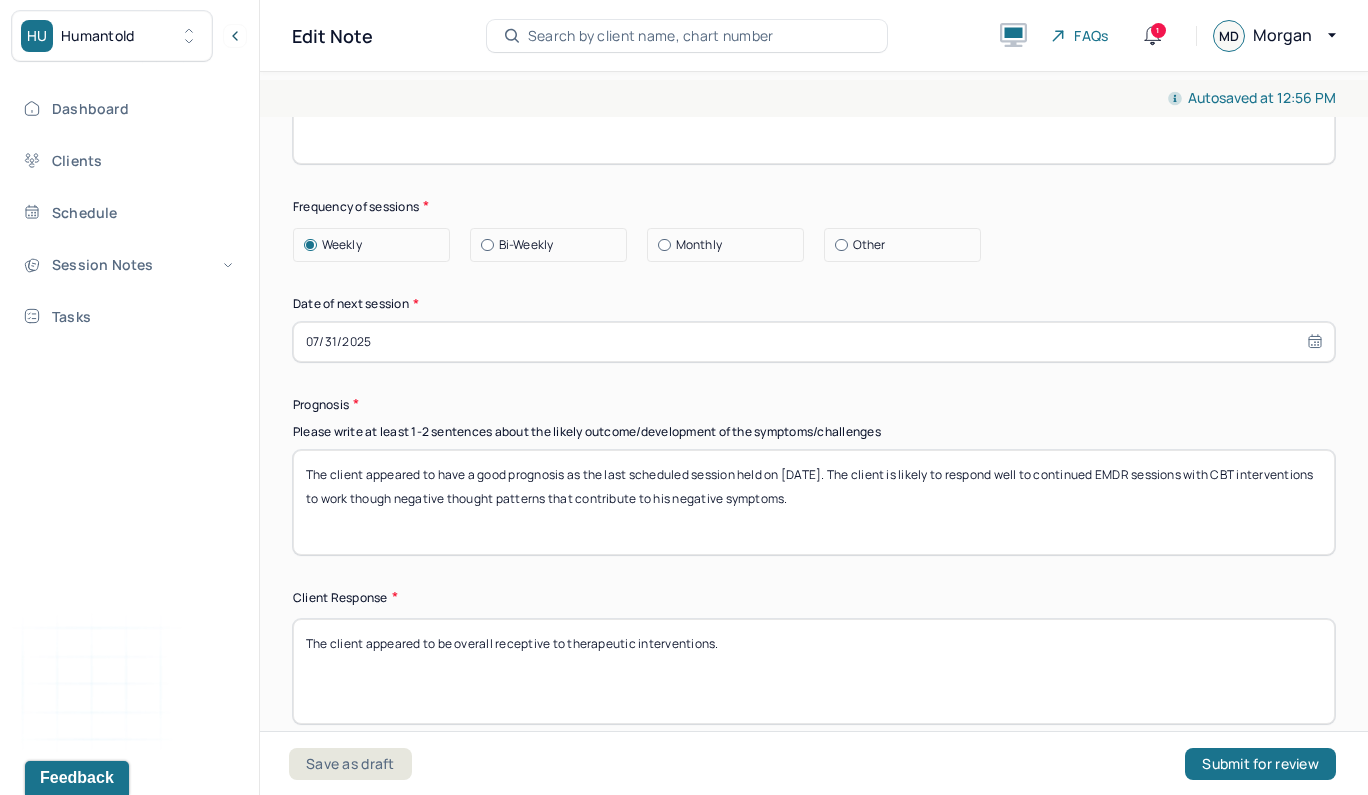 click on "The client appeared to have a good prognosis as the last scheduled session held on [DATE]. The client is likely to respond well to continued EMDR sessions with CBT interventions to work though negative thought patterns that contribute to his negative symptoms." at bounding box center [814, 502] 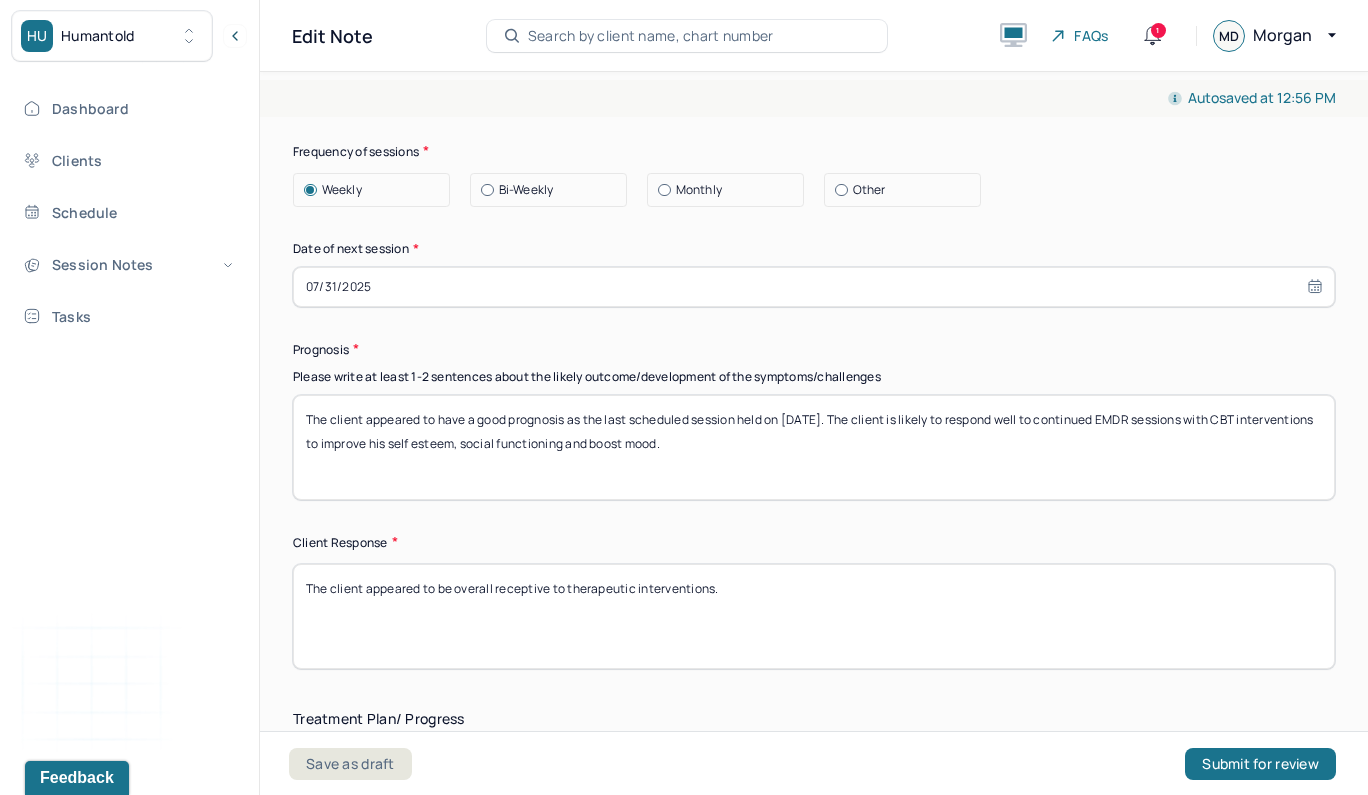 scroll, scrollTop: 2835, scrollLeft: 0, axis: vertical 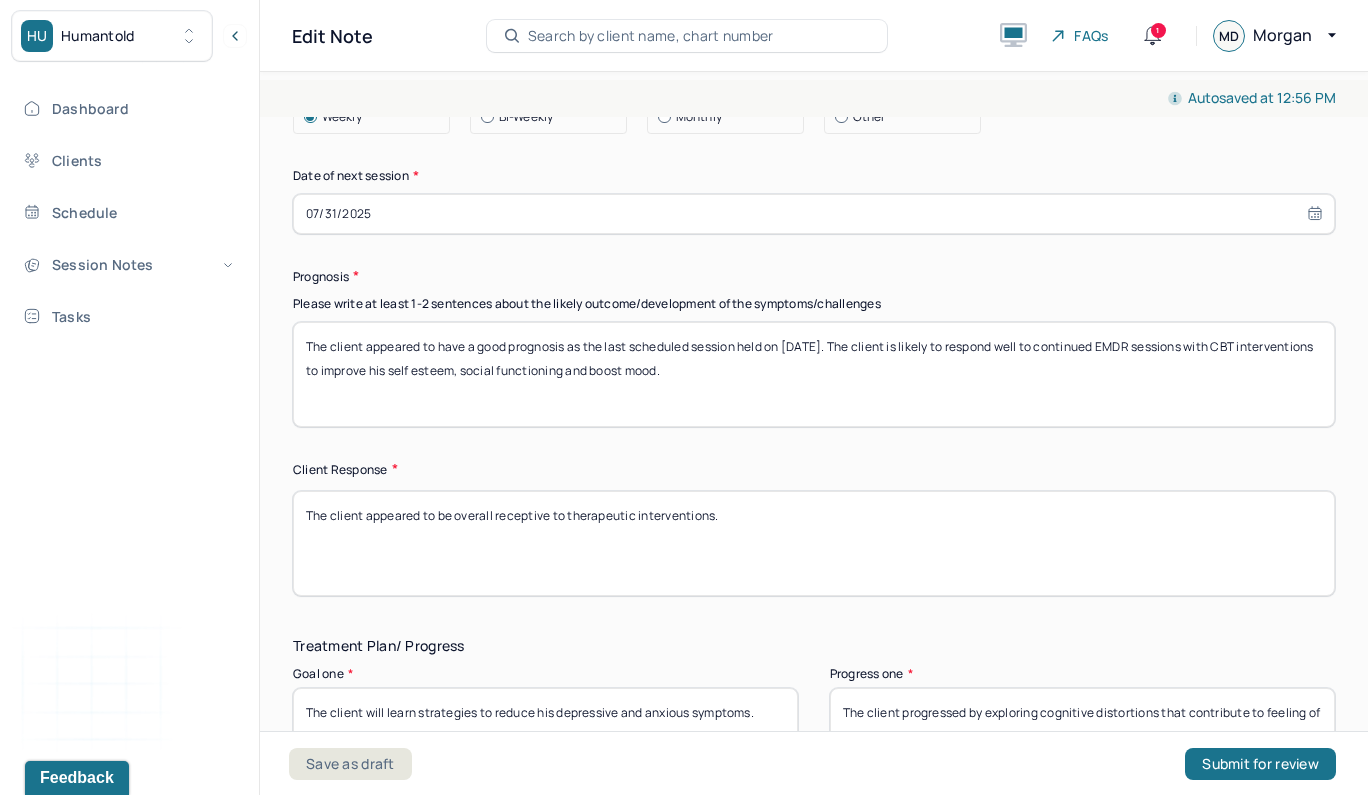 type on "The client appeared to have a good prognosis as the last scheduled session held on [DATE]. The client is likely to respond well to continued EMDR sessions with CBT interventions to improve his self esteem, social functioning and boost mood." 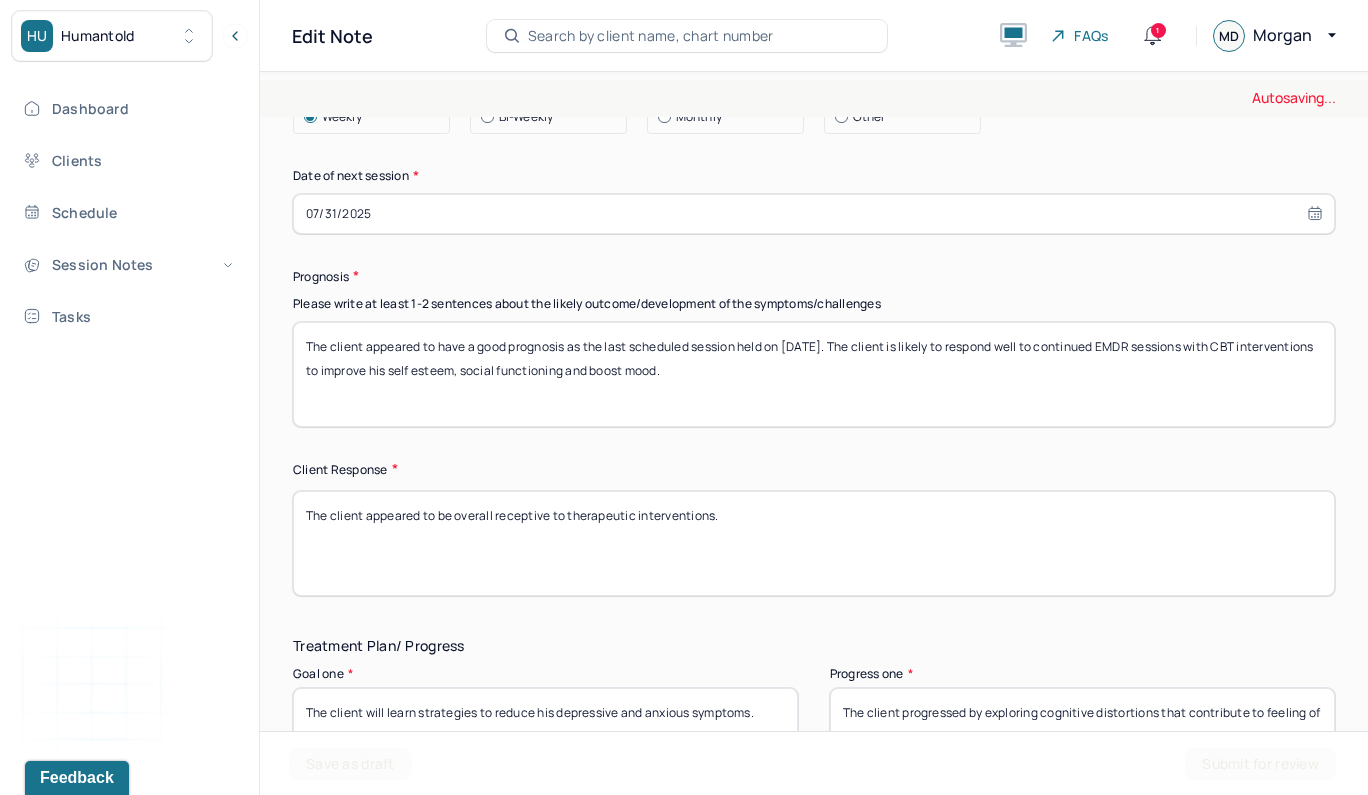 click on "The client appeared to be overall receptive to therapeutic interventions." at bounding box center (814, 543) 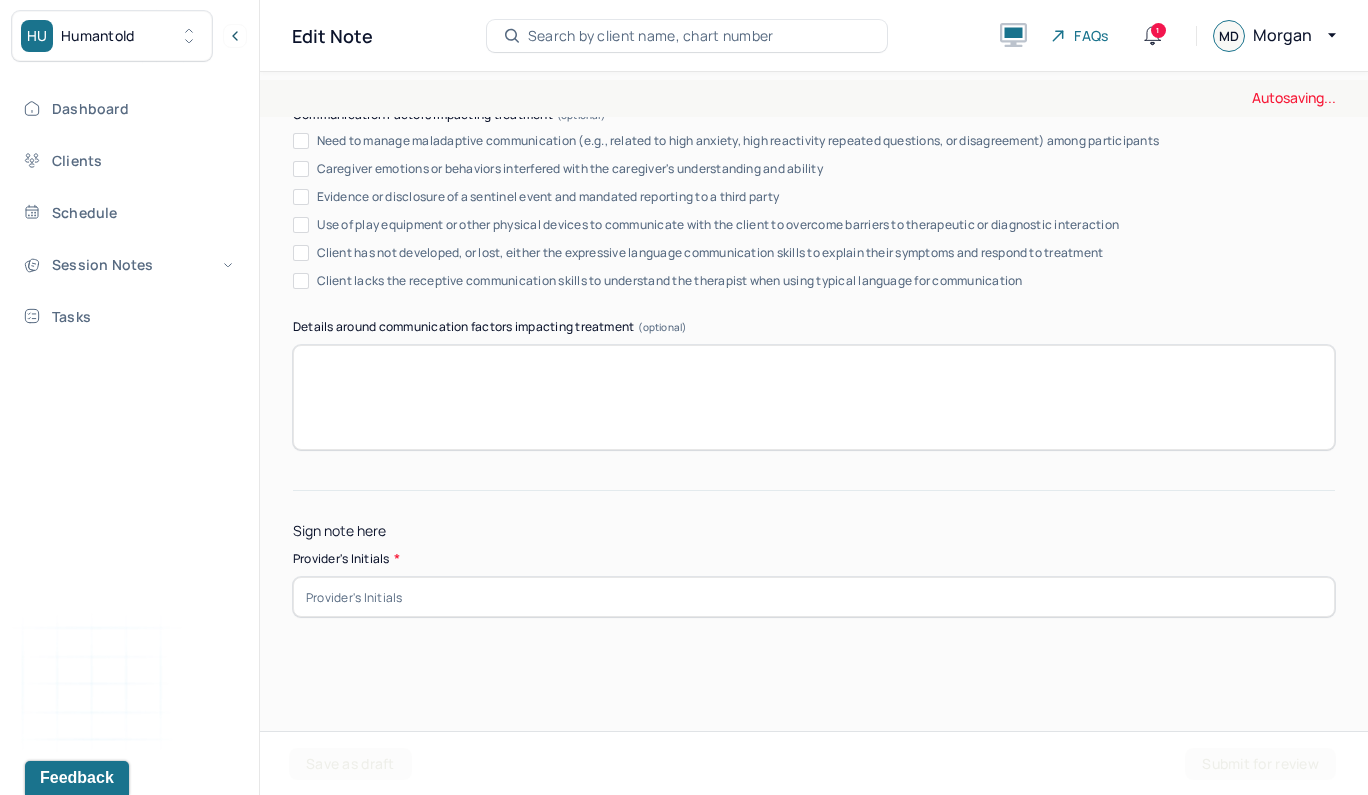 type on "The client appeared to be open to EMDR and CBT interventions." 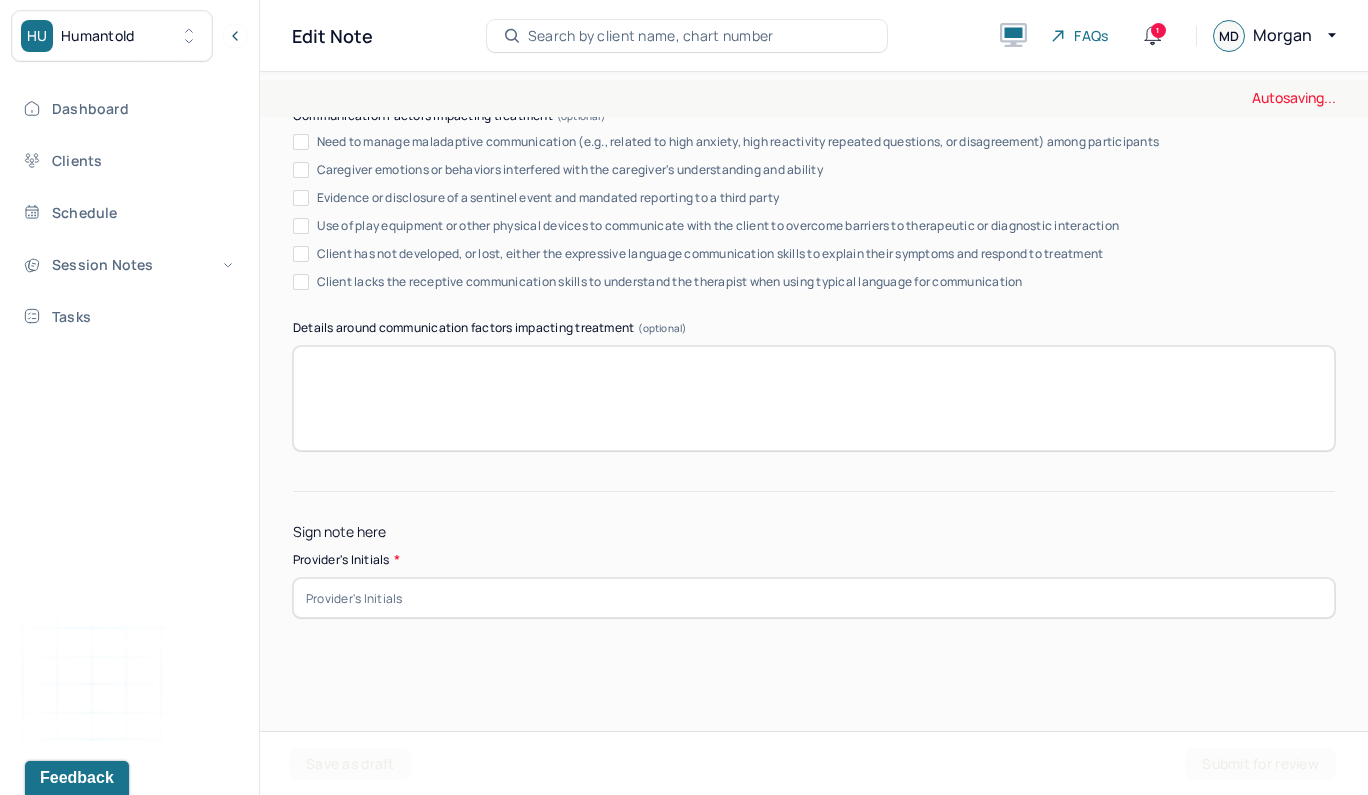 click at bounding box center [814, 598] 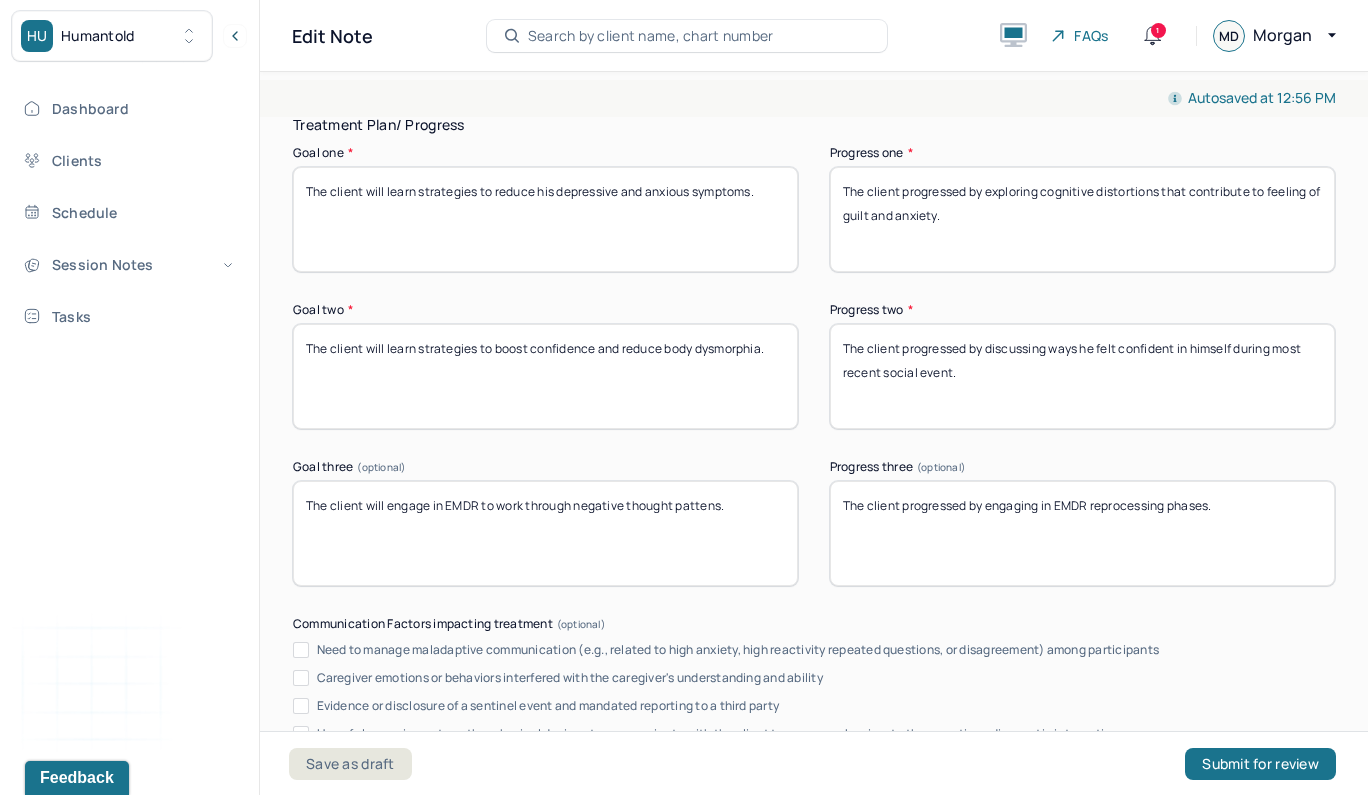 scroll, scrollTop: 3286, scrollLeft: 0, axis: vertical 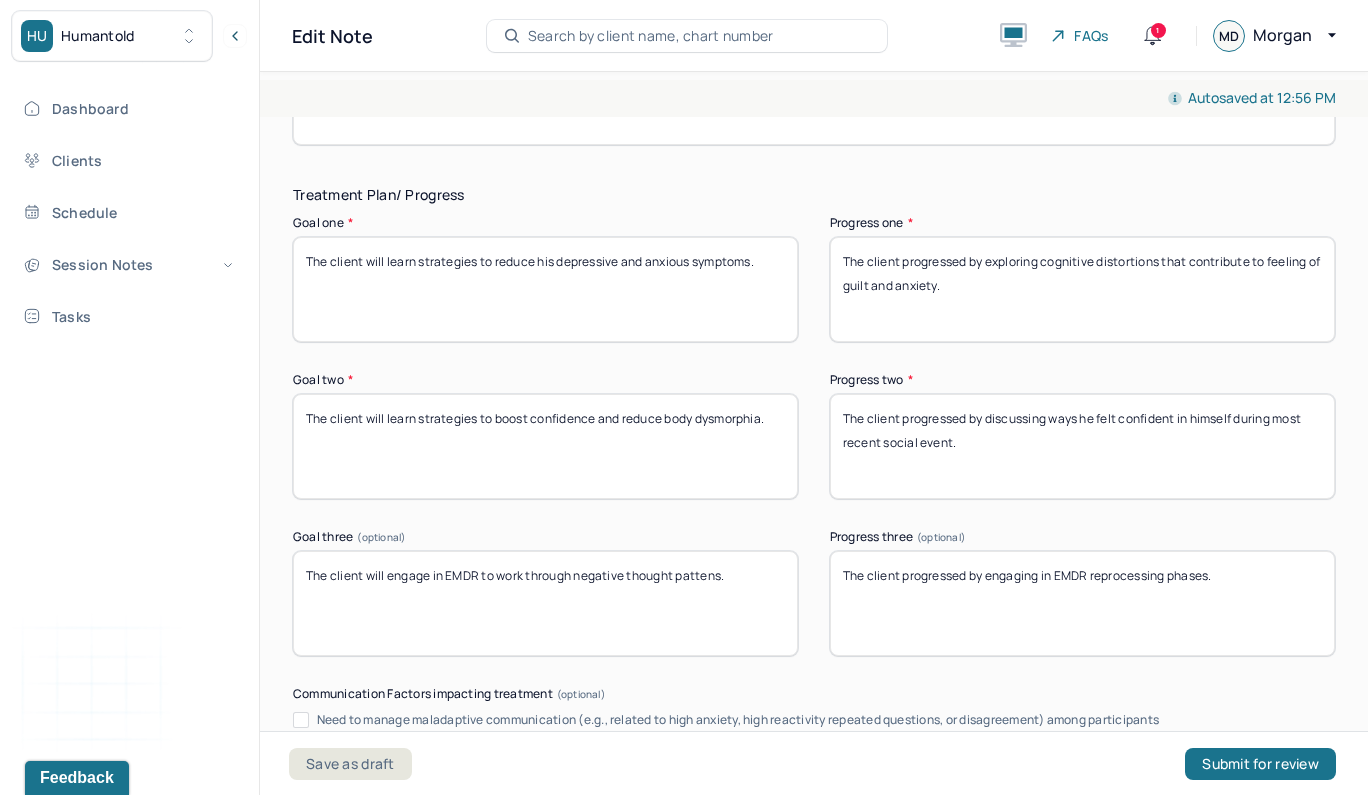 type on "MTD" 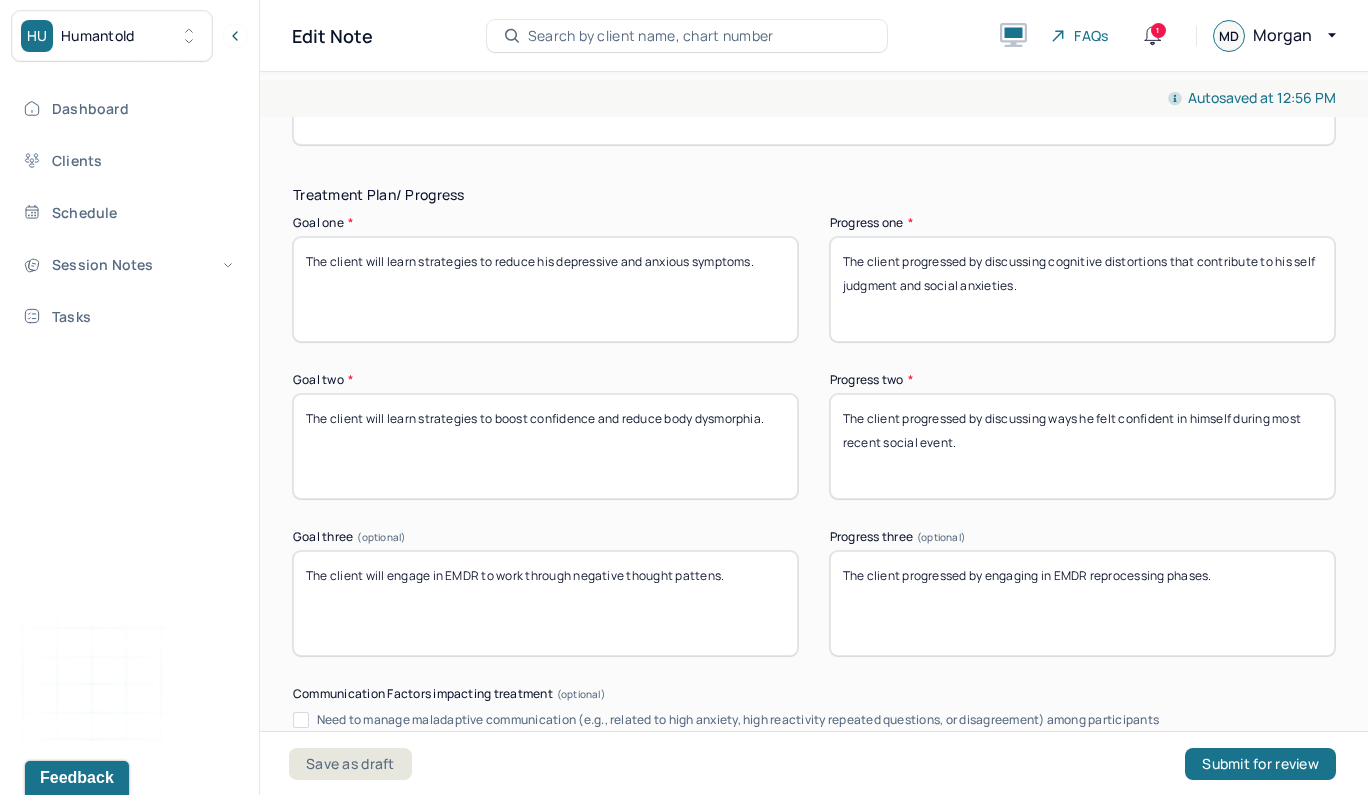 type on "The client progressed by discussing cognitive distortions that contribute to his self judgment and social anxieties." 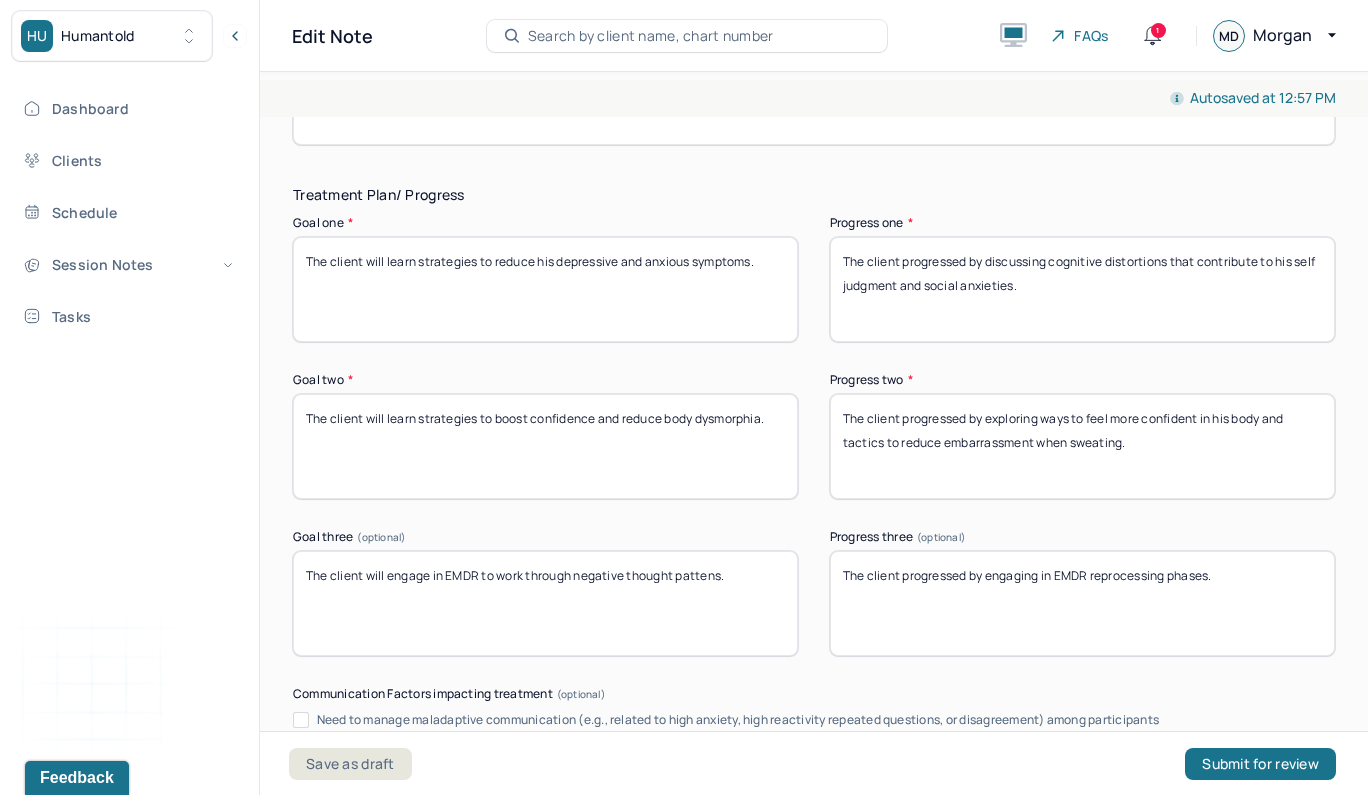 type on "The client progressed by exploring ways to feel more confident in his body and tactics to reduce embarrassment when sweating." 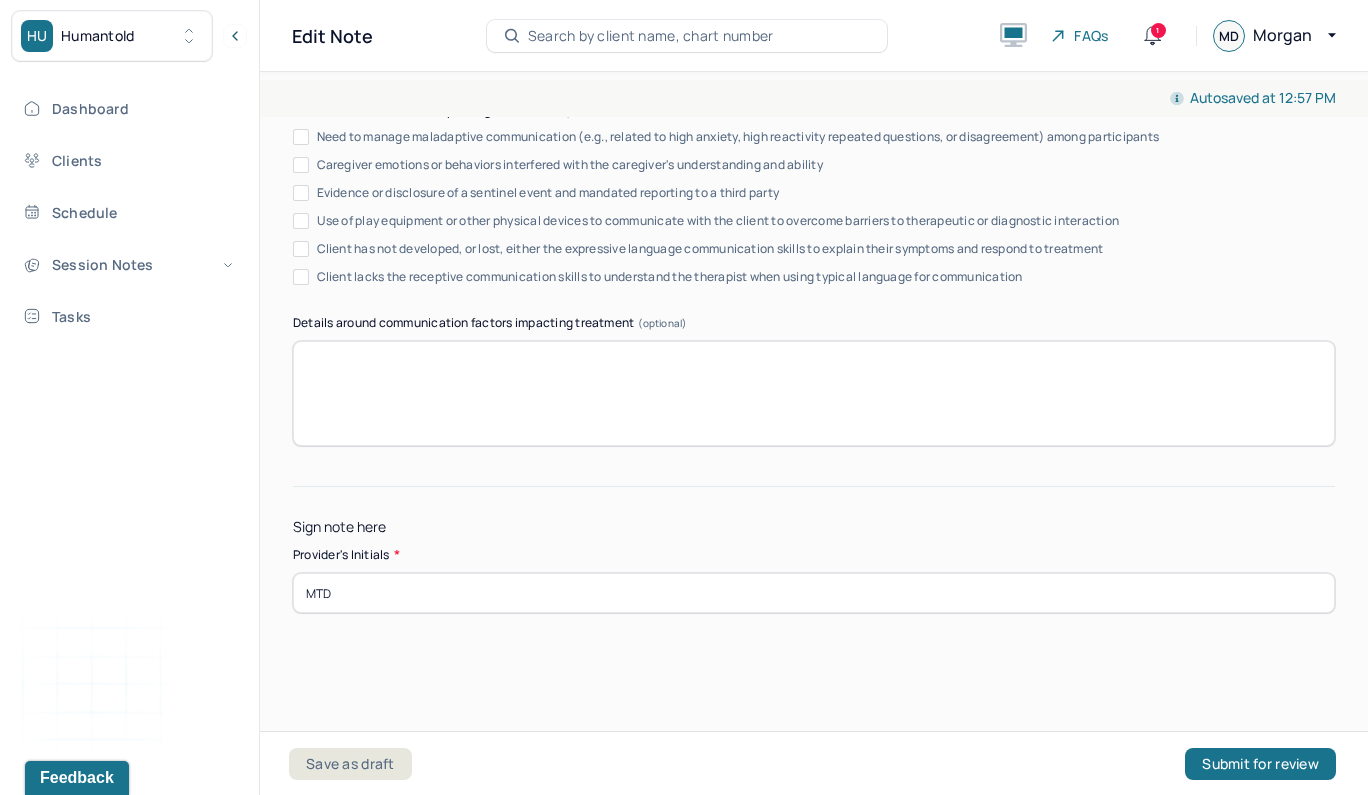 scroll, scrollTop: 3864, scrollLeft: 0, axis: vertical 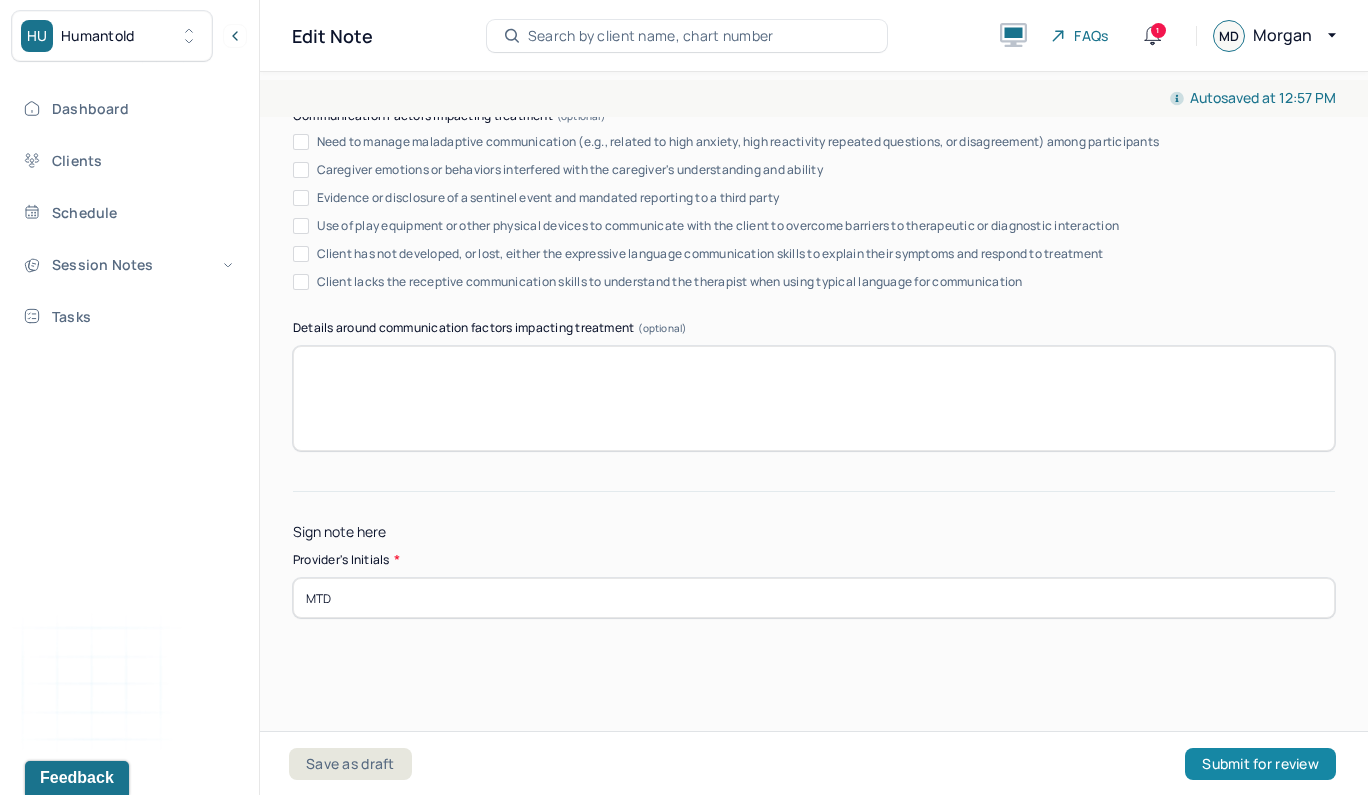 type on "The client progressed by engaging in EMDR to reprocess past social anxiety memory that led to feelings of embarrassment." 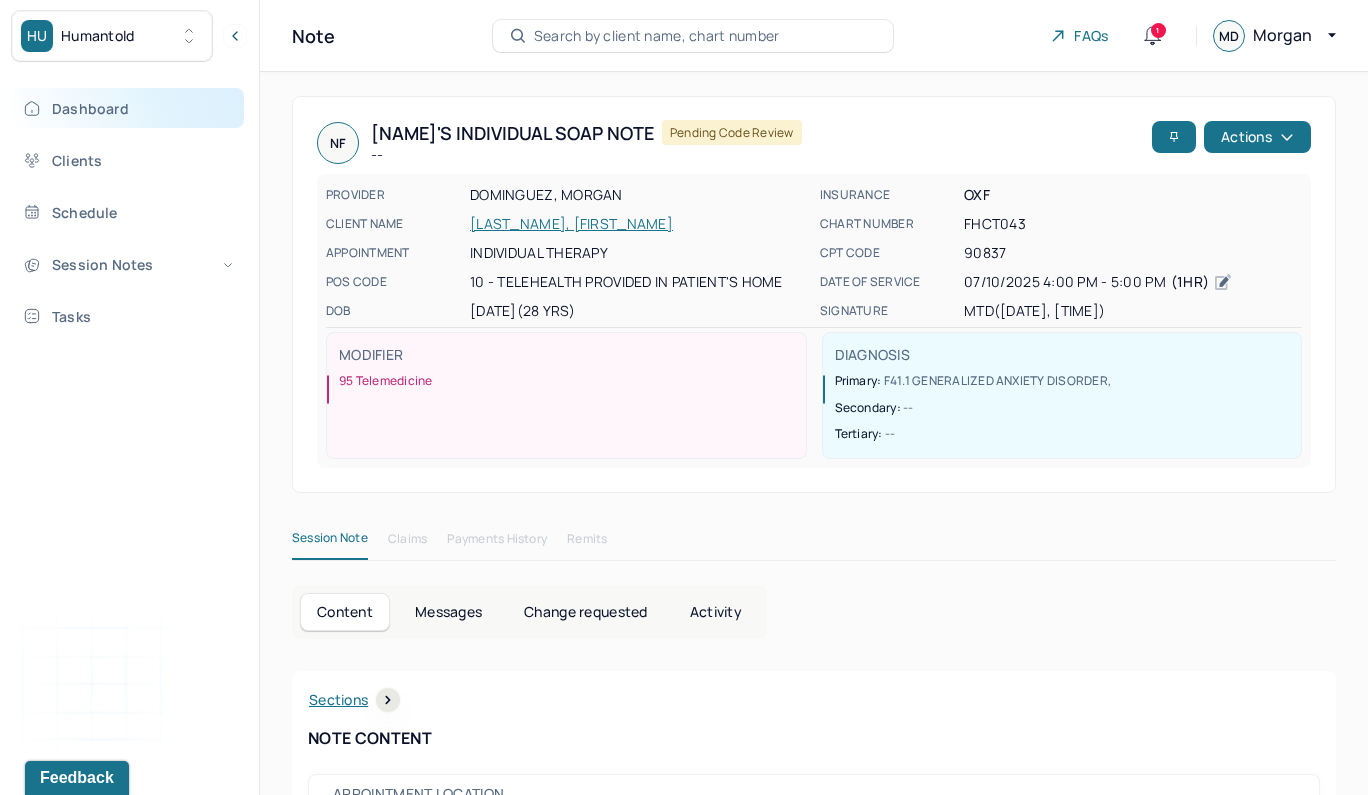 click on "Dashboard" at bounding box center [128, 108] 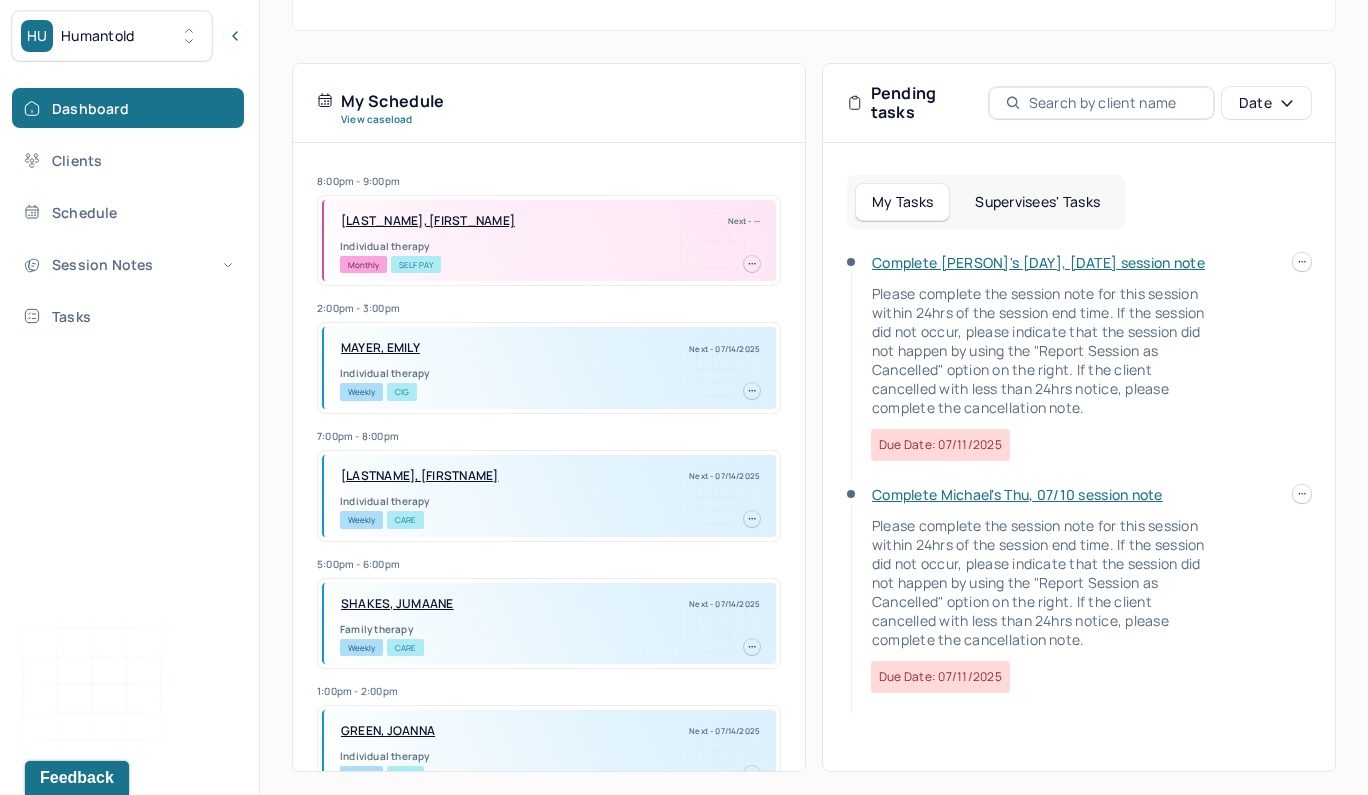 scroll, scrollTop: 369, scrollLeft: 0, axis: vertical 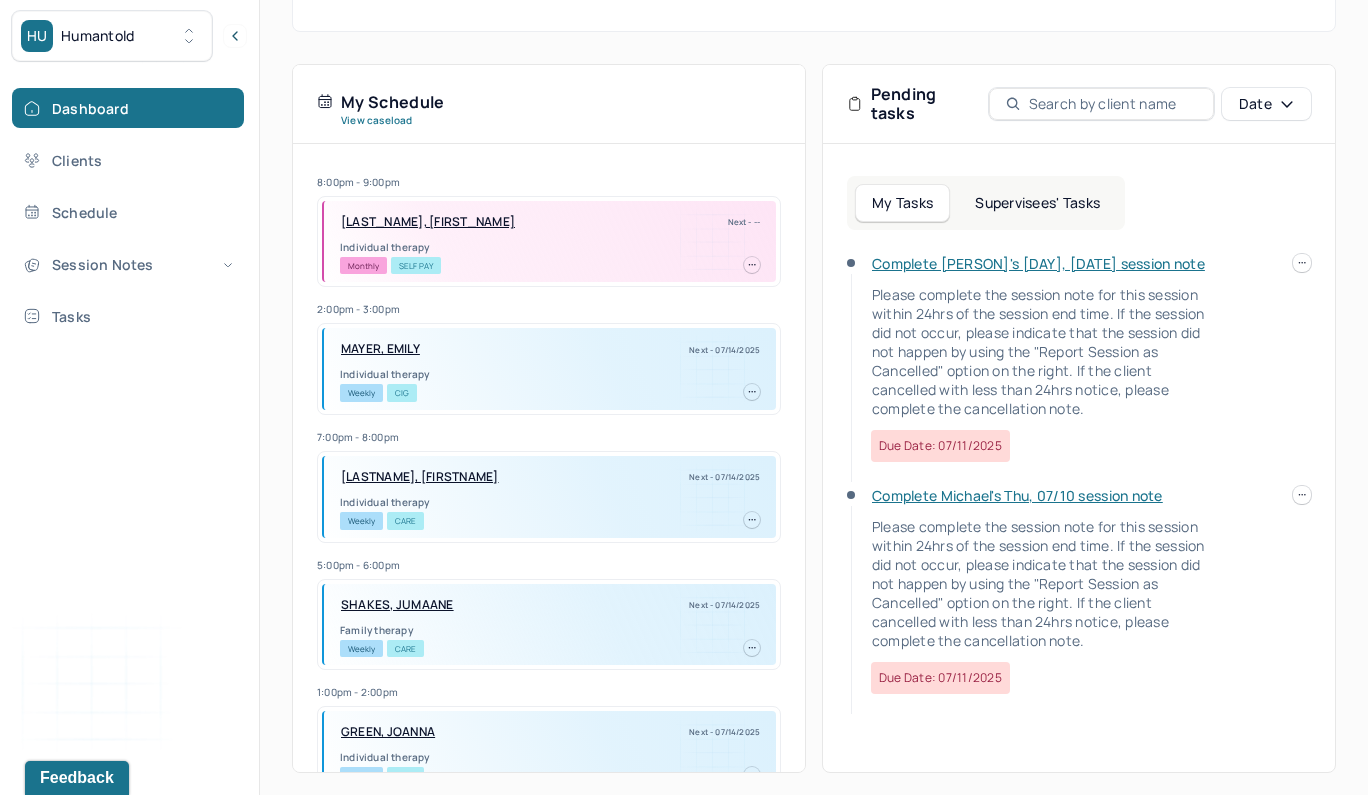 click on "Complete [PERSON]'s [DAY], [DATE] session note" at bounding box center (1038, 263) 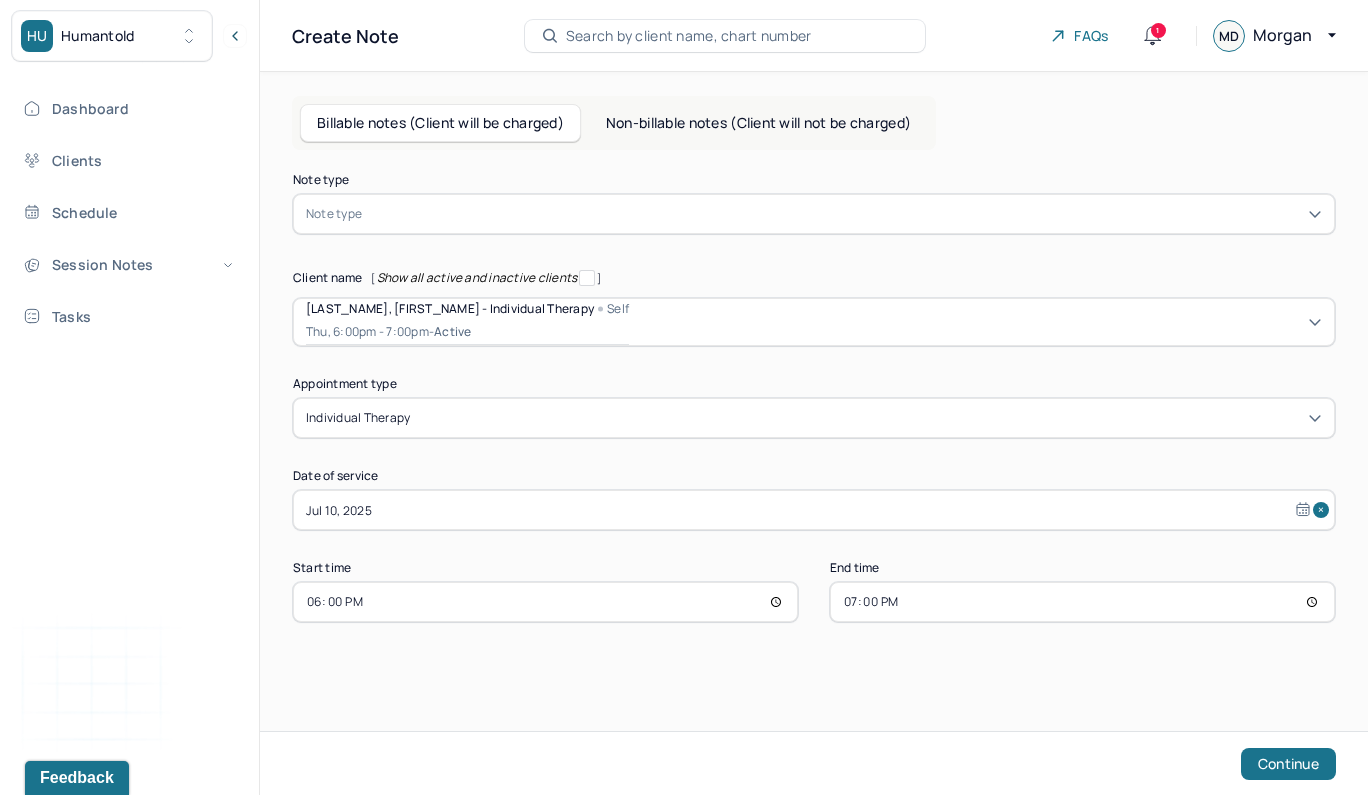 click at bounding box center (844, 214) 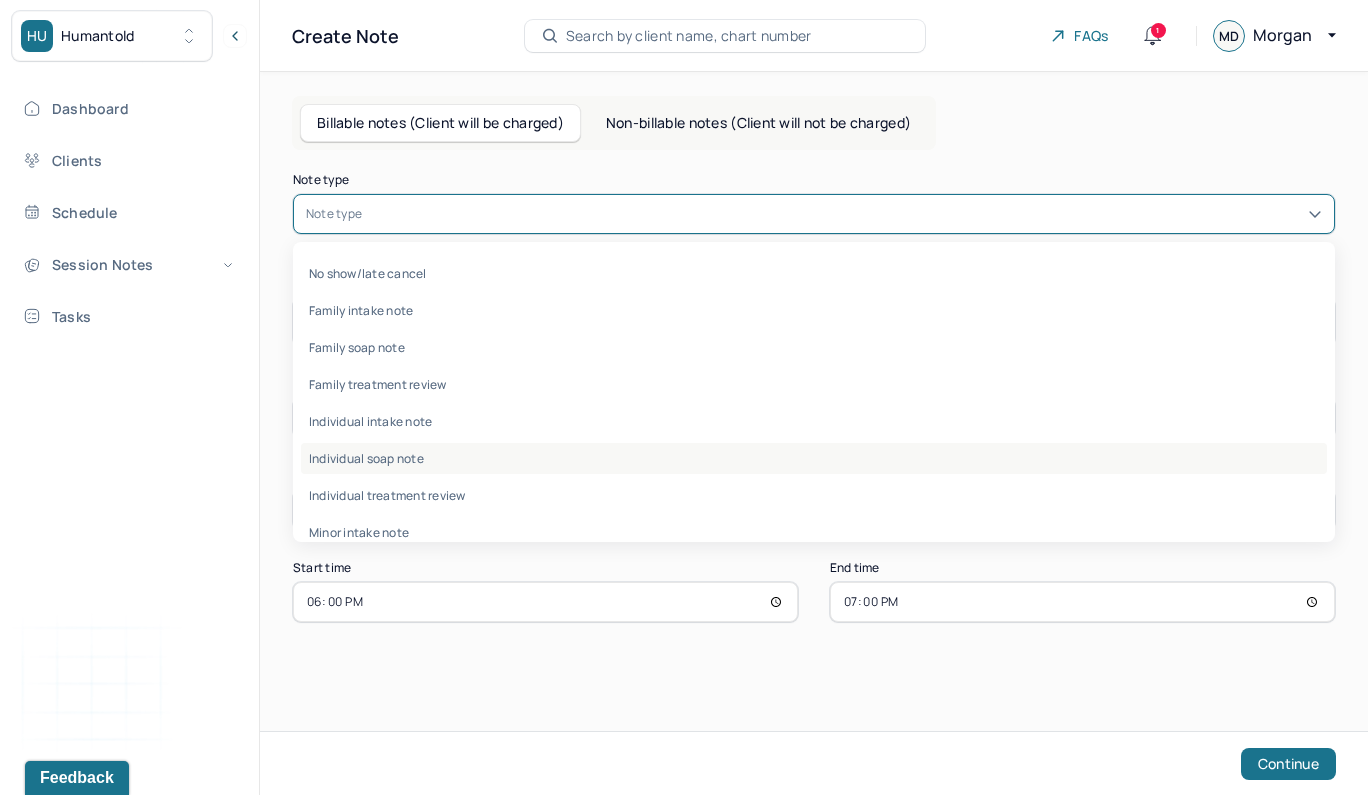 click on "Individual soap note" at bounding box center [814, 458] 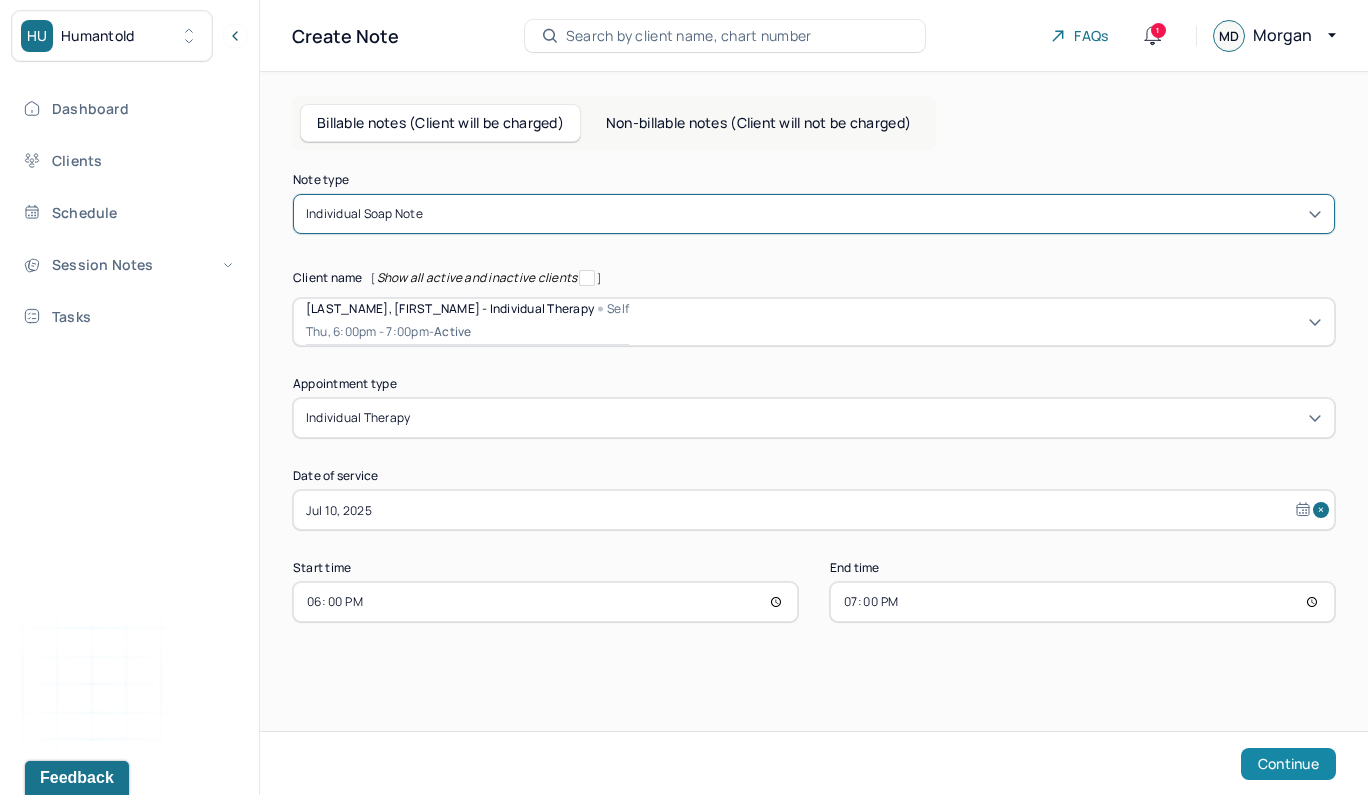click on "Continue" at bounding box center (1288, 764) 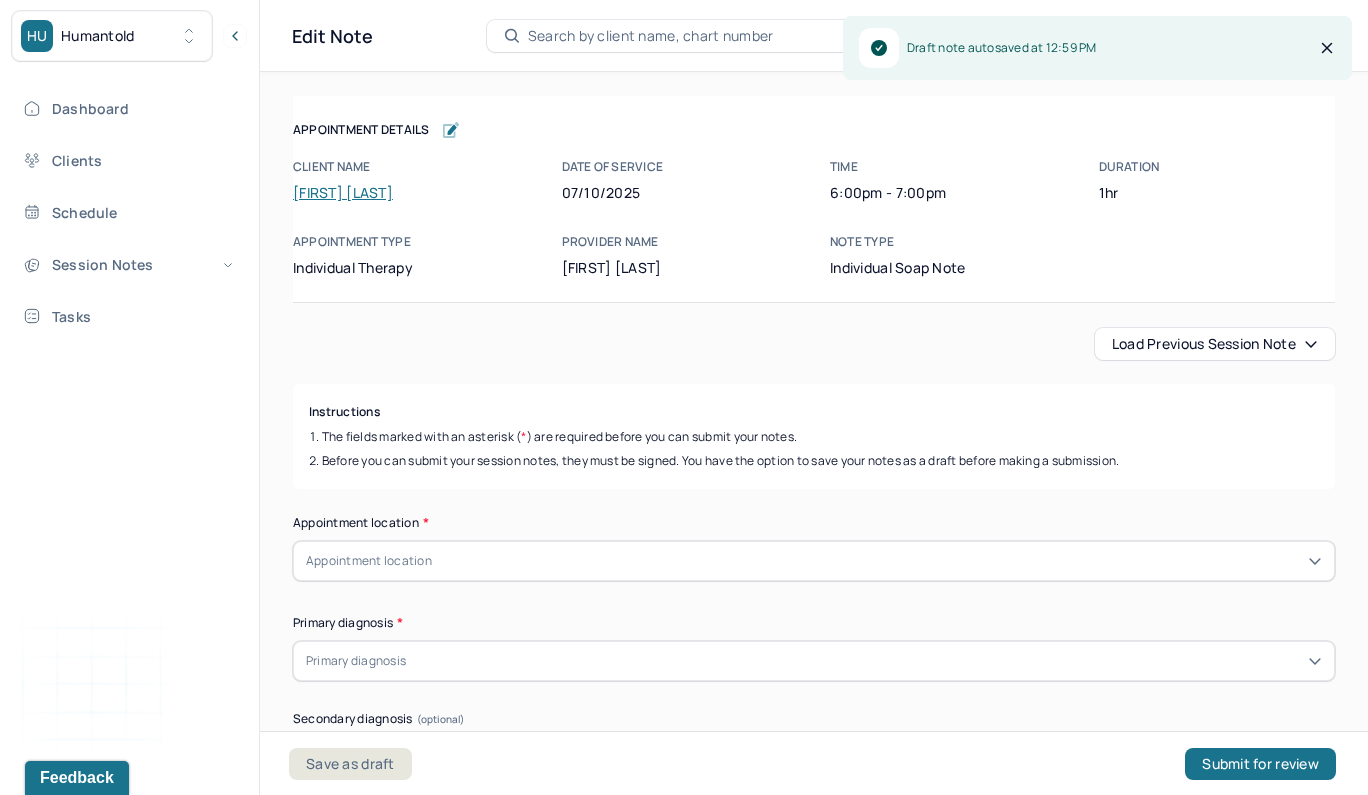 scroll, scrollTop: 32, scrollLeft: 0, axis: vertical 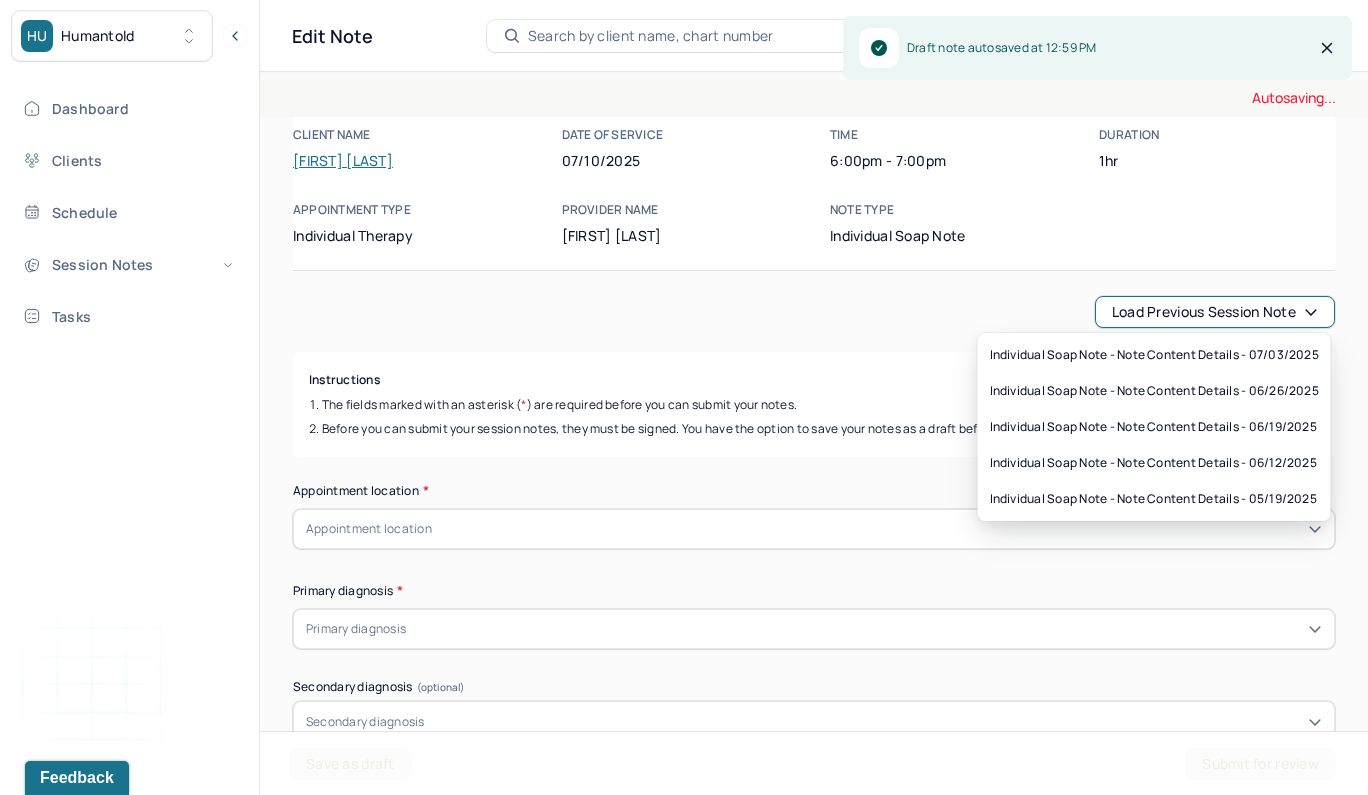 click on "Load previous session note" at bounding box center [1215, 312] 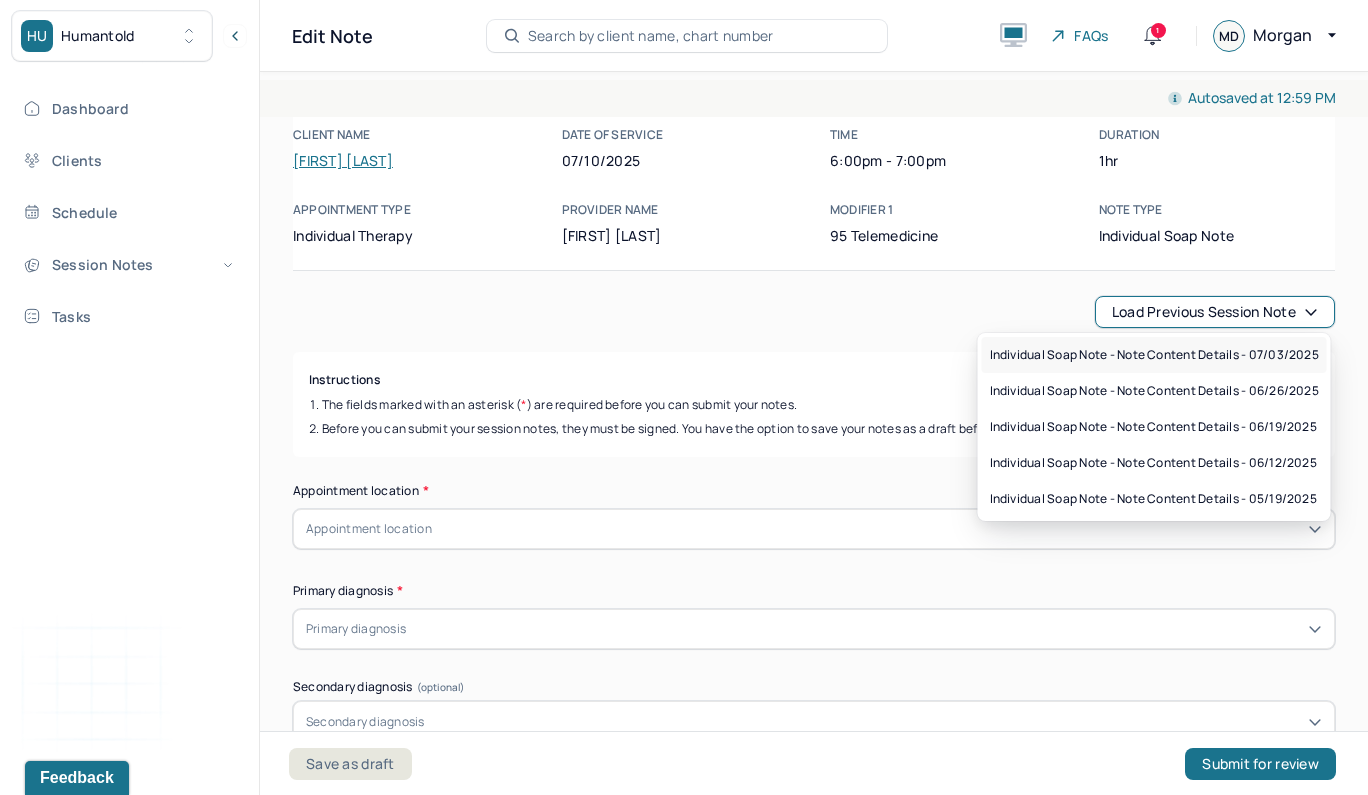 click on "Individual soap note   - Note content Details -   07/03/2025" at bounding box center [1154, 355] 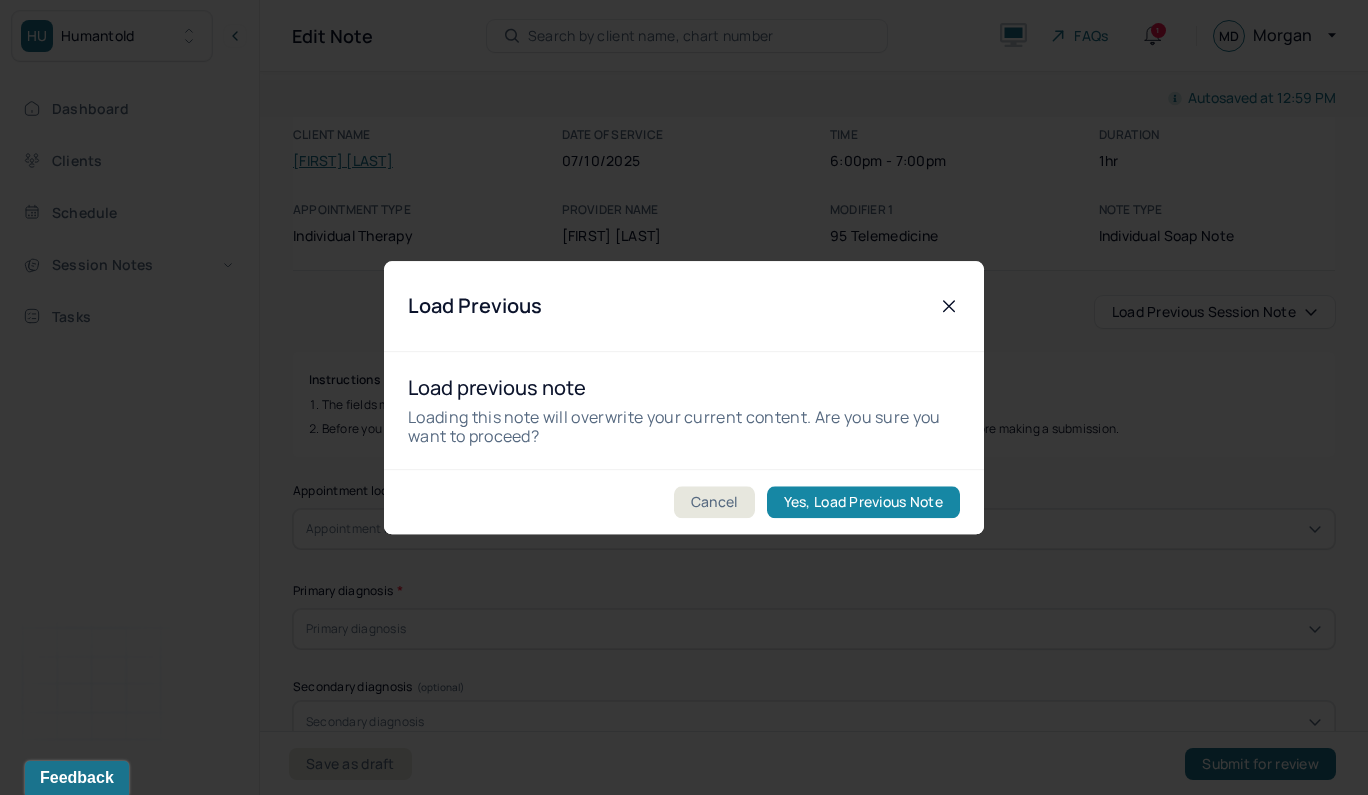 click on "Yes, Load Previous Note" at bounding box center (863, 502) 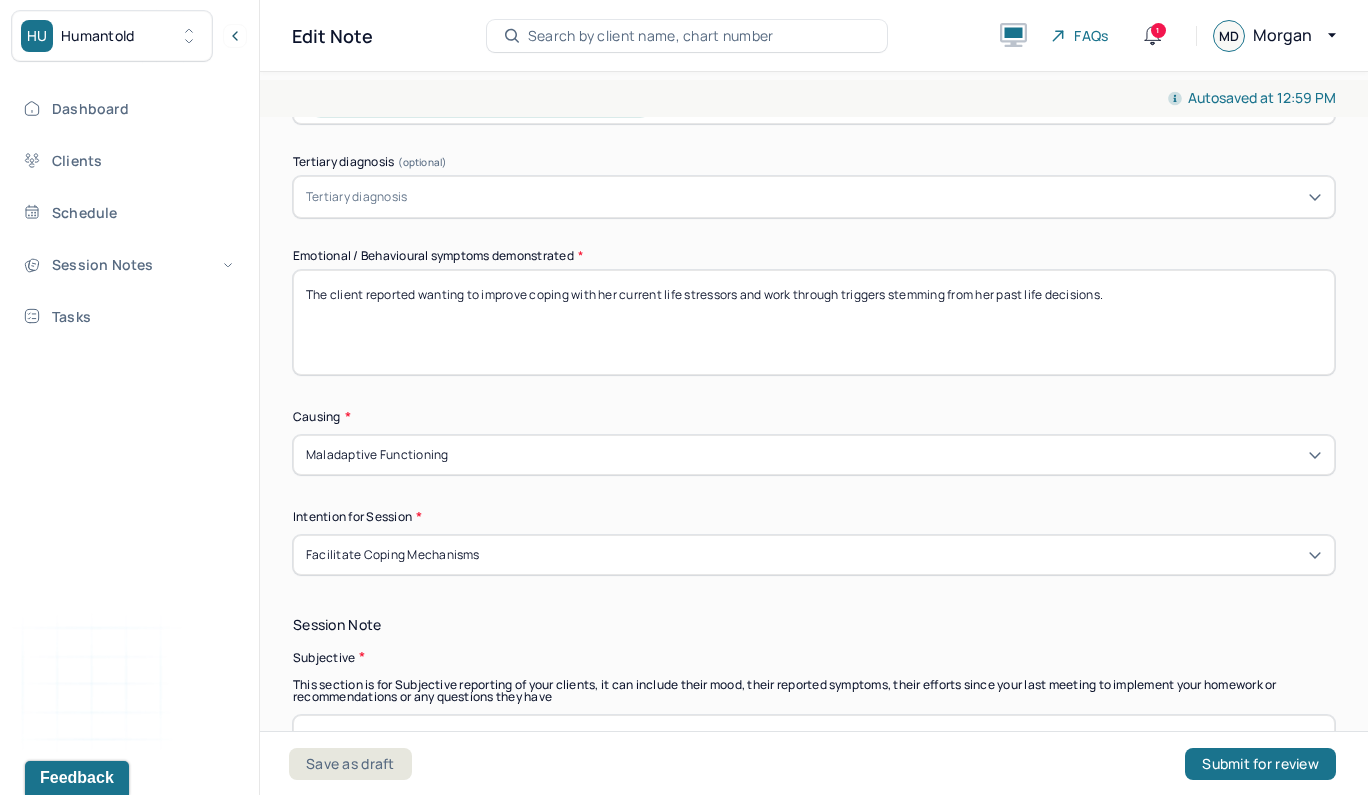 scroll, scrollTop: 912, scrollLeft: 0, axis: vertical 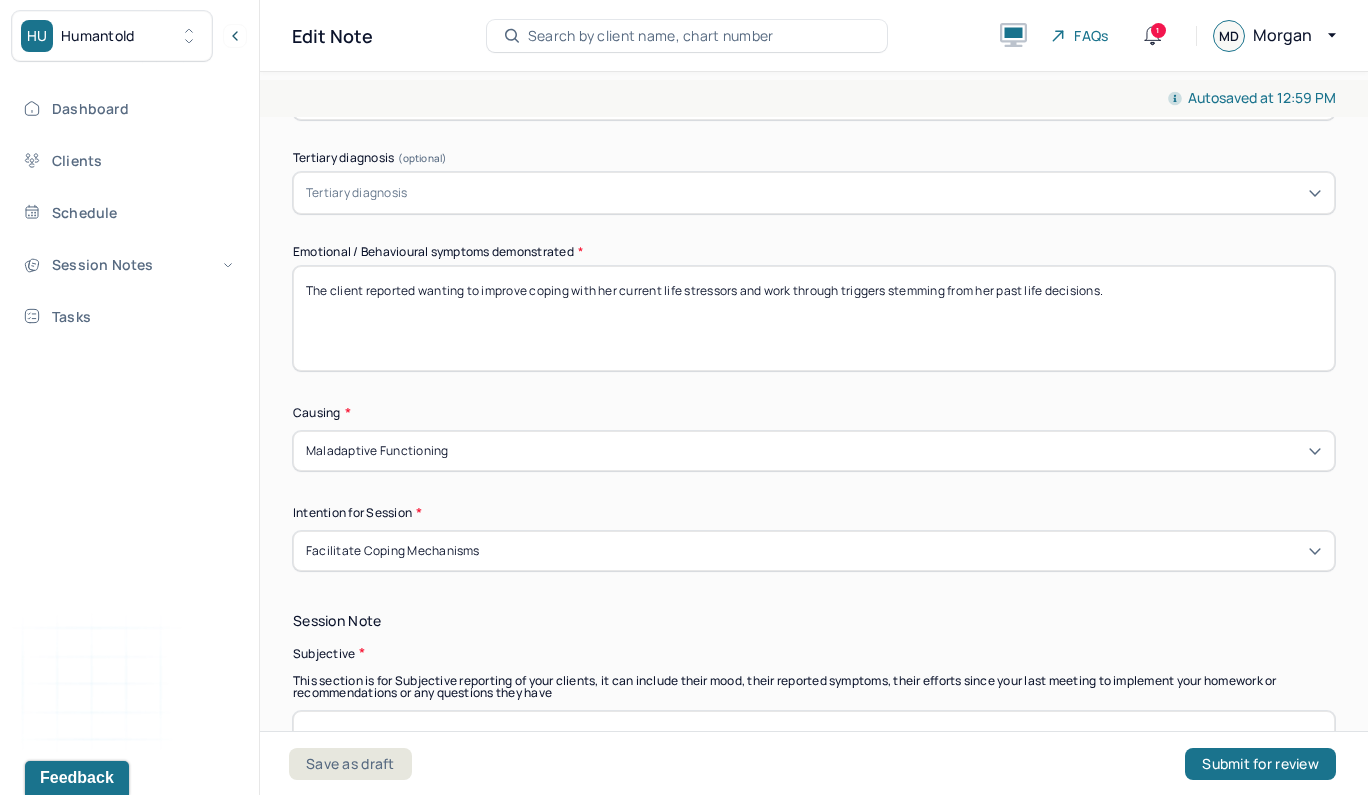click on "The client reported wanting to improve coping with her current life stressors and work through triggers stemming from her past life decisions." at bounding box center [814, 318] 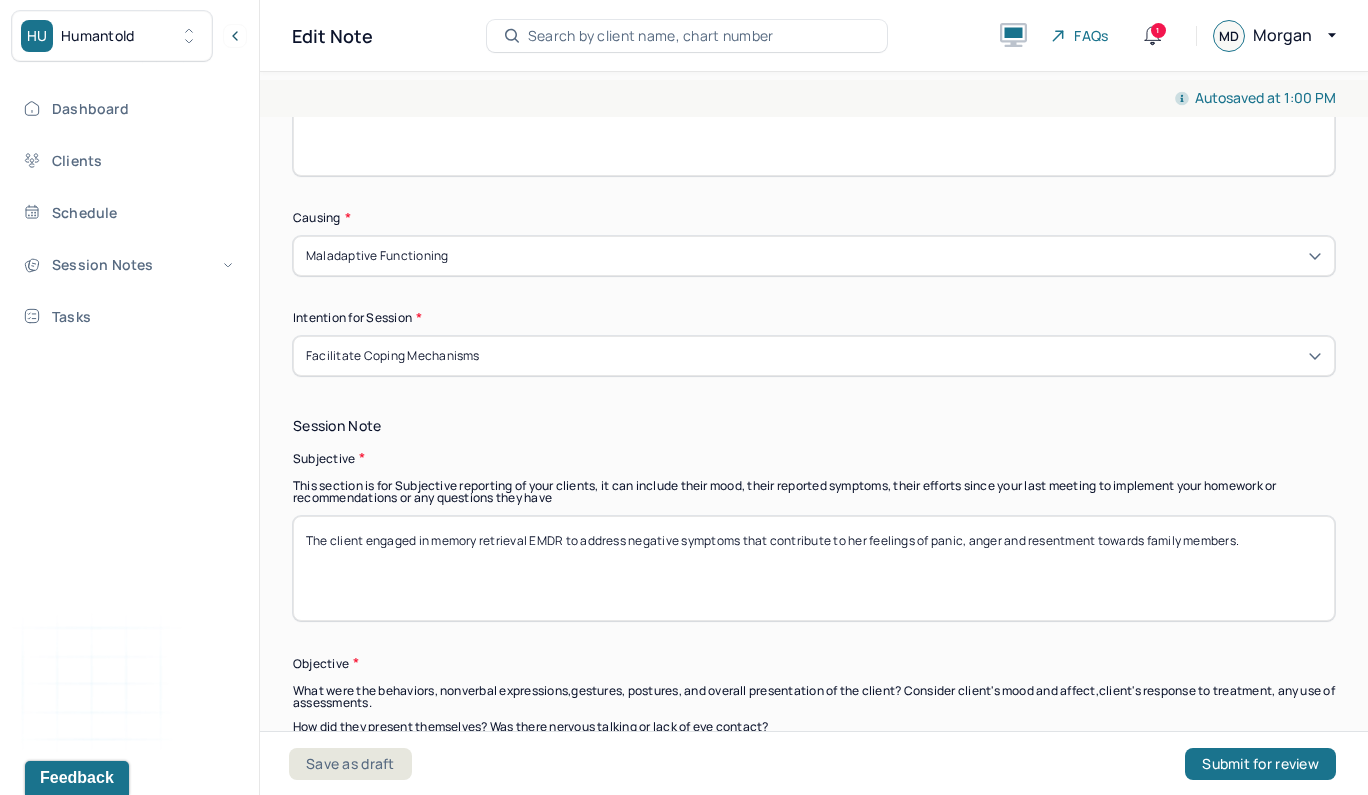 scroll, scrollTop: 1133, scrollLeft: 0, axis: vertical 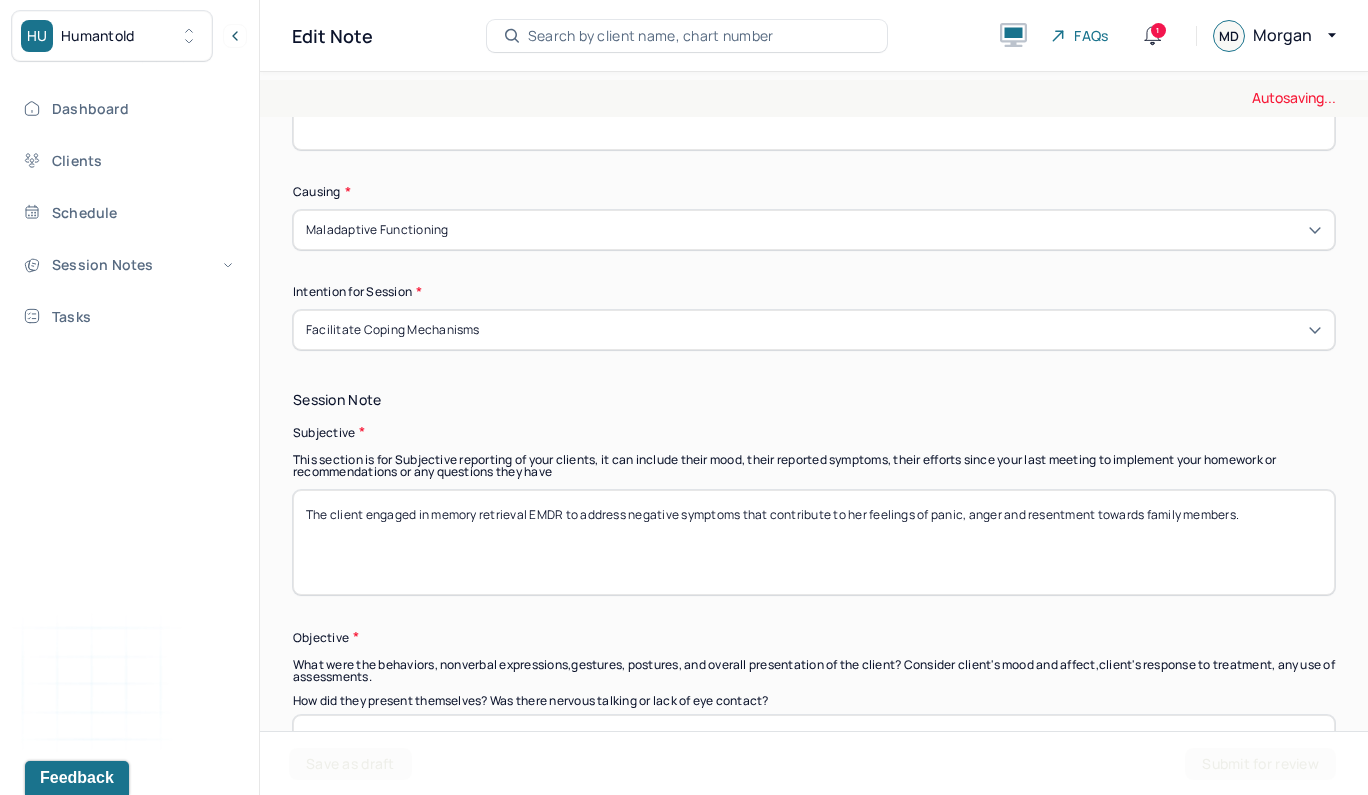 type on "The client reported wanting to cope with her feelings of disappointment for her daughter and reduce feeling triggered when her ex husband is mentioned." 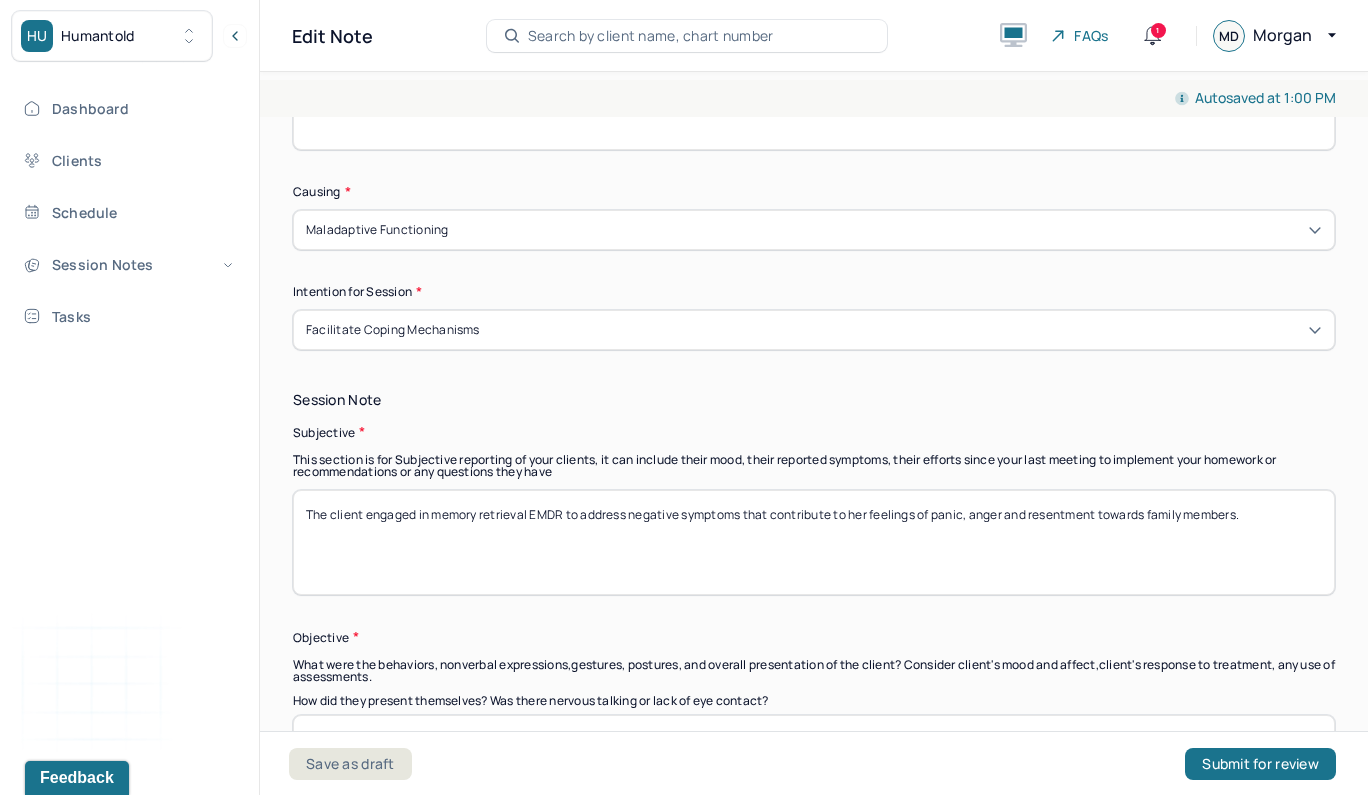 click on "The client engaged in memory retrieval EMDR to address negative symptoms that contribute to her feelings of panic, anger and resentment towards family members." at bounding box center (814, 542) 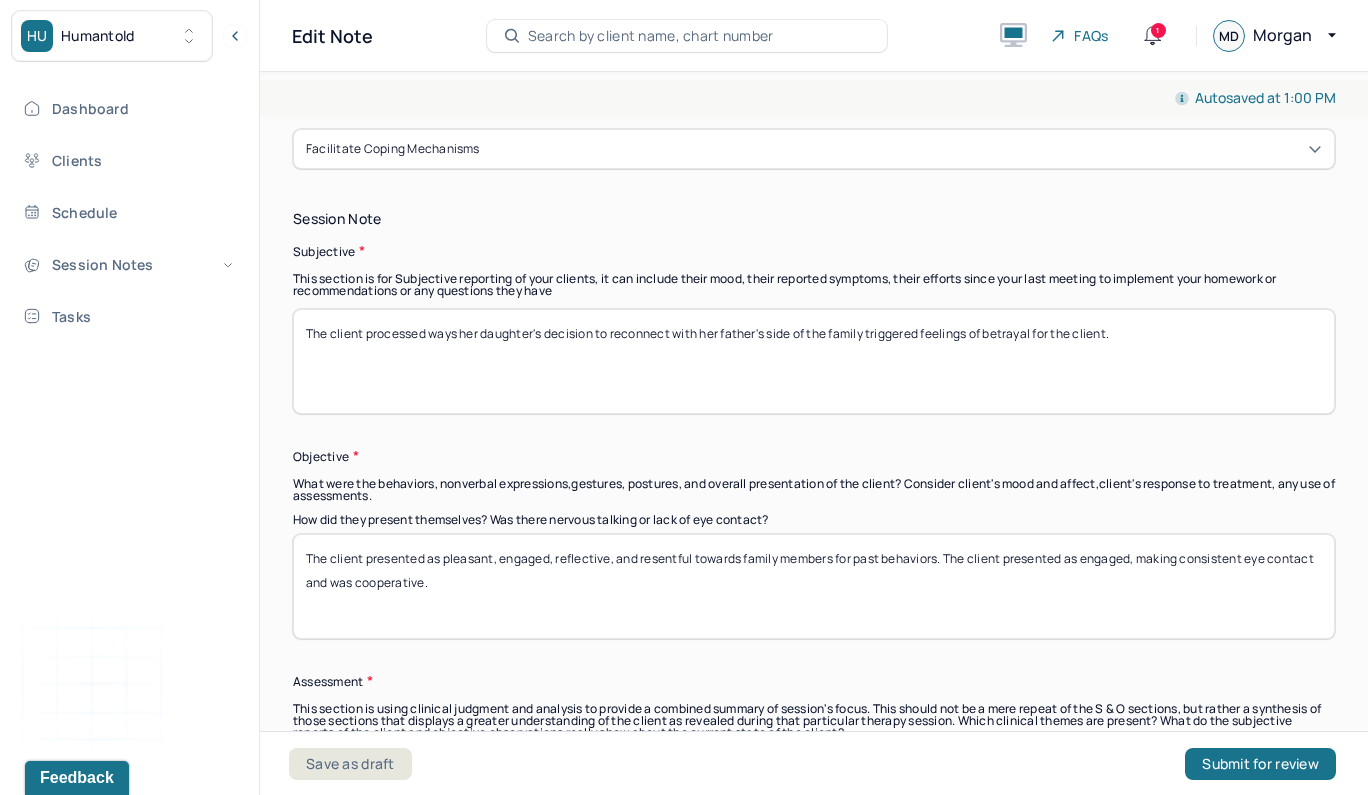scroll, scrollTop: 1466, scrollLeft: 0, axis: vertical 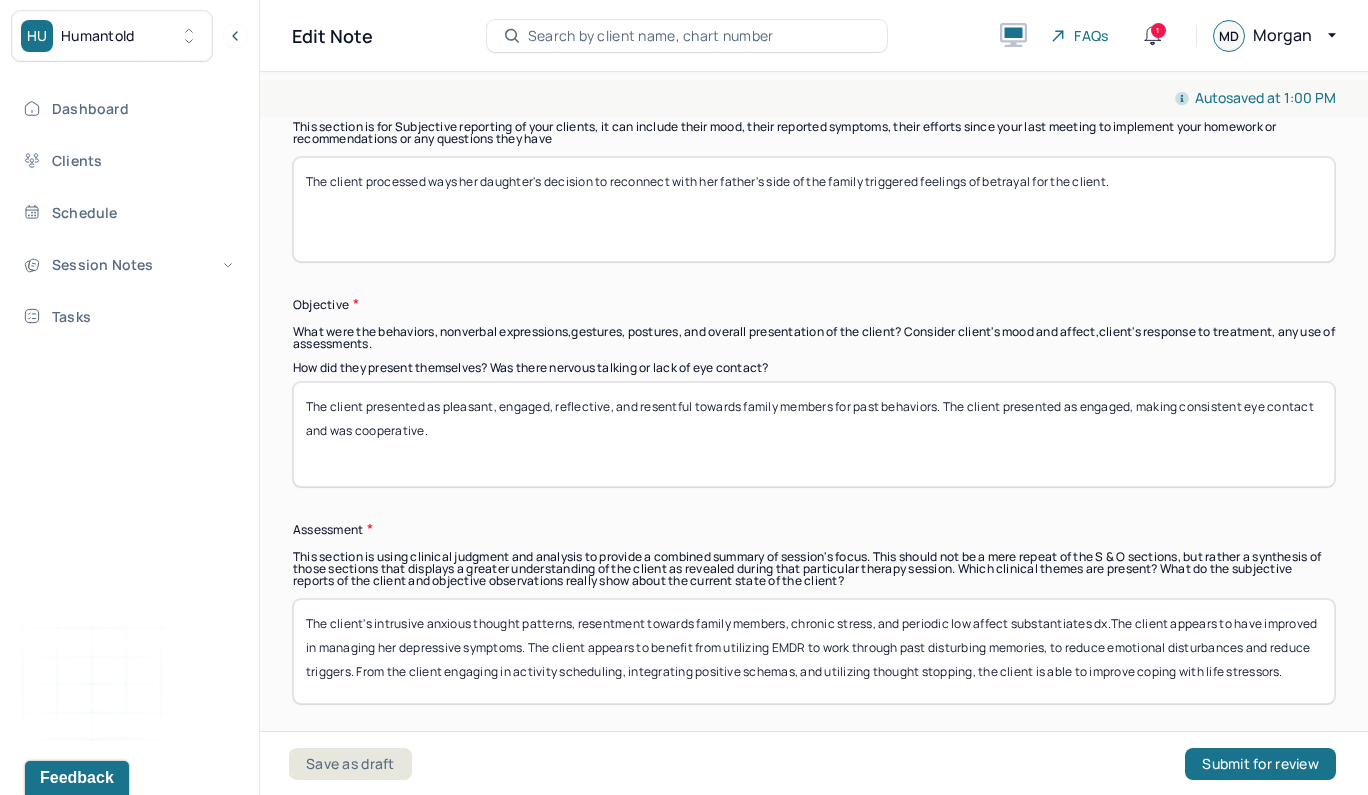 type on "The client processed ways her daughter's decision to reconnect with her father's side of the family triggered feelings of betrayal for the client." 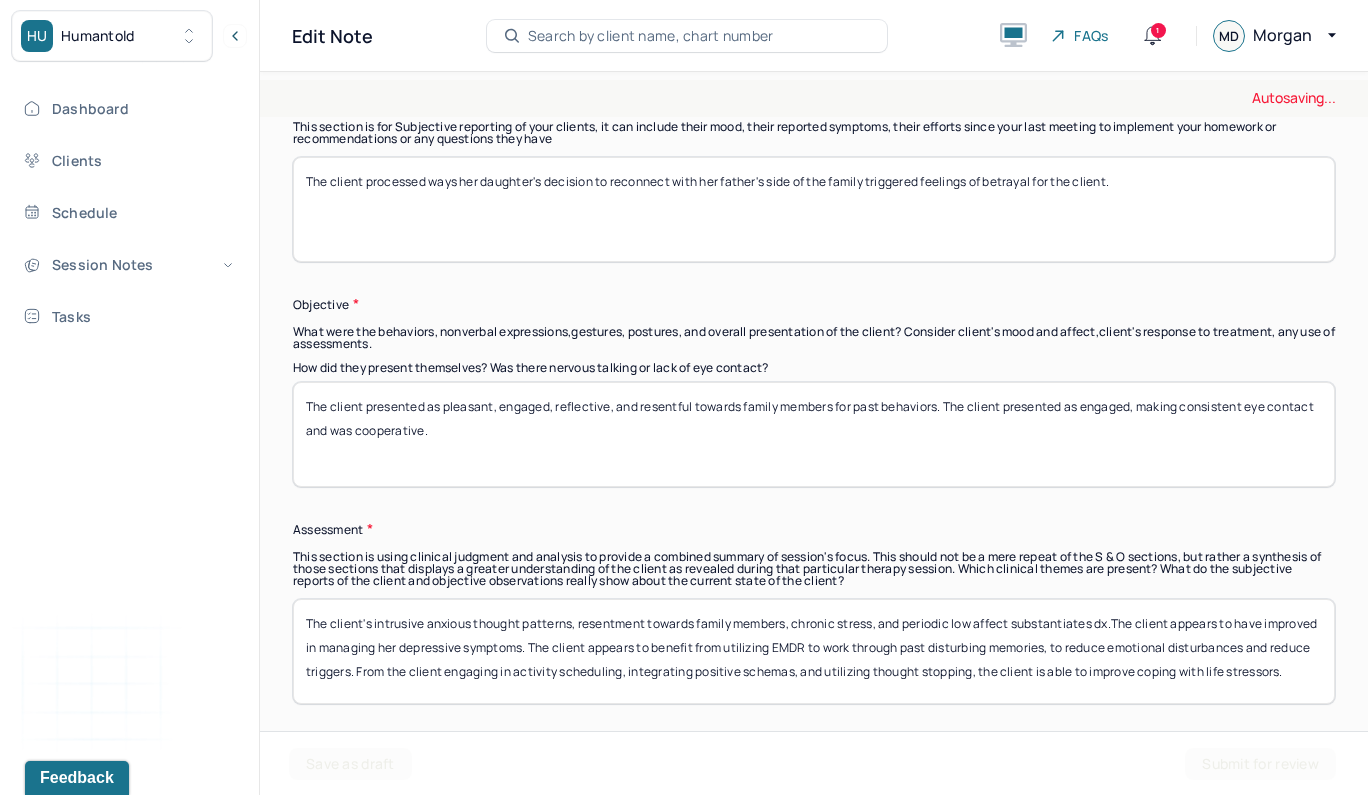 click on "The client presented as pleasant, engaged, reflective, and resentful towards family members for past behaviors. The client presented as engaged, making consistent eye contact and was cooperative." at bounding box center (814, 434) 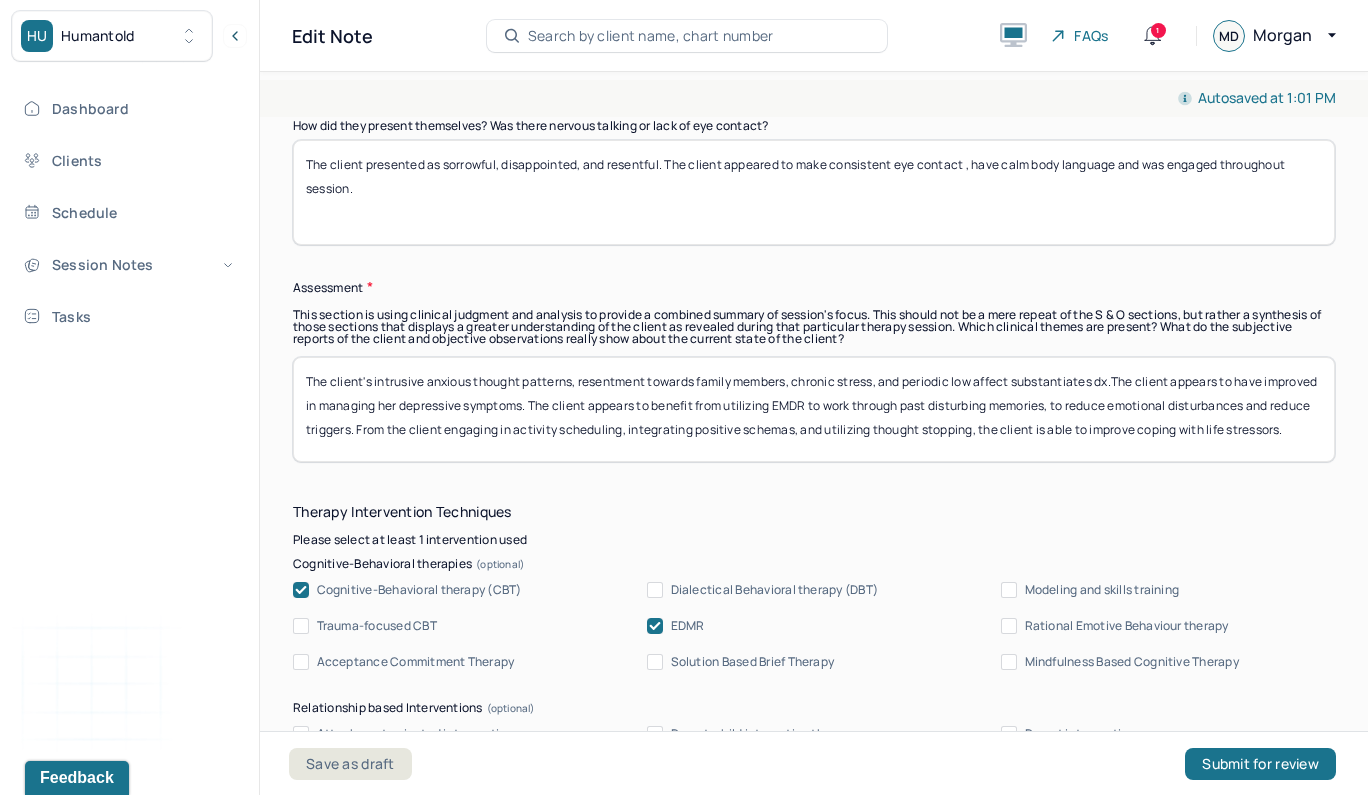 scroll, scrollTop: 1755, scrollLeft: 0, axis: vertical 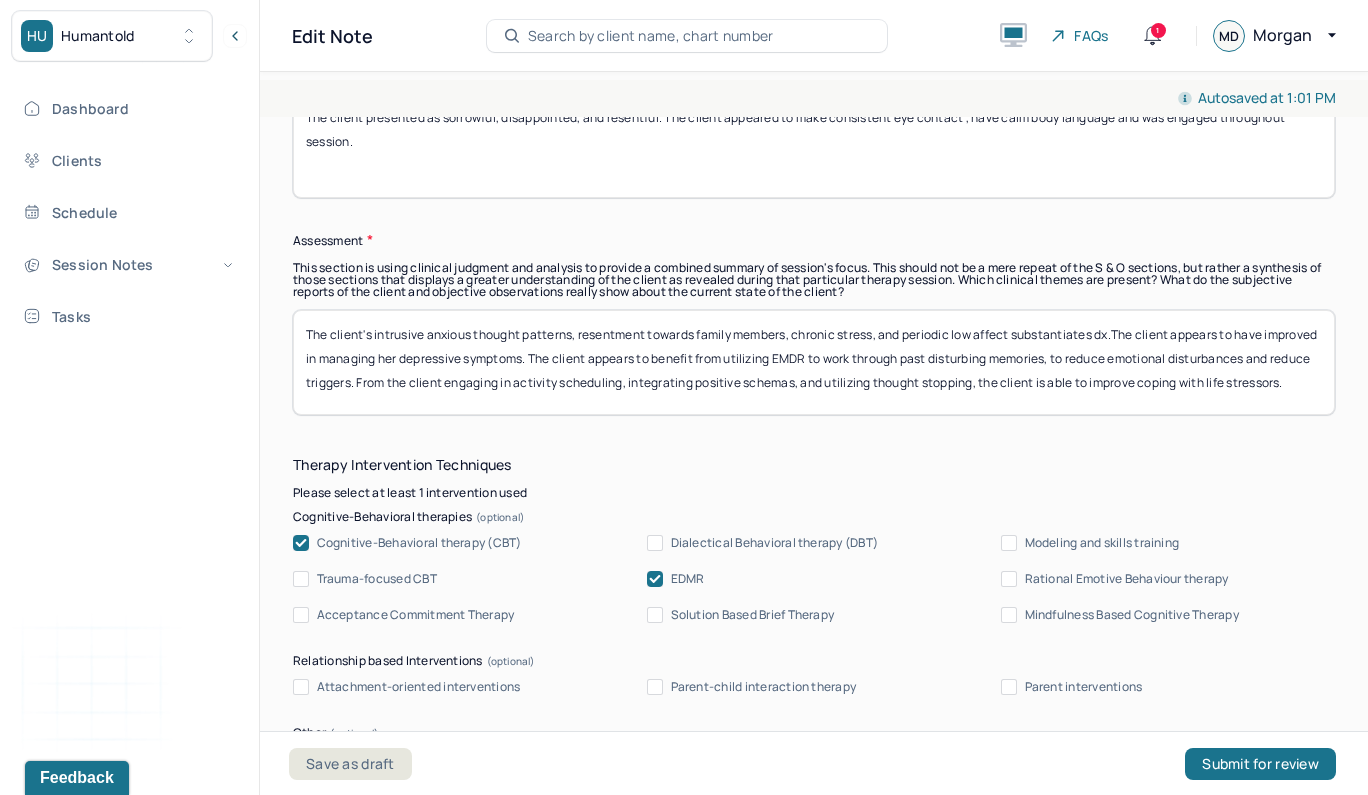type on "The client presented as sorrowful, disappointed, and resentful. The client appeared to make consistent eye contact , have calm body language and was engaged throughout session." 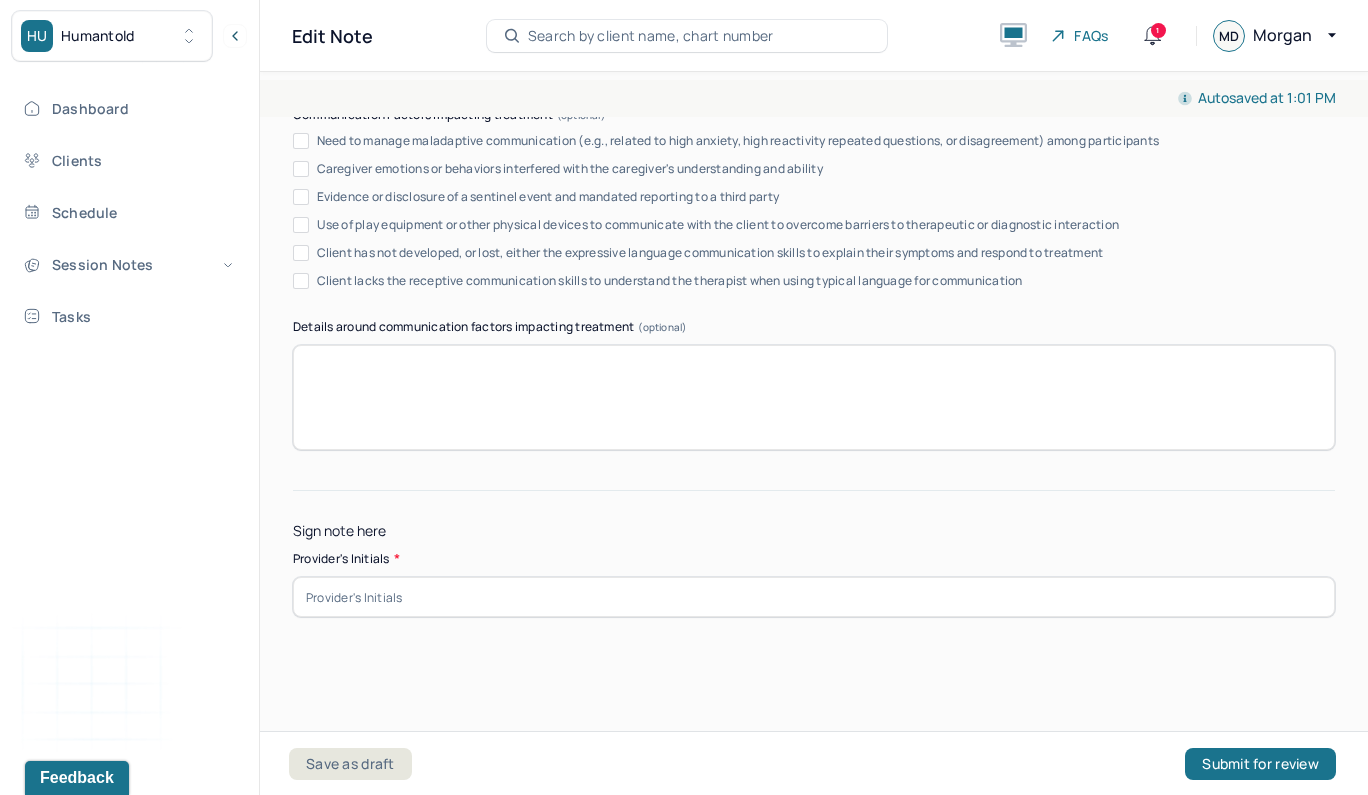 scroll, scrollTop: 3864, scrollLeft: 0, axis: vertical 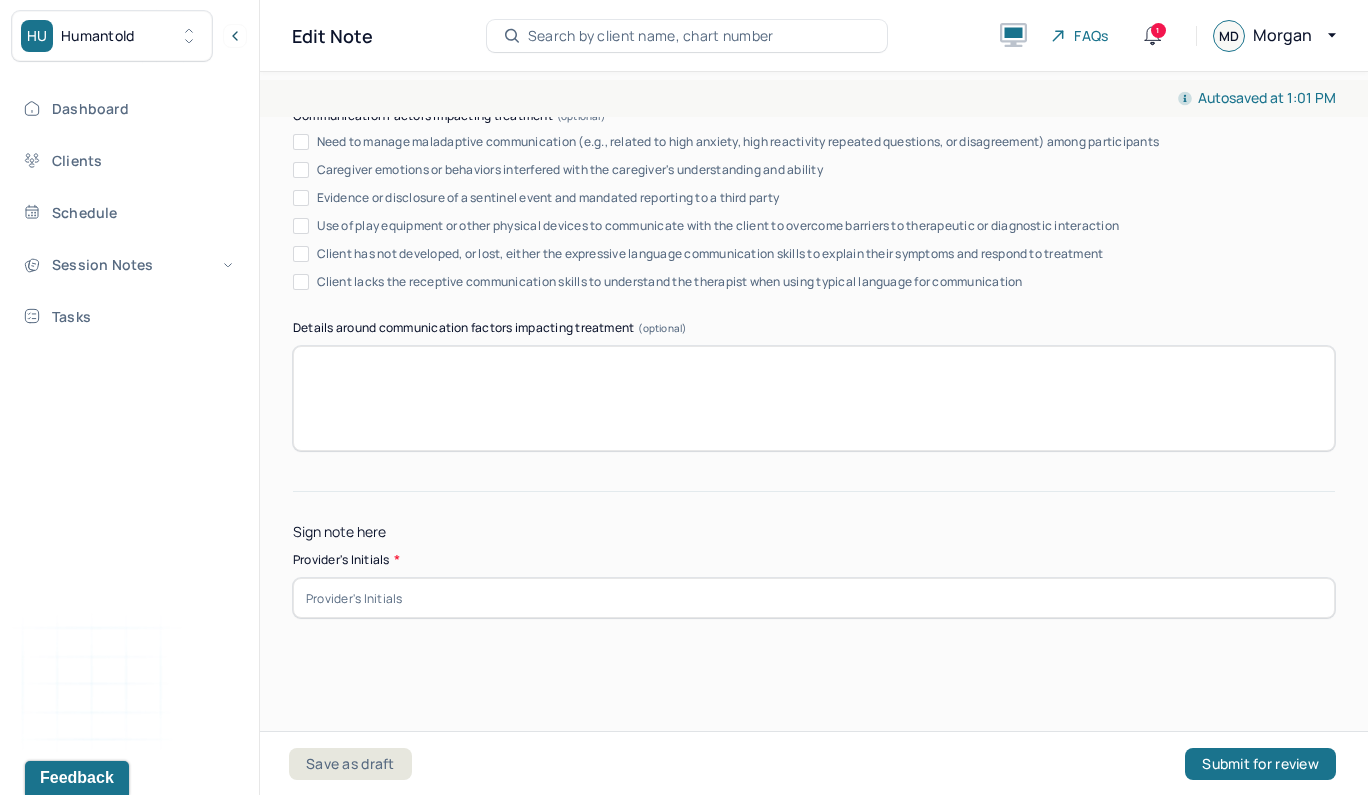 type on "The client'" 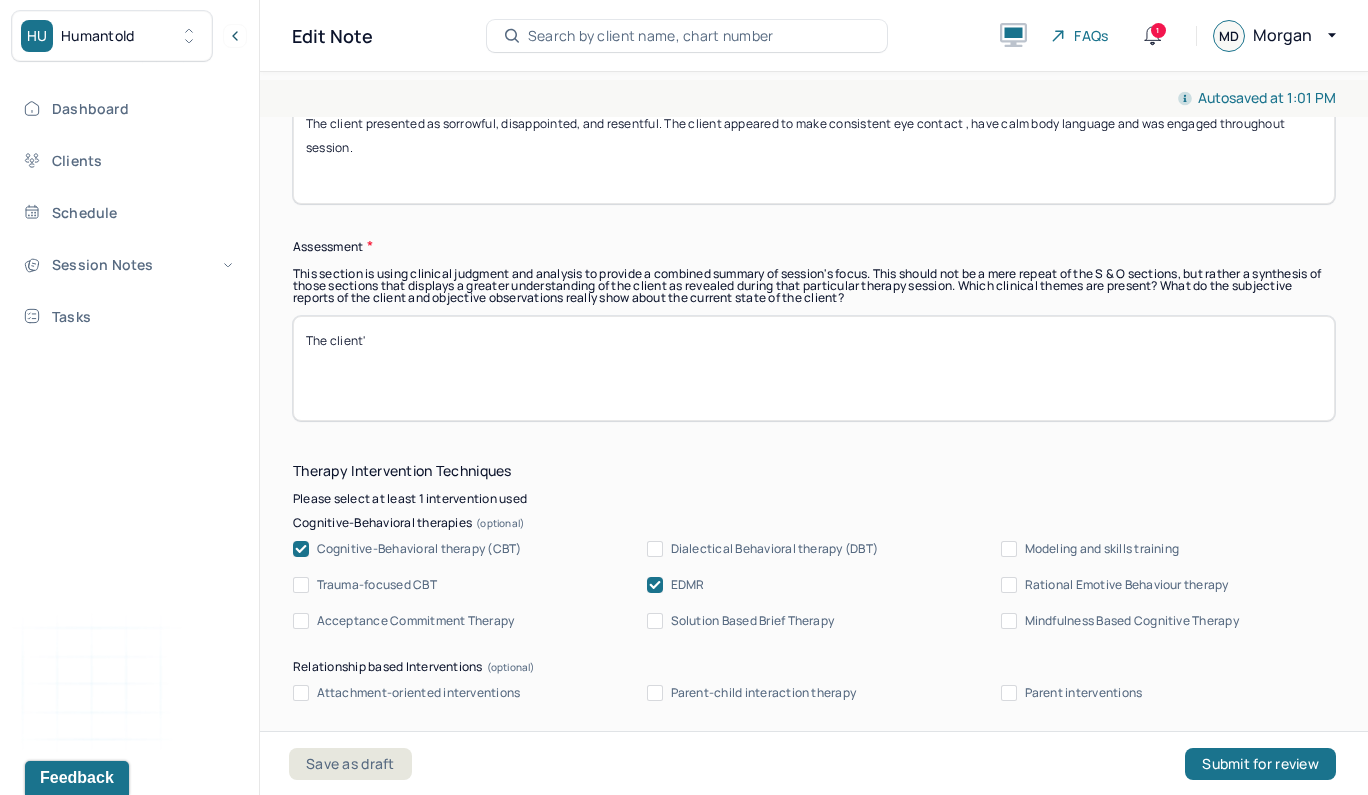 scroll, scrollTop: 1726, scrollLeft: 0, axis: vertical 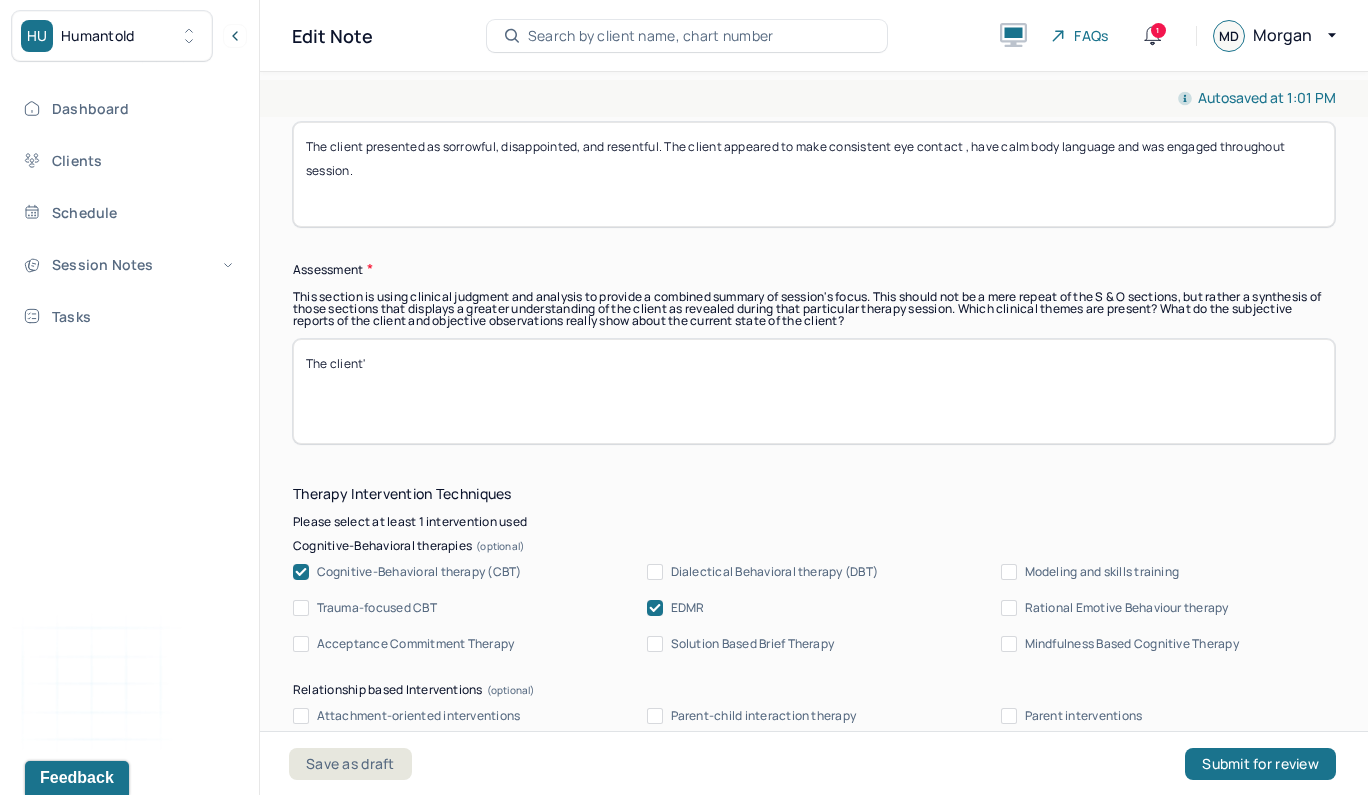 type on "MTD" 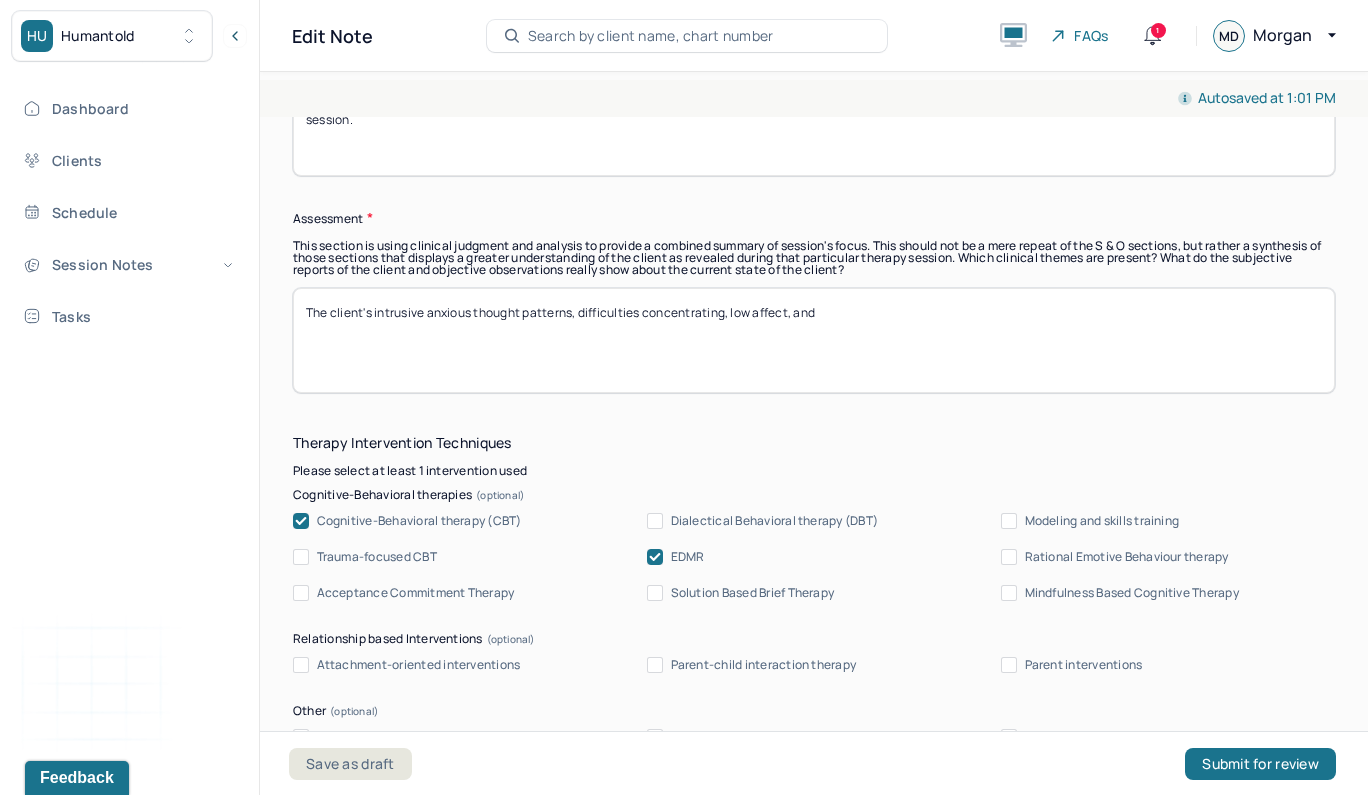 scroll, scrollTop: 1783, scrollLeft: 0, axis: vertical 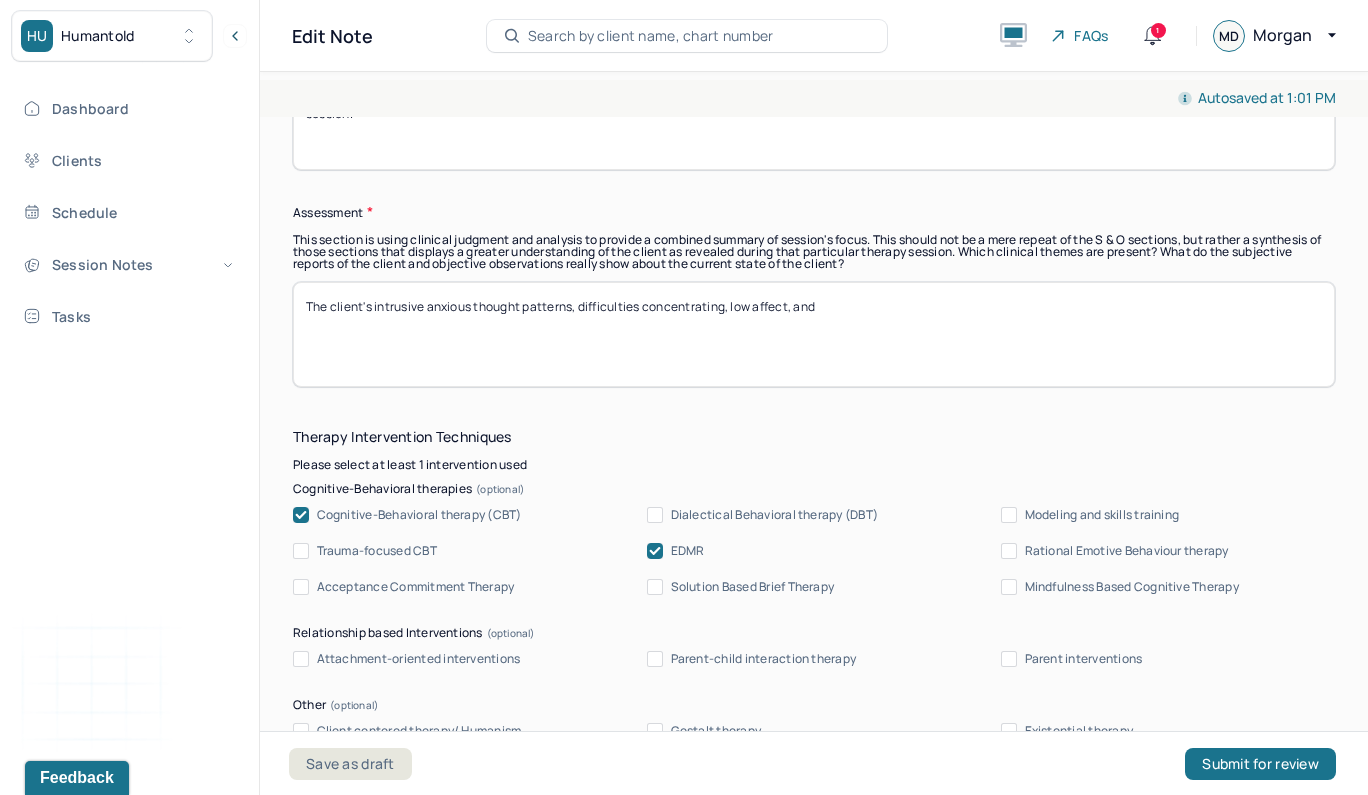 drag, startPoint x: 830, startPoint y: 306, endPoint x: 727, endPoint y: 297, distance: 103.392456 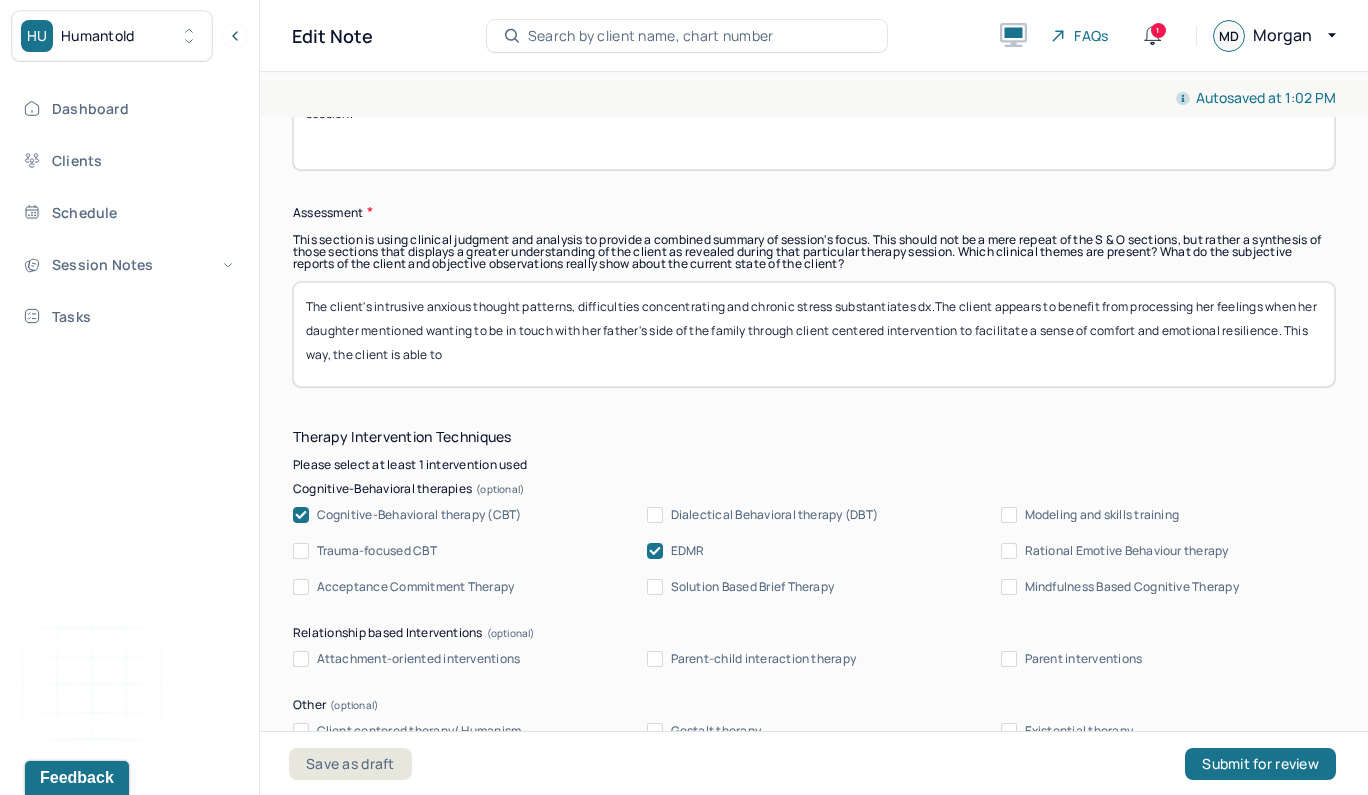 scroll, scrollTop: 1865, scrollLeft: 0, axis: vertical 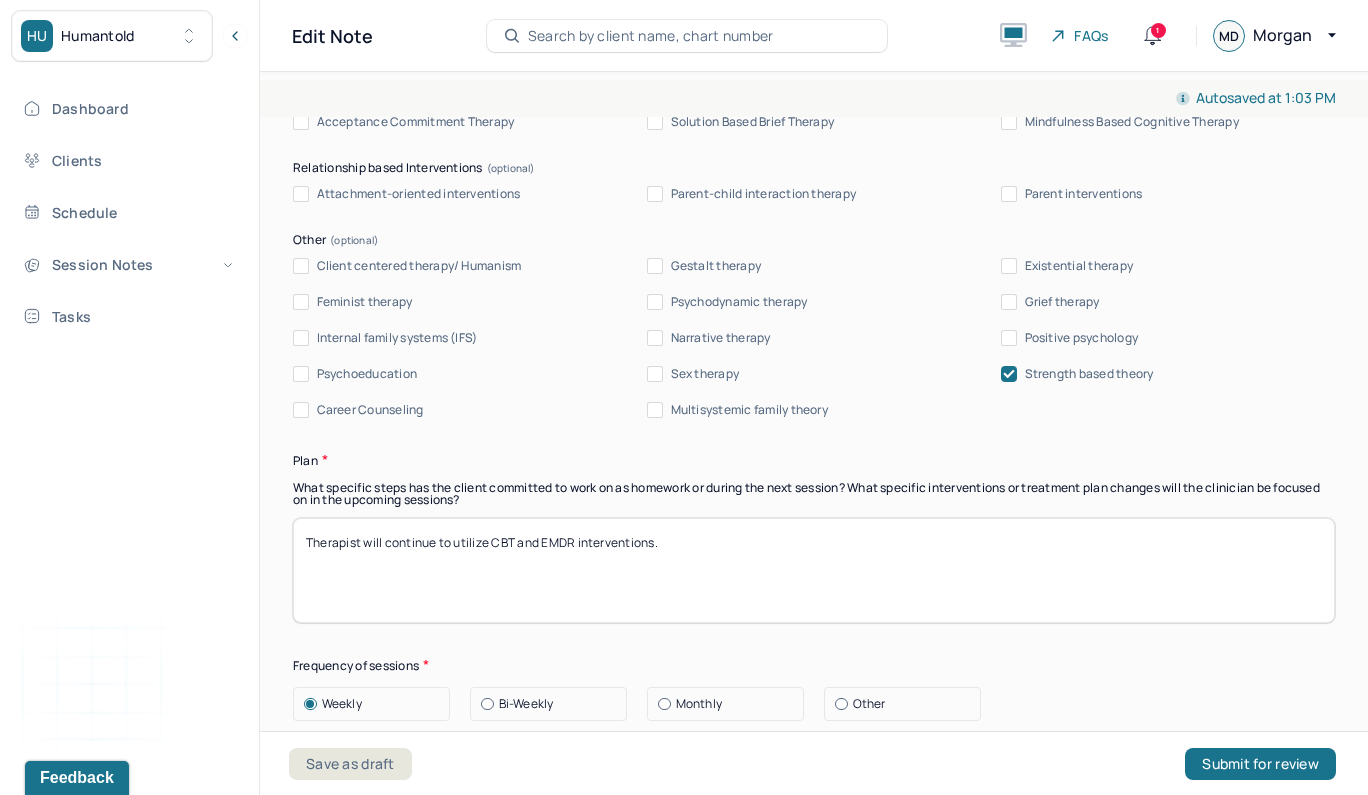 type on "The client's intrusive anxious thought patterns, difficulties concentrating and chronic stress substantiates dx.The client appears to benefit from processing her feelings when her daughter mentioned wanting to be in touch with her father's side of the family through client centered intervention to facilitate a sense of comfort and emotional resilience. This way, the client is able to feel validated for her disapproval, and explore ways to cope with providing autonomy for her daughter. Positive schemas and mantras will further help the client in reducing catastrophic thinking." 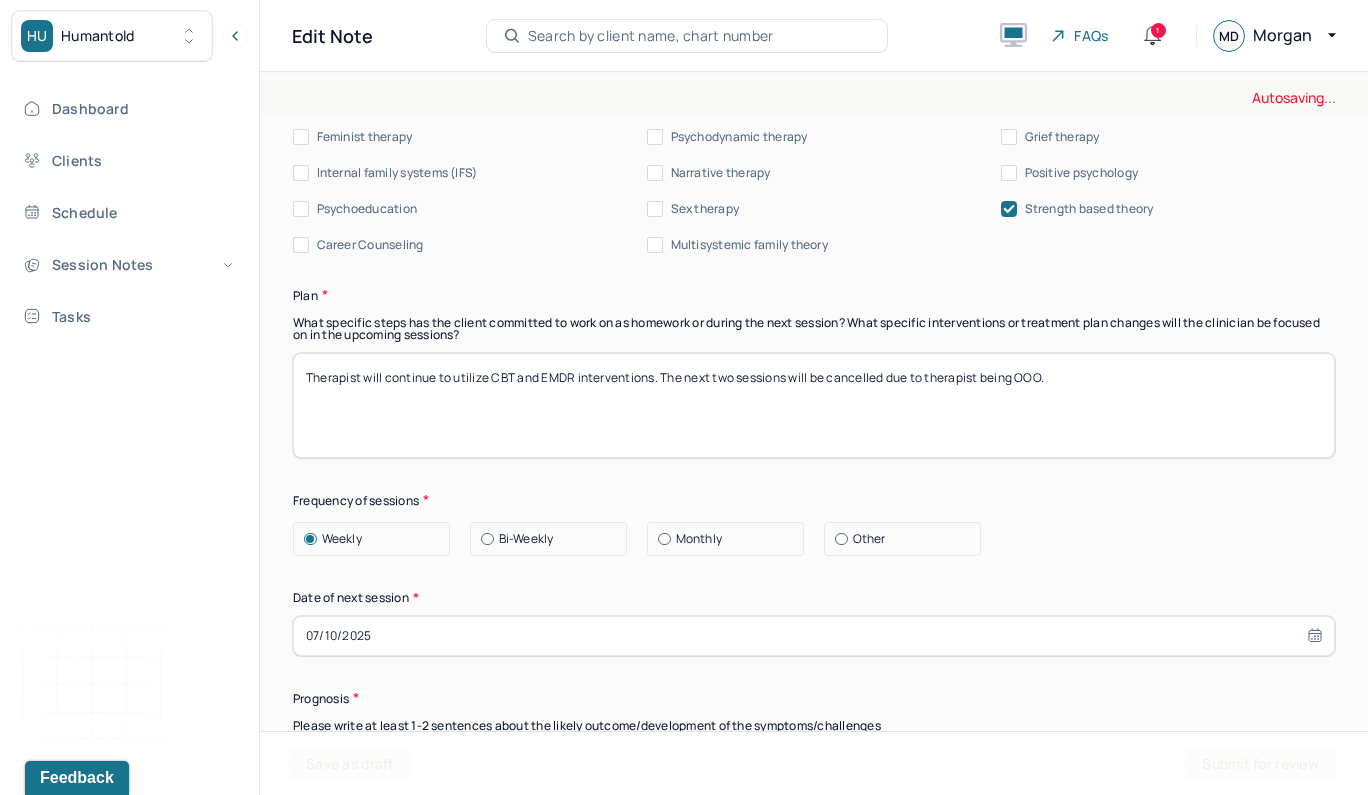 scroll, scrollTop: 2436, scrollLeft: 0, axis: vertical 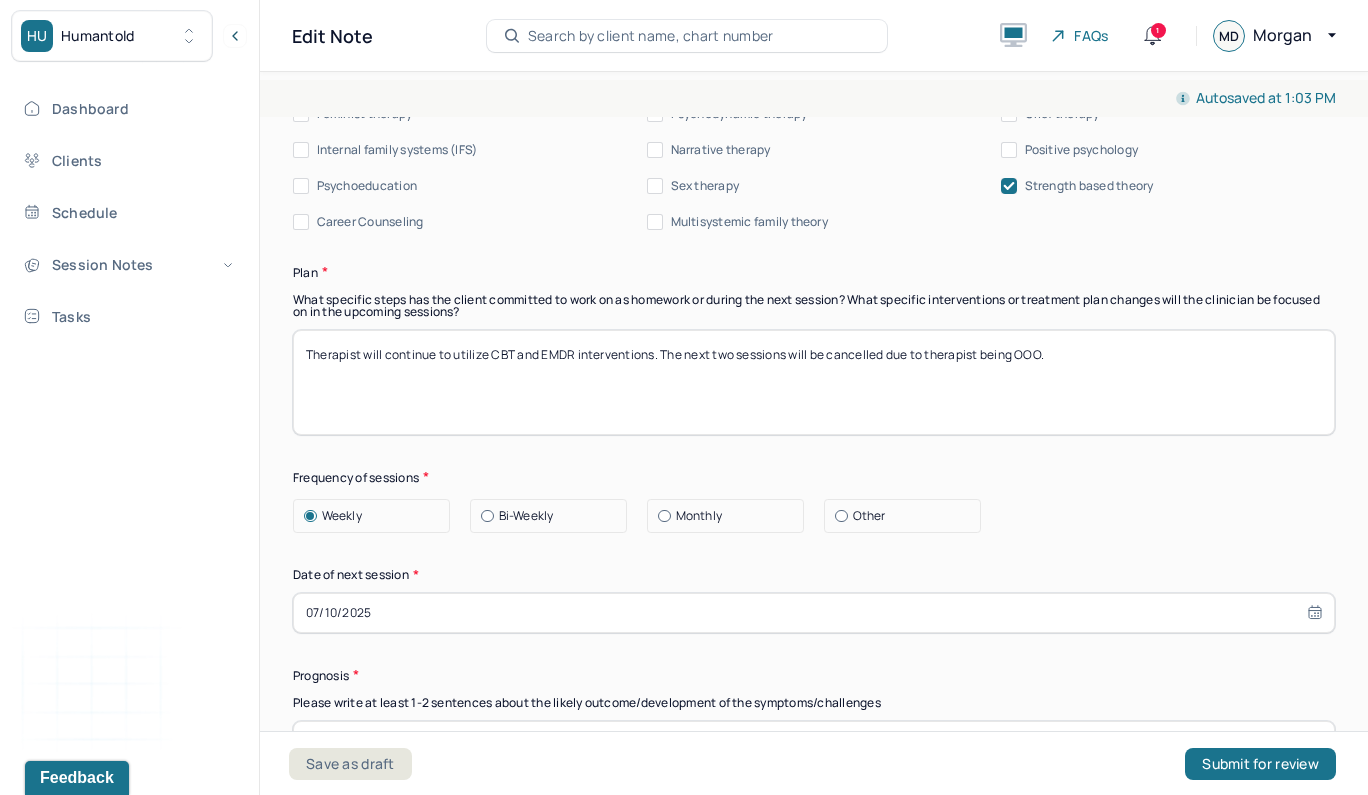 type on "Therapist will continue to utilize CBT and EMDR interventions. The next two sessions will be cancelled due to therapist being OOO." 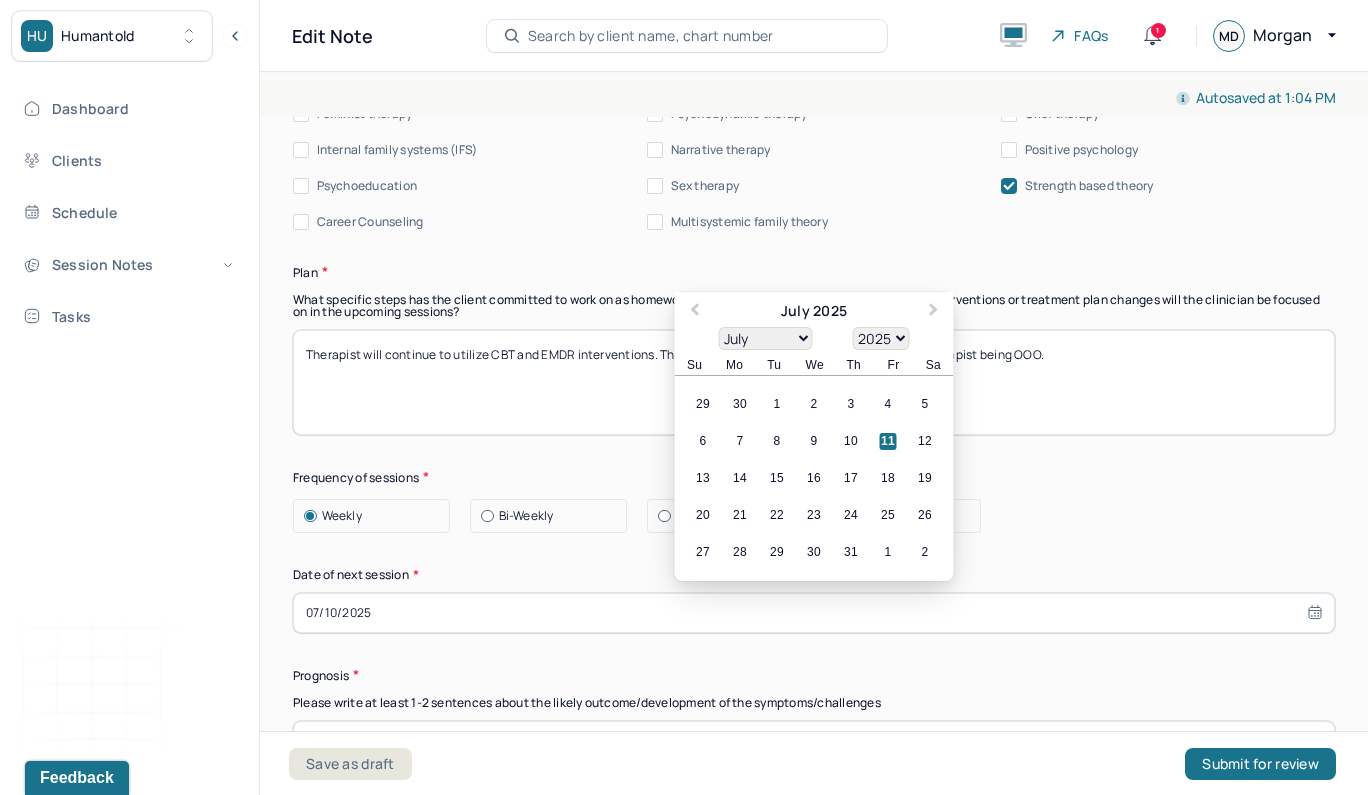 click on "07/10/2025" at bounding box center (814, 613) 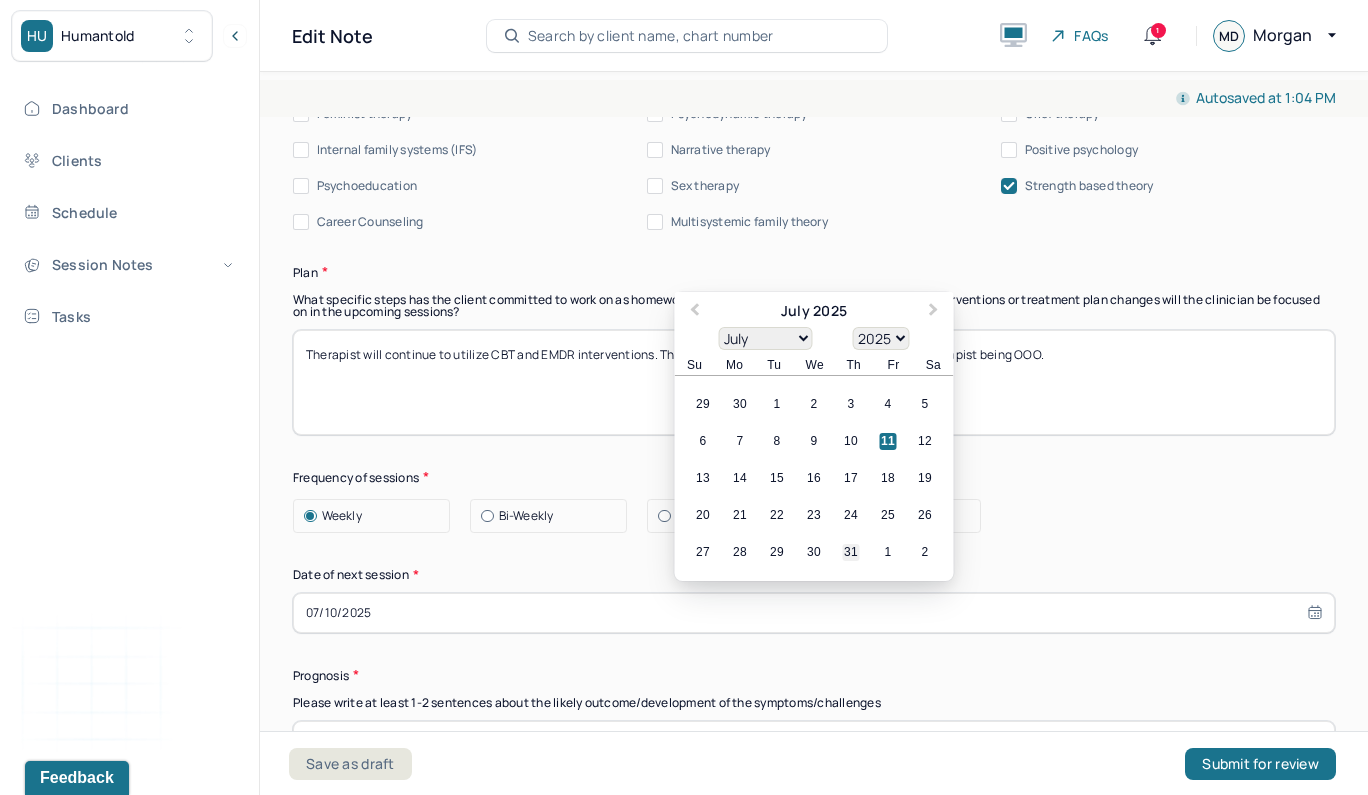 click on "31" at bounding box center (851, 552) 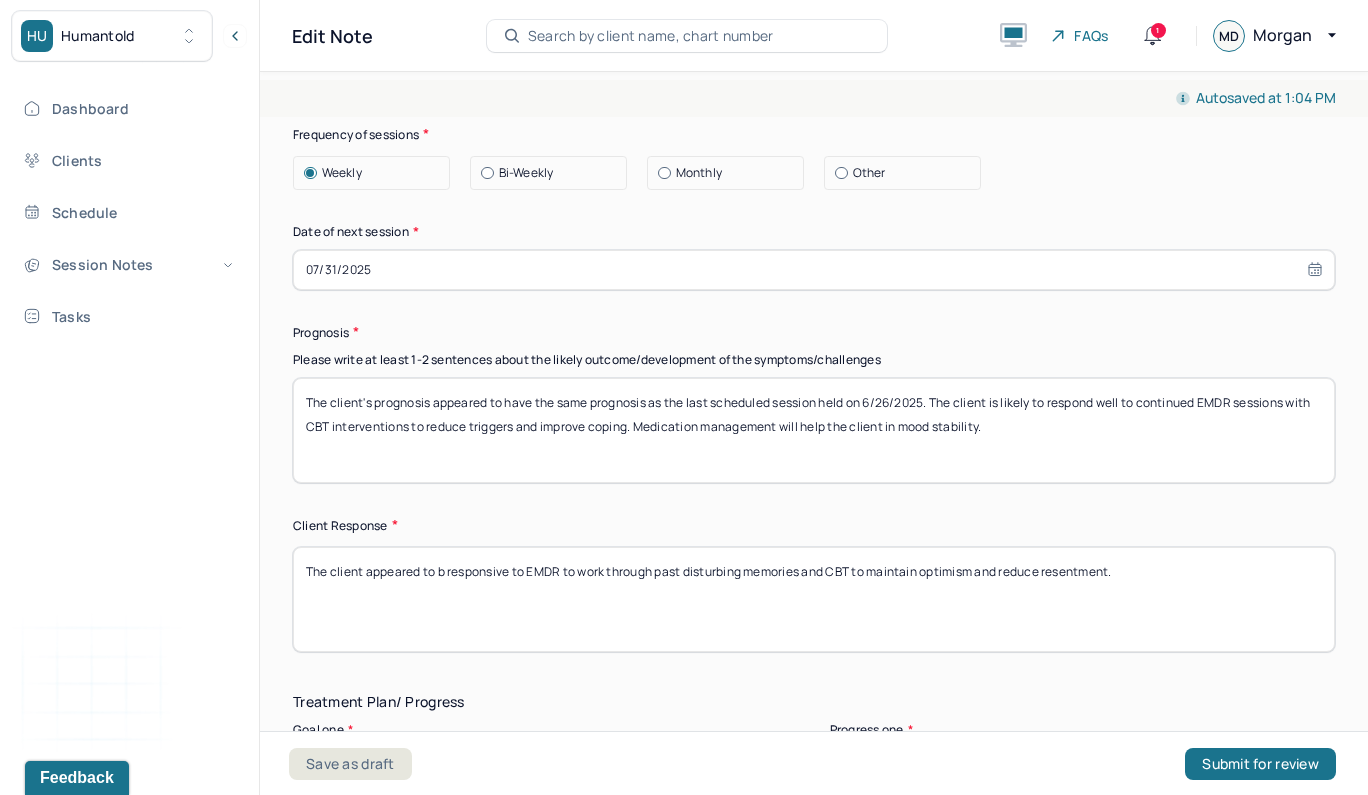 scroll, scrollTop: 2789, scrollLeft: 0, axis: vertical 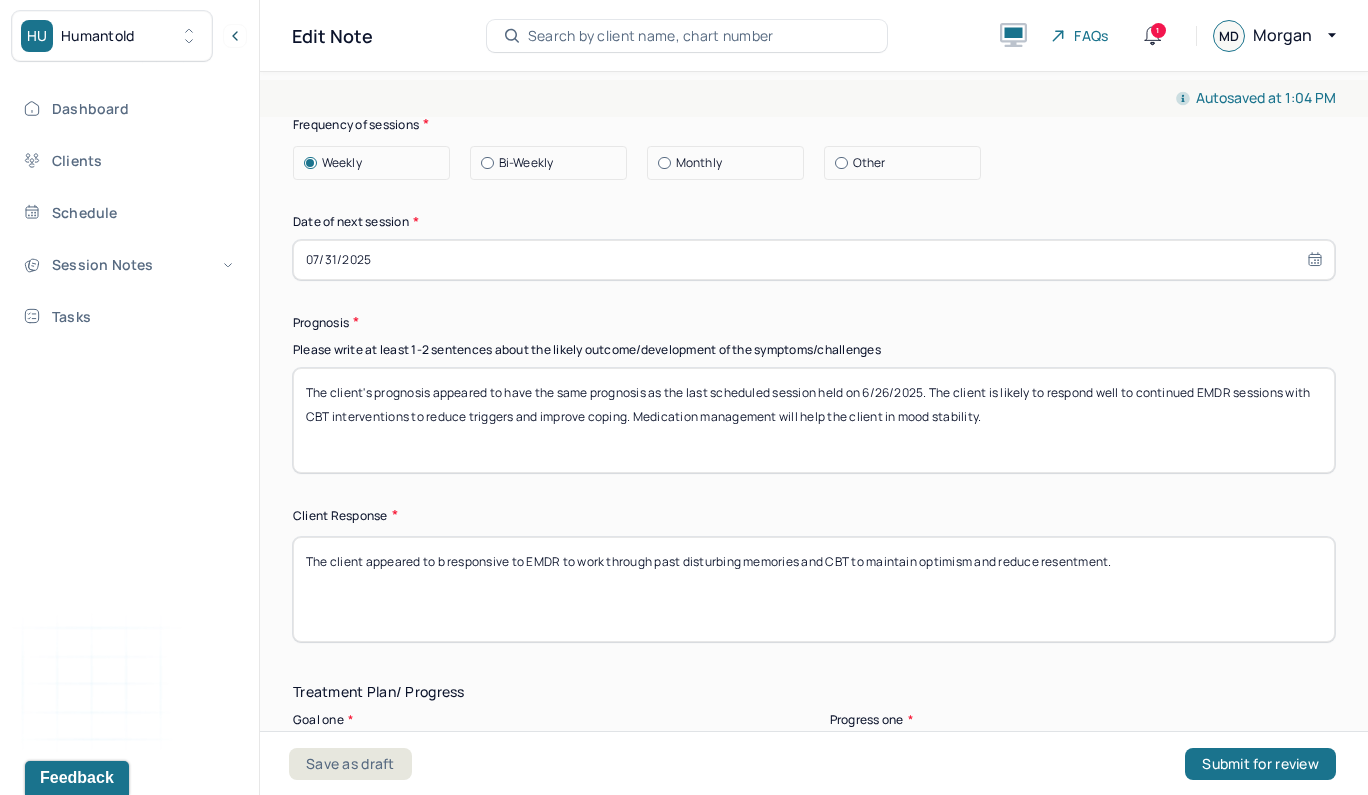 click on "The client's prognosis appeared to have the same prognosis as the last scheduled session held on 6/26/2025. The client is likely to respond well to continued EMDR sessions with CBT interventions to reduce triggers and improve coping. Medication management will help the client in mood stability." at bounding box center (814, 420) 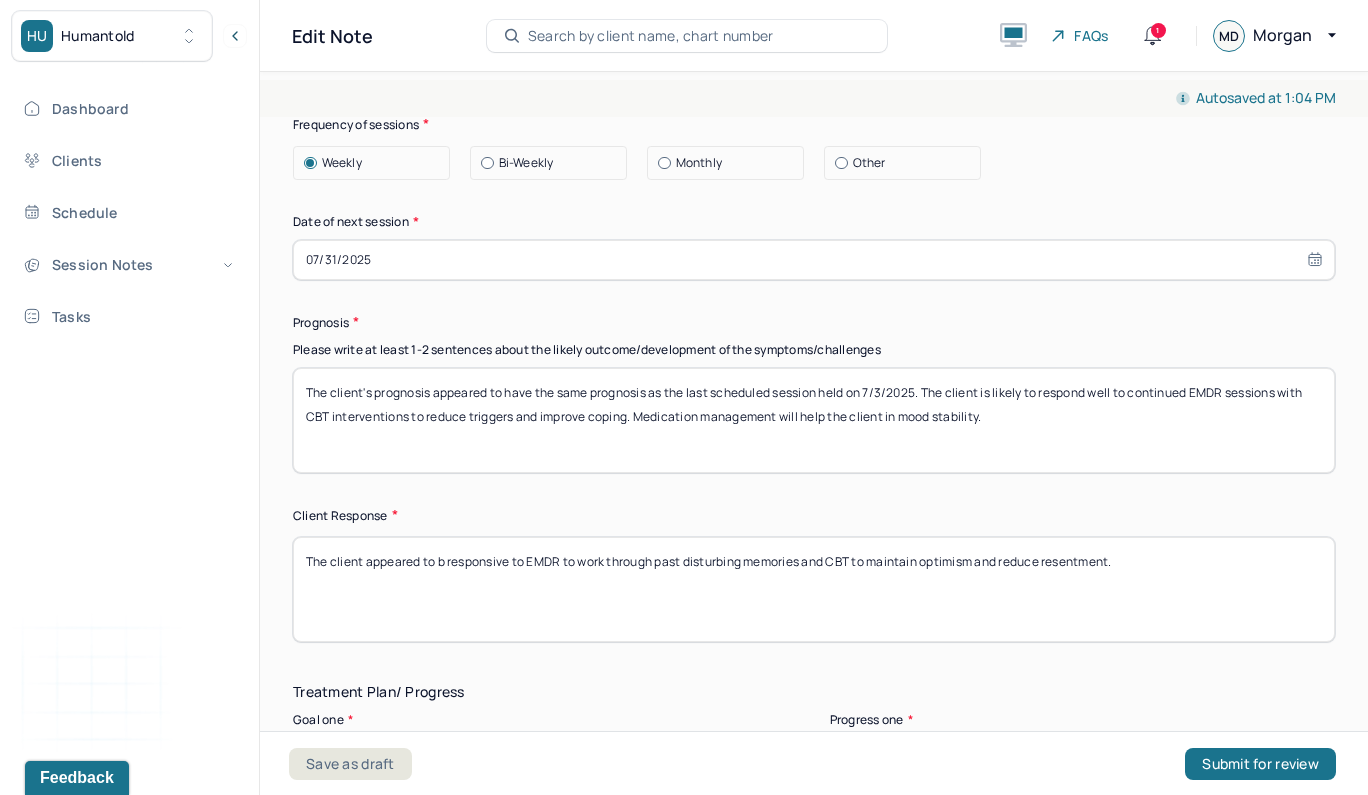 drag, startPoint x: 638, startPoint y: 413, endPoint x: 420, endPoint y: 416, distance: 218.02065 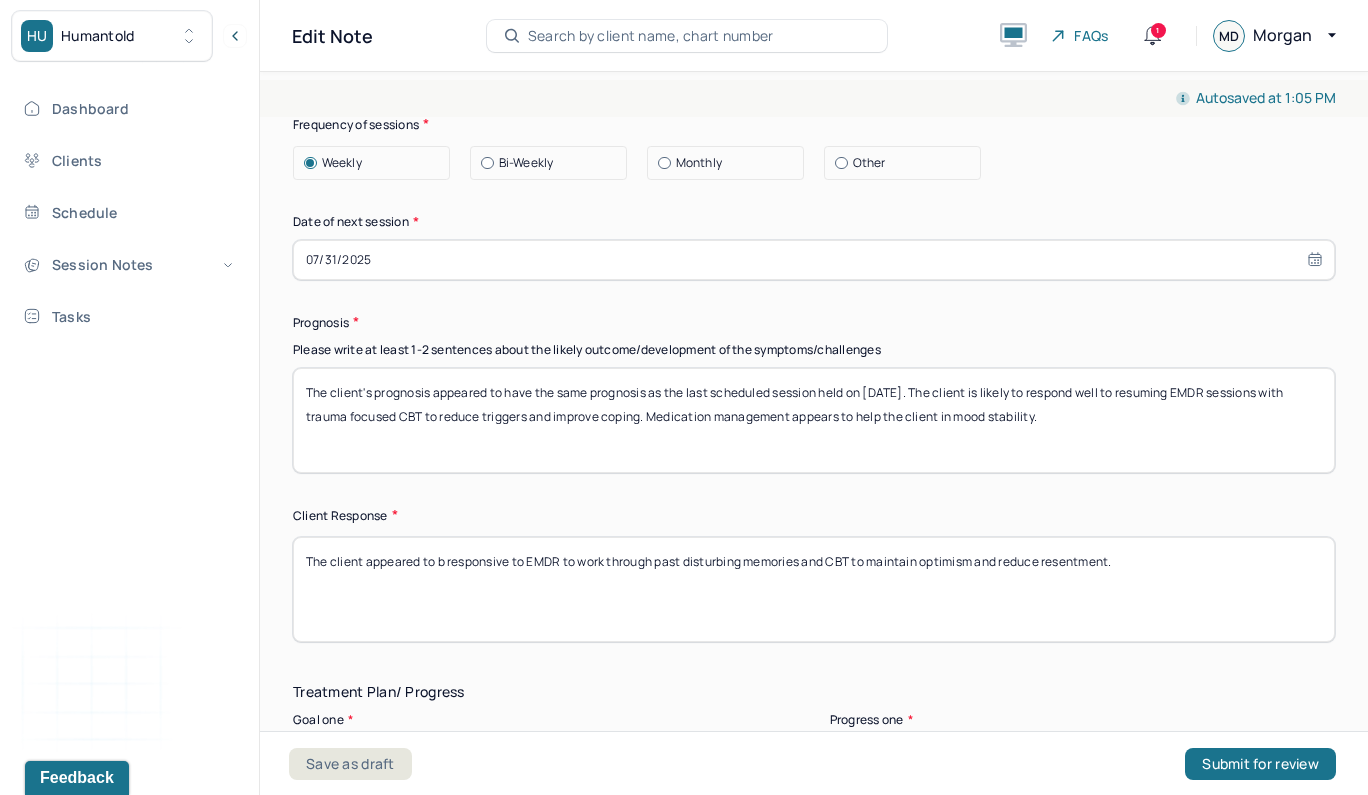 type on "The client's prognosis appeared to have the same prognosis as the last scheduled session held on [DATE]. The client is likely to respond well to resuming EMDR sessions with trauma focused CBT to reduce triggers and improve coping. Medication management appears to help the client in mood stability." 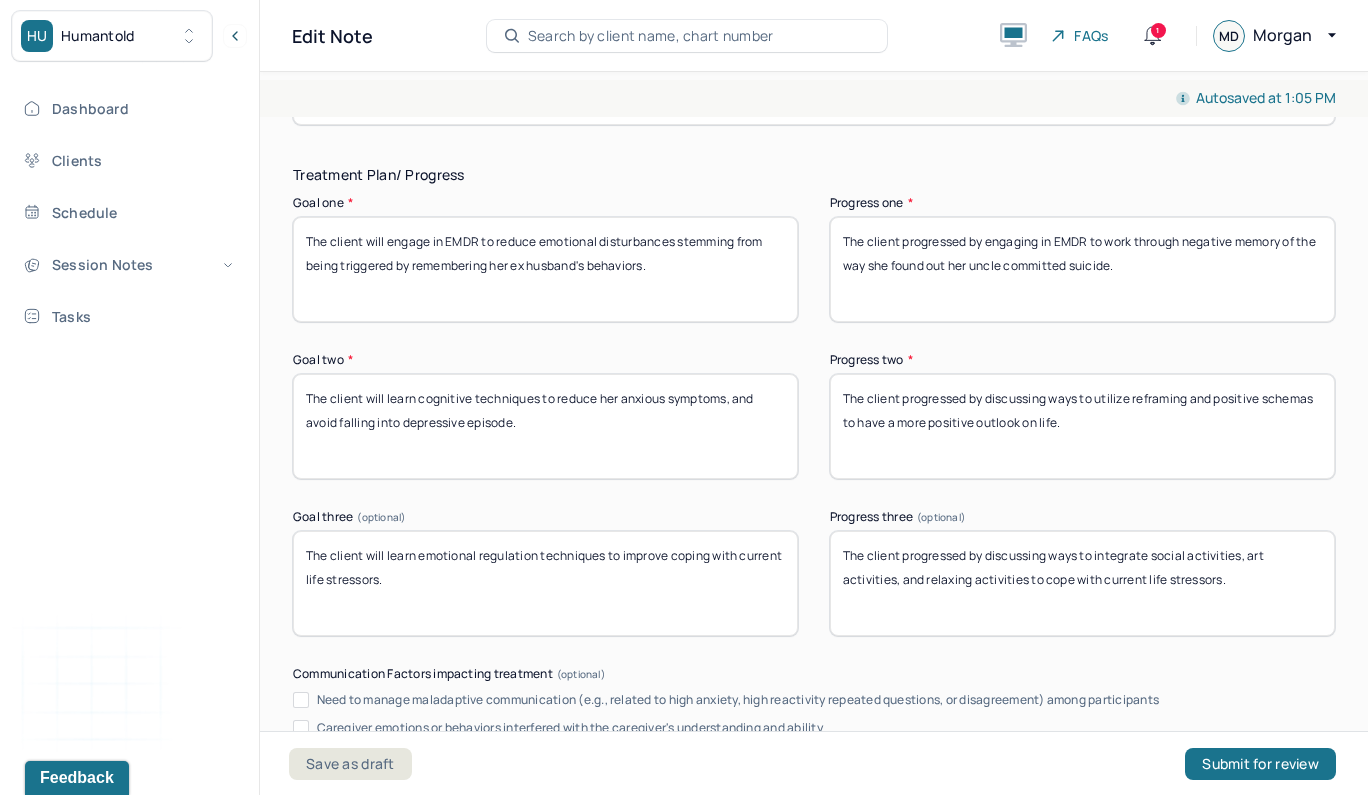 scroll, scrollTop: 3263, scrollLeft: 0, axis: vertical 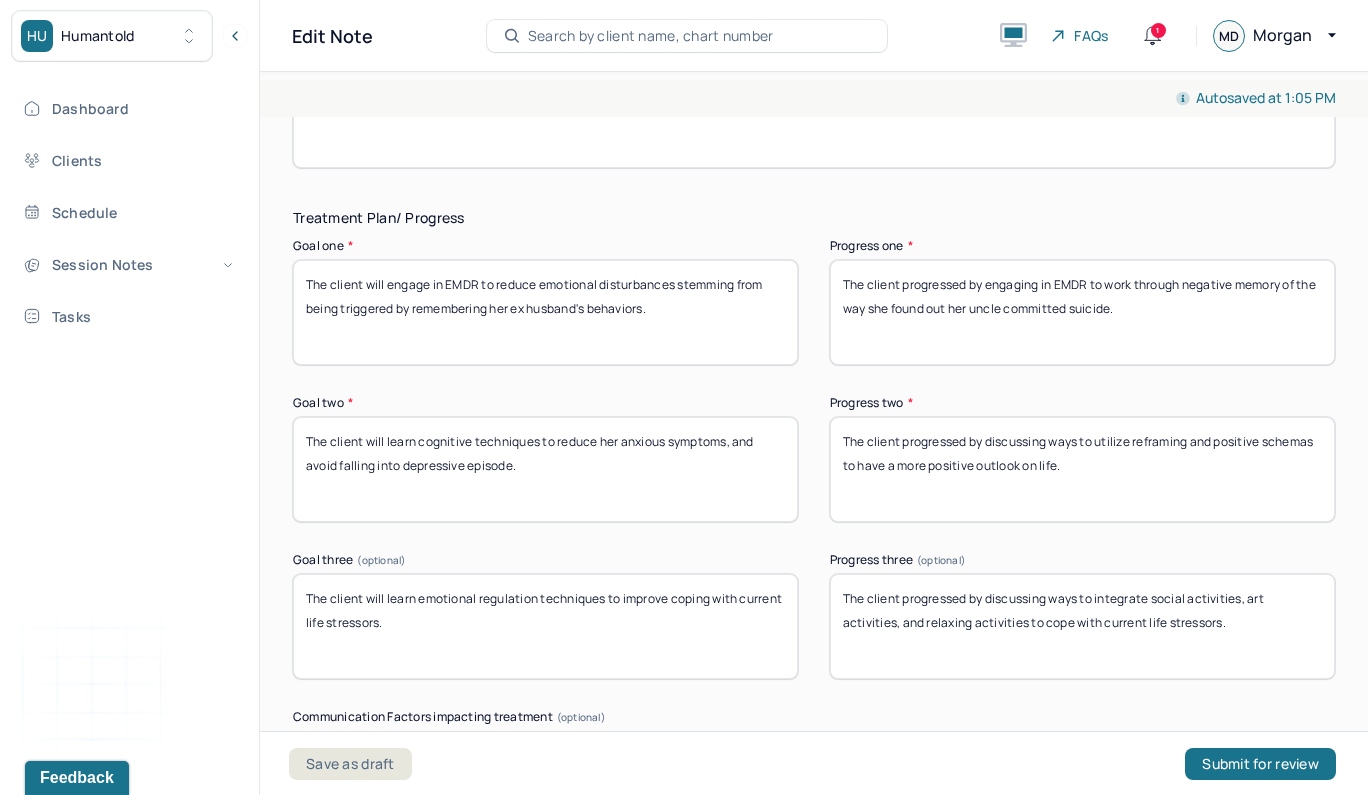 type on "The client did not engage in EMDR, however, was receptive to trauma focused CBT and client centered interventions." 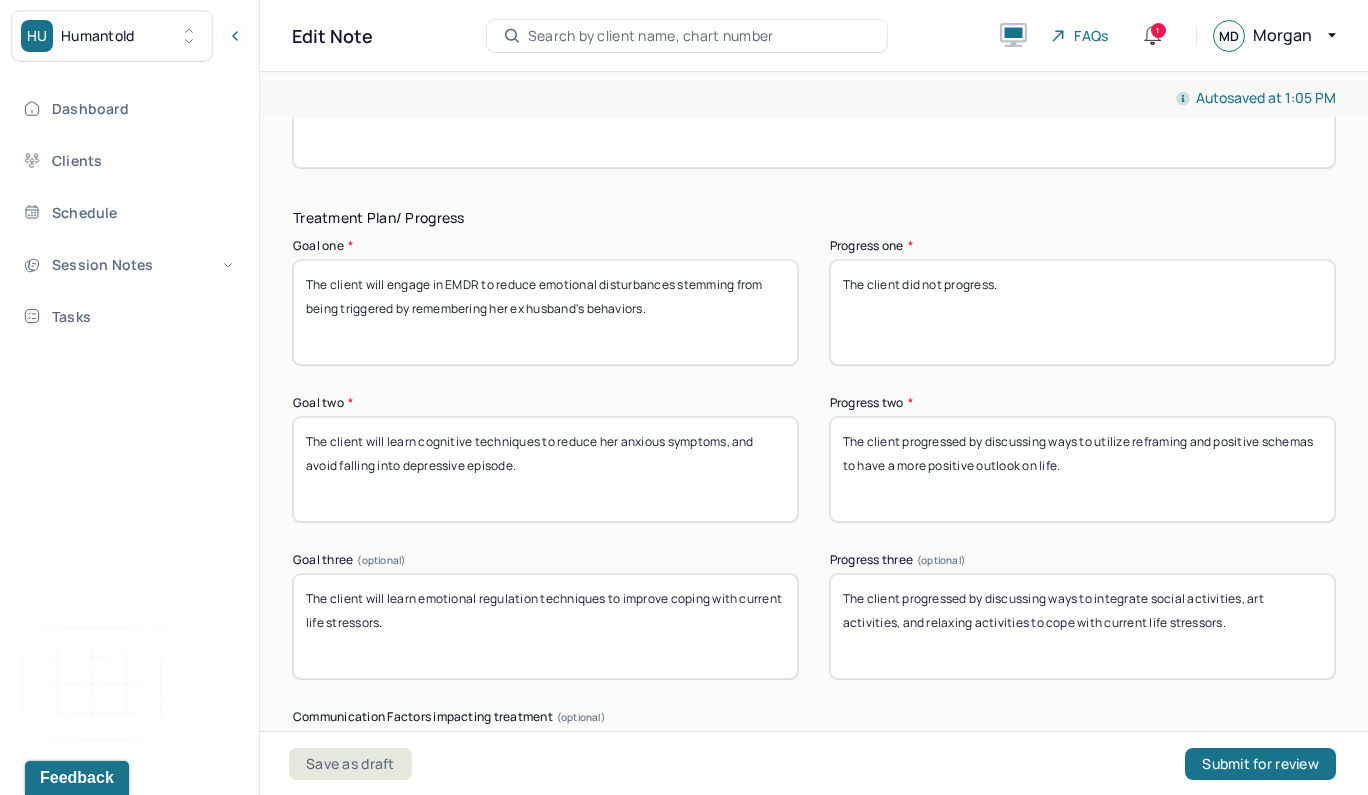 type on "The client did not progress." 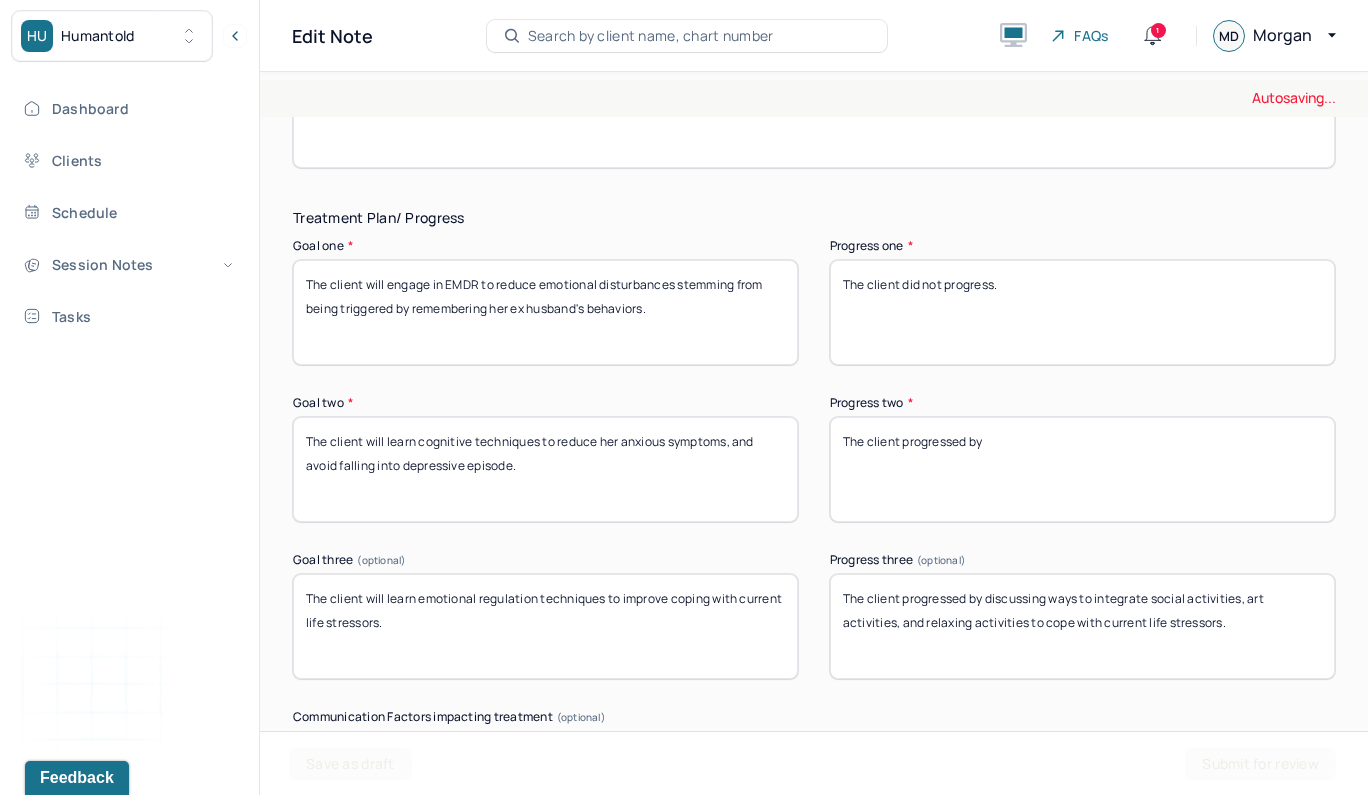 type on "The client progressed by" 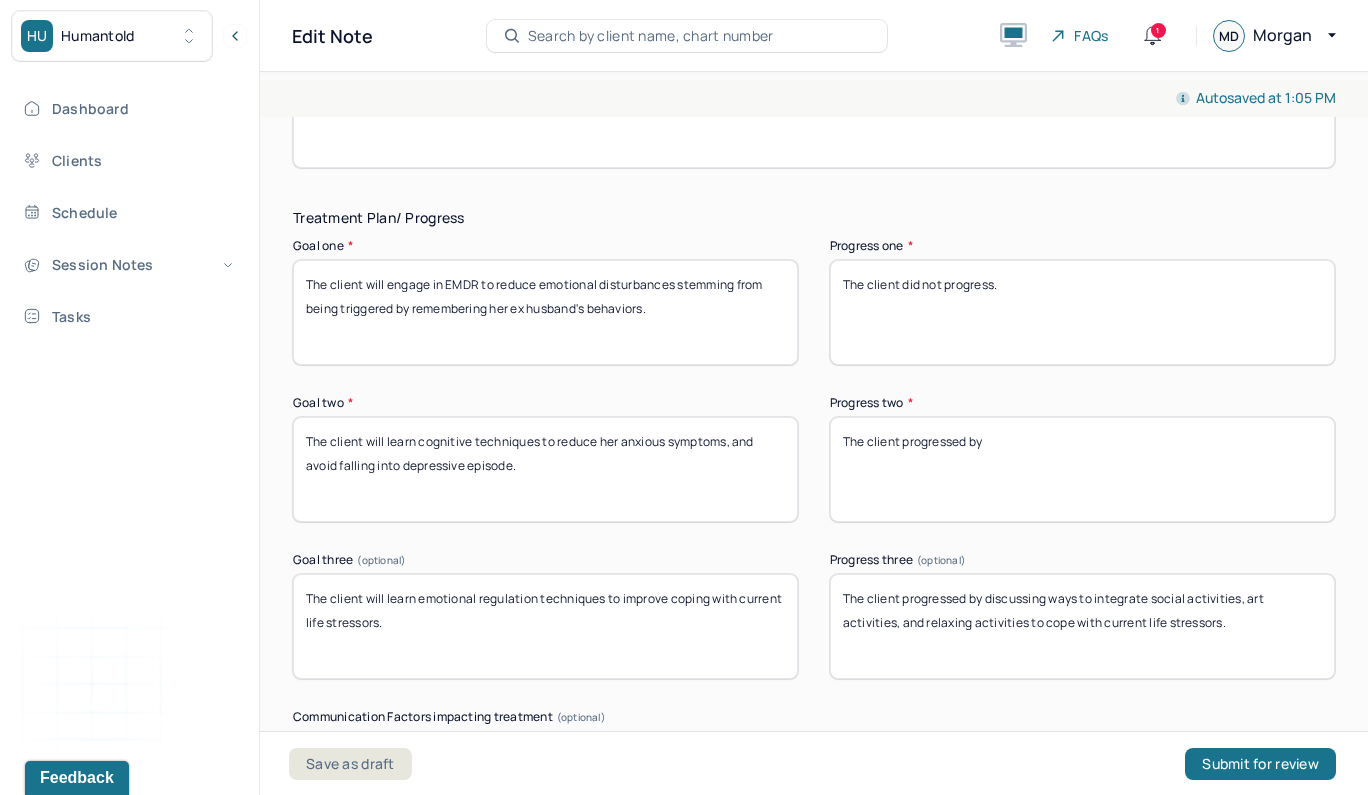 drag, startPoint x: 1248, startPoint y: 631, endPoint x: 989, endPoint y: 593, distance: 261.7728 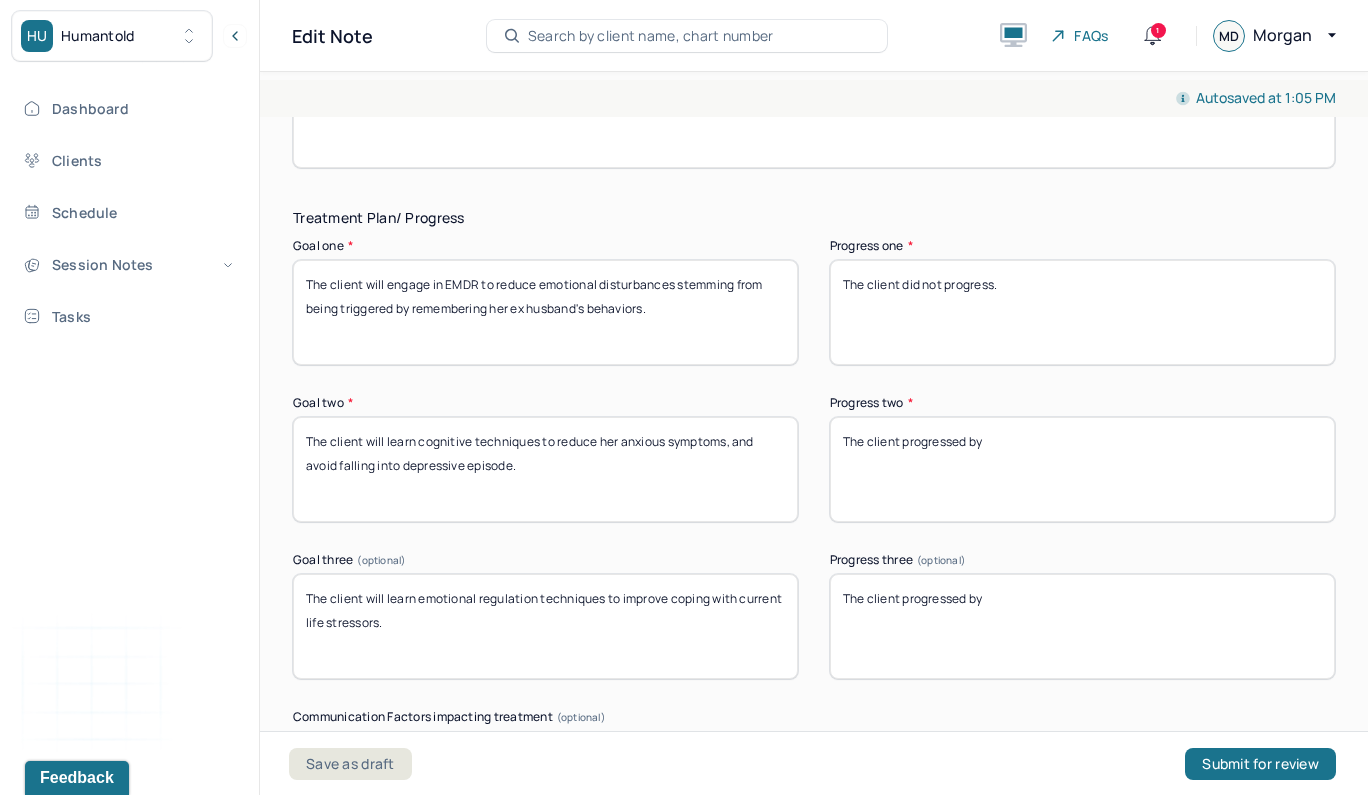 type on "The client progressed by" 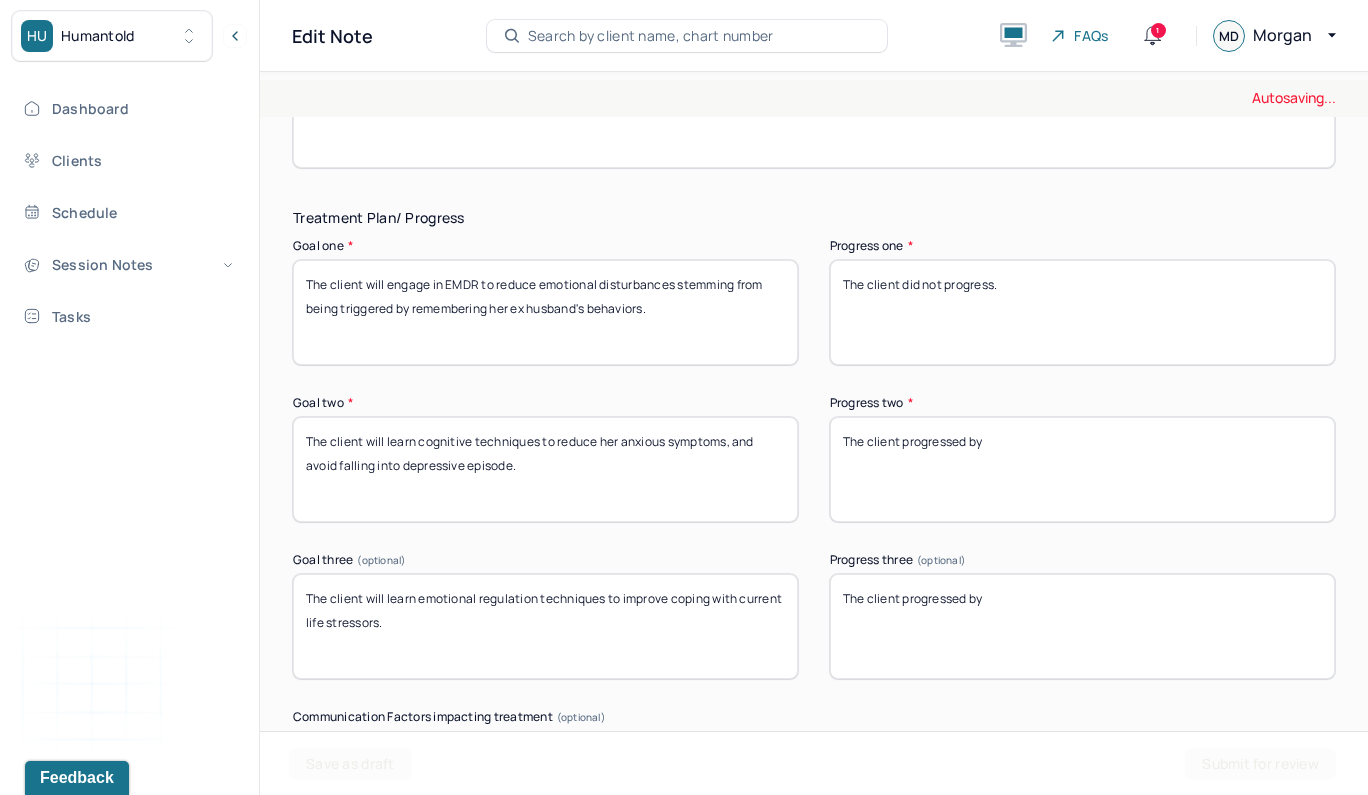 click on "The client progressed by" at bounding box center [1082, 469] 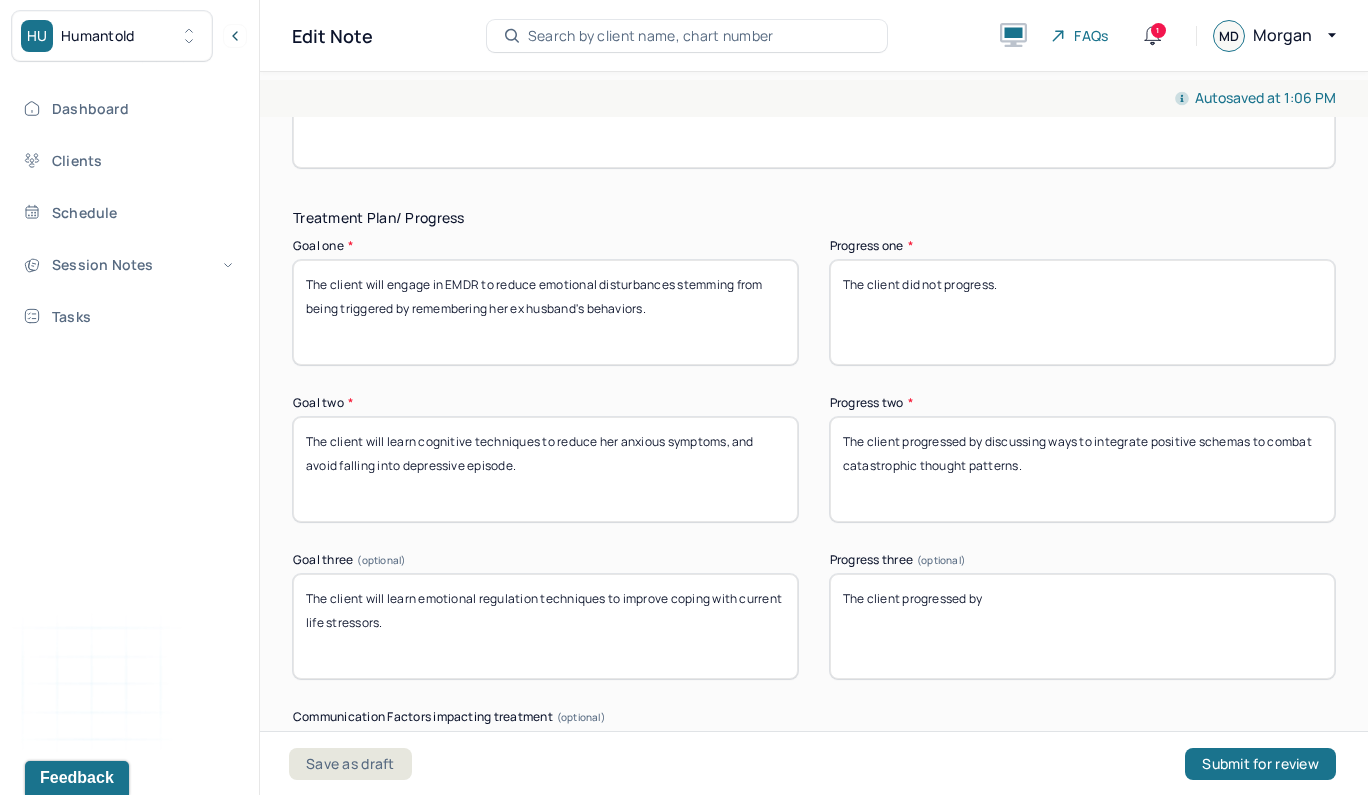 type on "The client progressed by discussing ways to integrate positive schemas to combat catastrophic thought patterns." 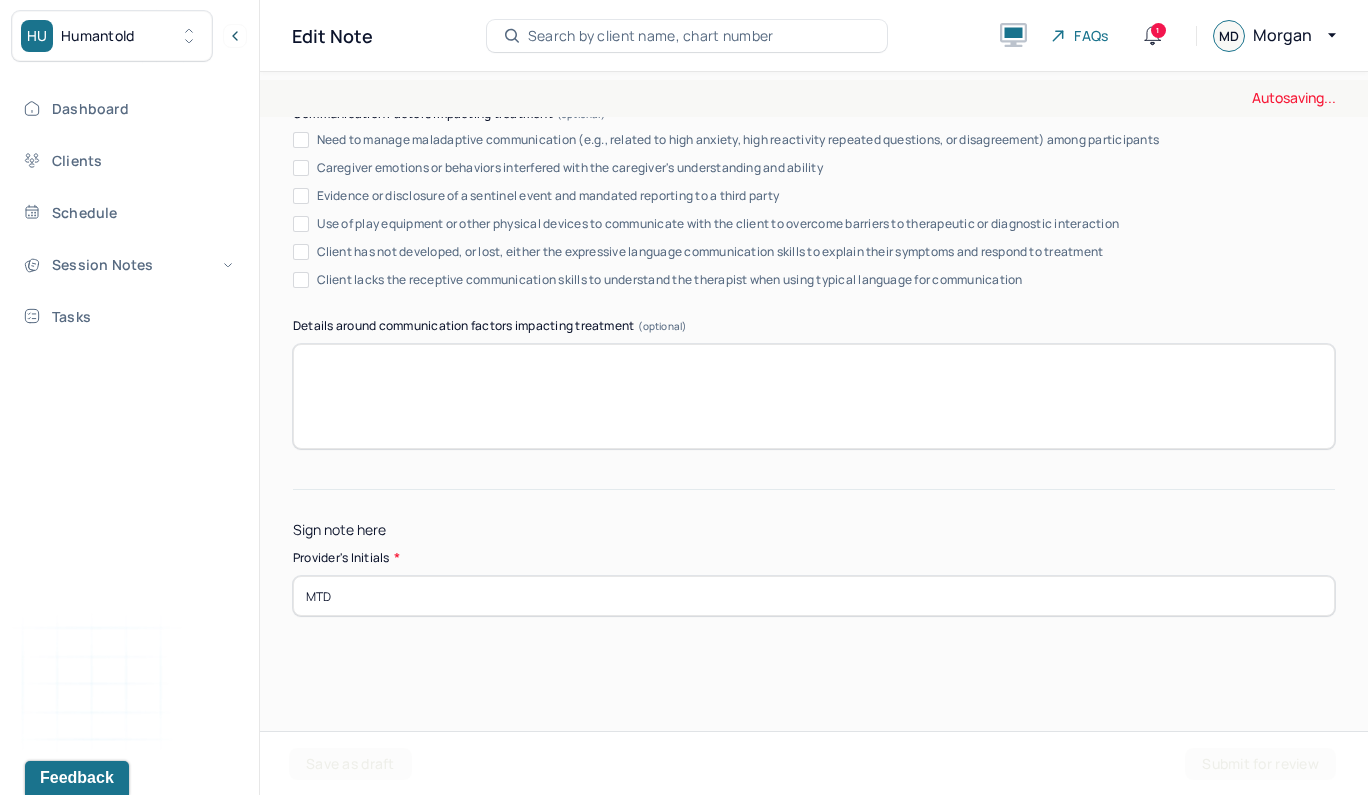 scroll, scrollTop: 3864, scrollLeft: 0, axis: vertical 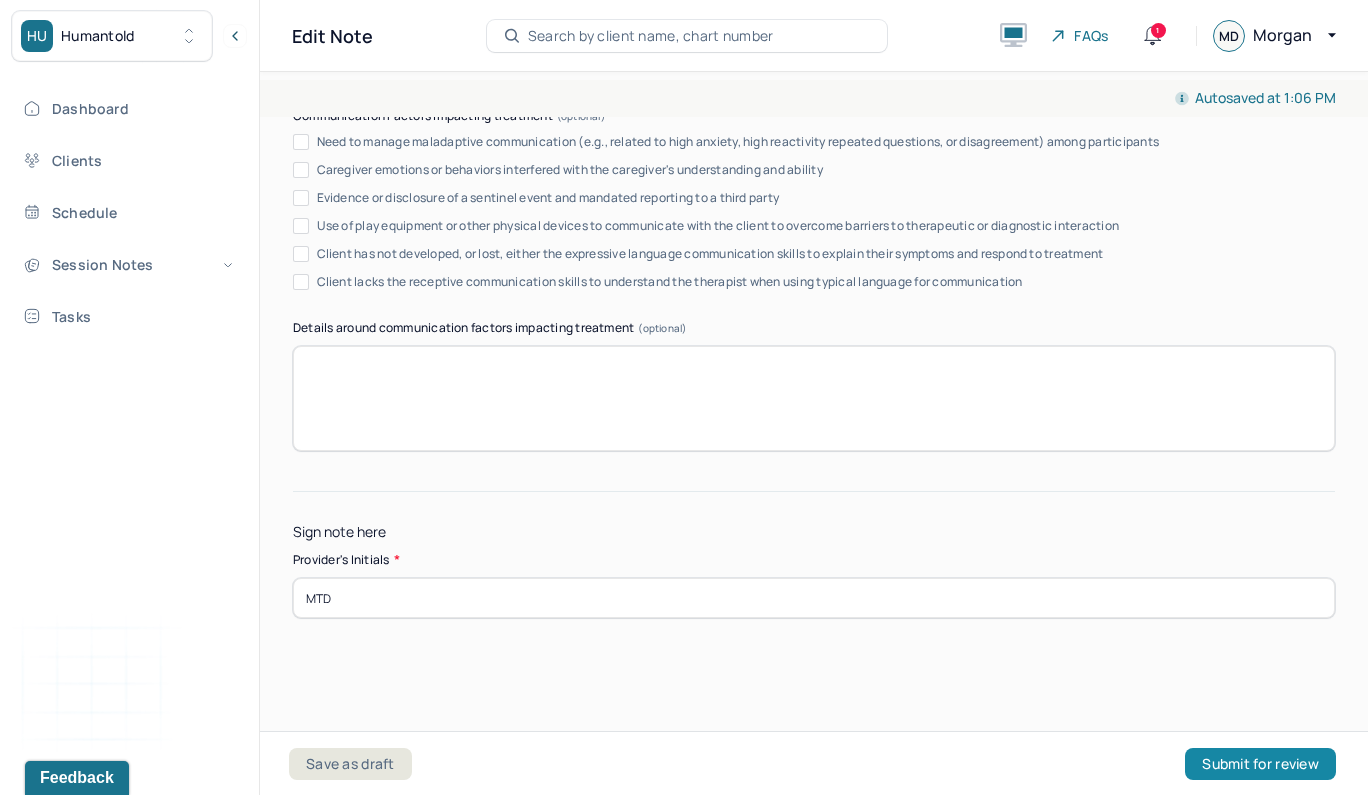 type on "The client progressed by discussing ways to spend time with friends and family to boost mood and by engaging in art activities to reduce stress." 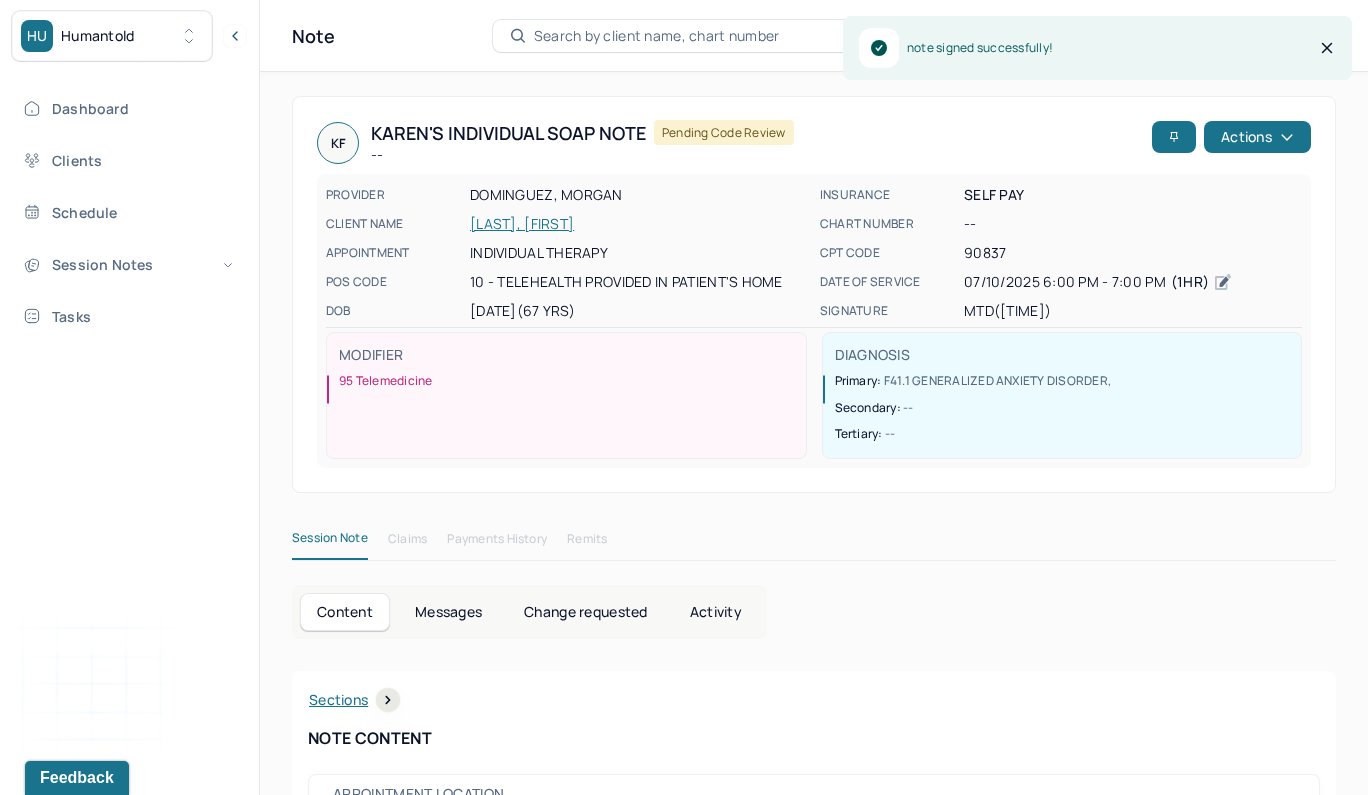 click on "Sections   NOTE CONTENT Appointment location teletherapy Client Teletherapy Location Home Provider Teletherapy Location Home Consent was received for the teletherapy session Consent was received for the teletherapy session The teletherapy session was conducted via video The teletherapy session was conducted via video Primary diagnosis F41.1 GENERALIZED ANXIETY DISORDER Secondary diagnosis F34.1 PERSISTENT DEPRESSIVE DISORDER (DYSTHYMIA)  Tertiary diagnosis -- Emotional / Behavioural symptoms demonstrated The client reported wanting to cope with her feelings of disappointment for her daughter and reduce feeling triggered when her ex husband is mentioned.  Causing Maladaptive Functioning Intention for Session Facilitate coping mechanisms Session Note Subjective The client processed ways her daughter's decision to reconnect with her father's side of the family triggered feelings of betrayal for the client.  Objective Assessment Therapy Intervention Techniques Cognitive-Behavioral therapies EDMR -- Other Plan" at bounding box center (814, 2148) 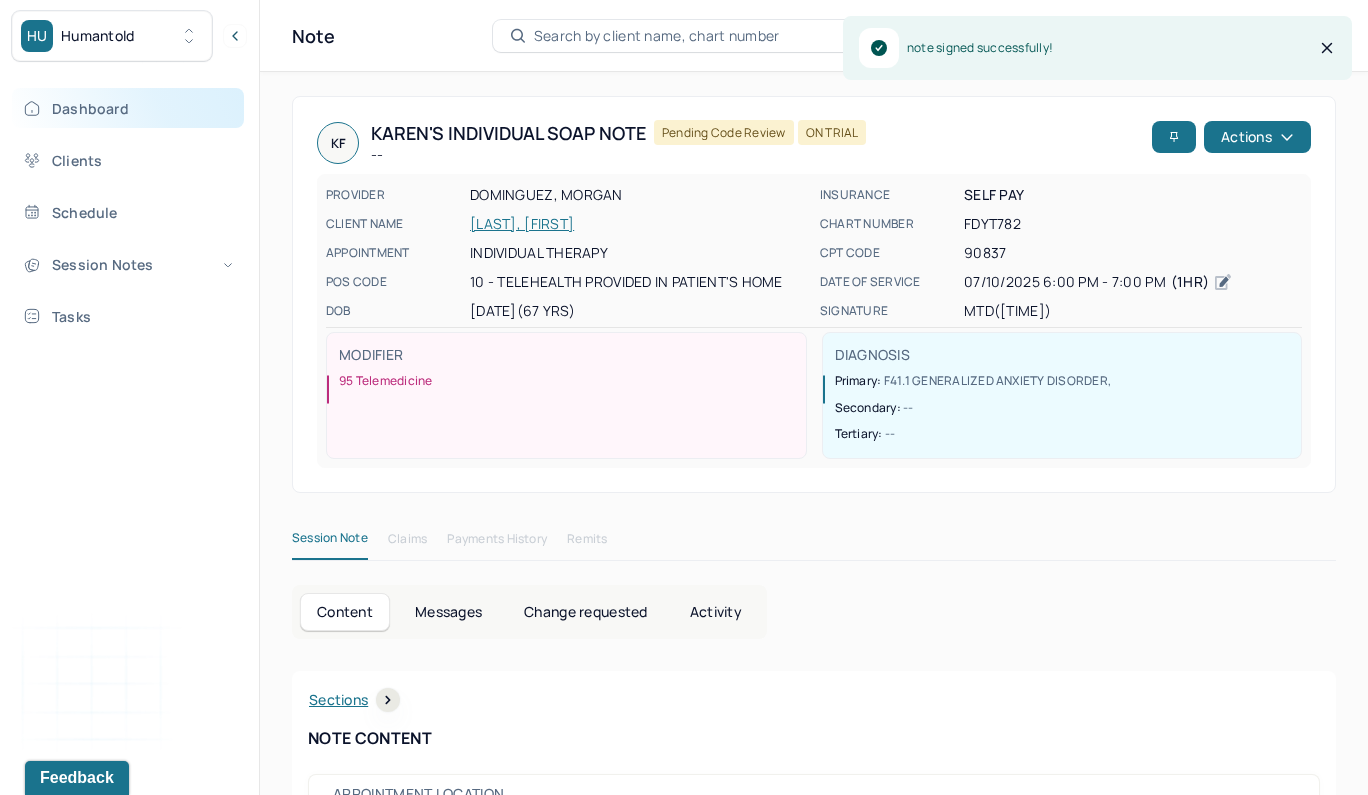 click on "Dashboard" at bounding box center [128, 108] 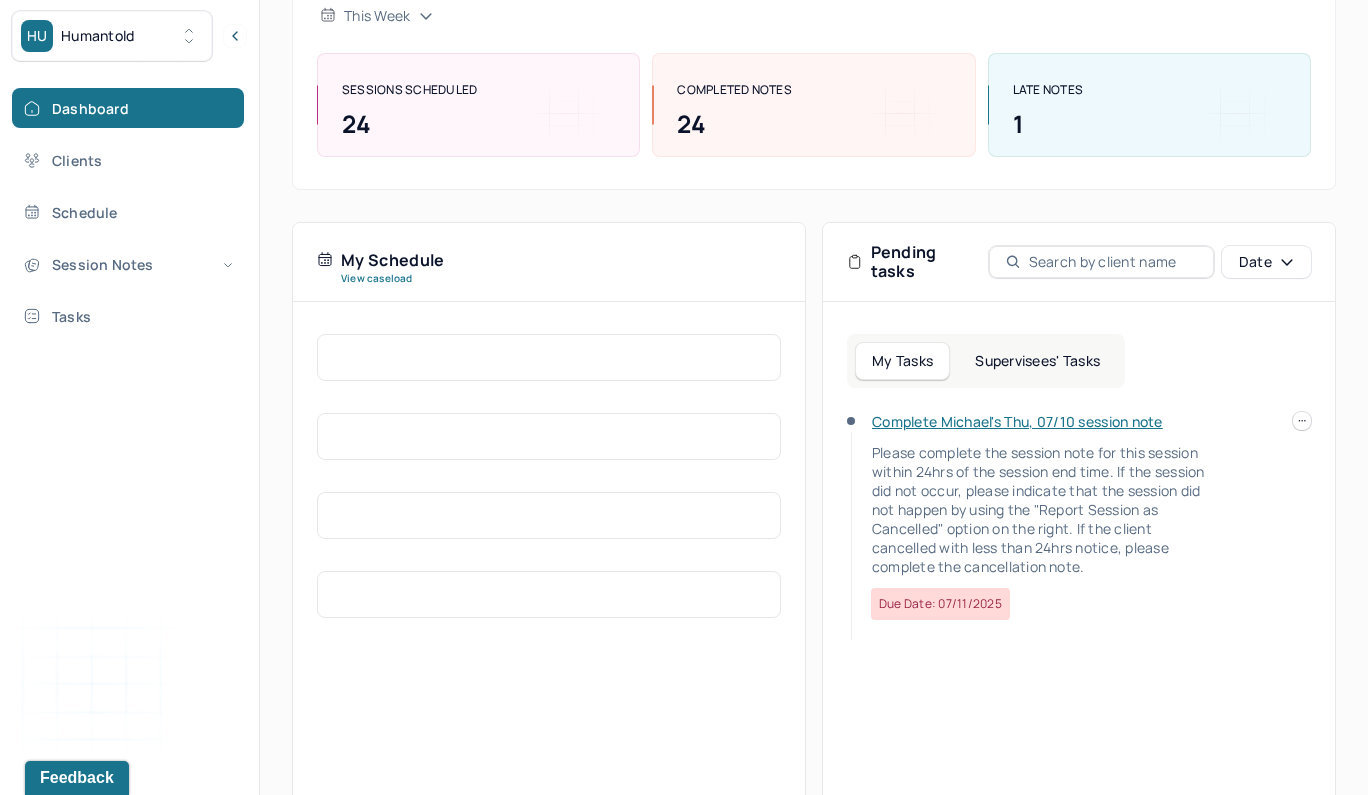 scroll, scrollTop: 229, scrollLeft: 0, axis: vertical 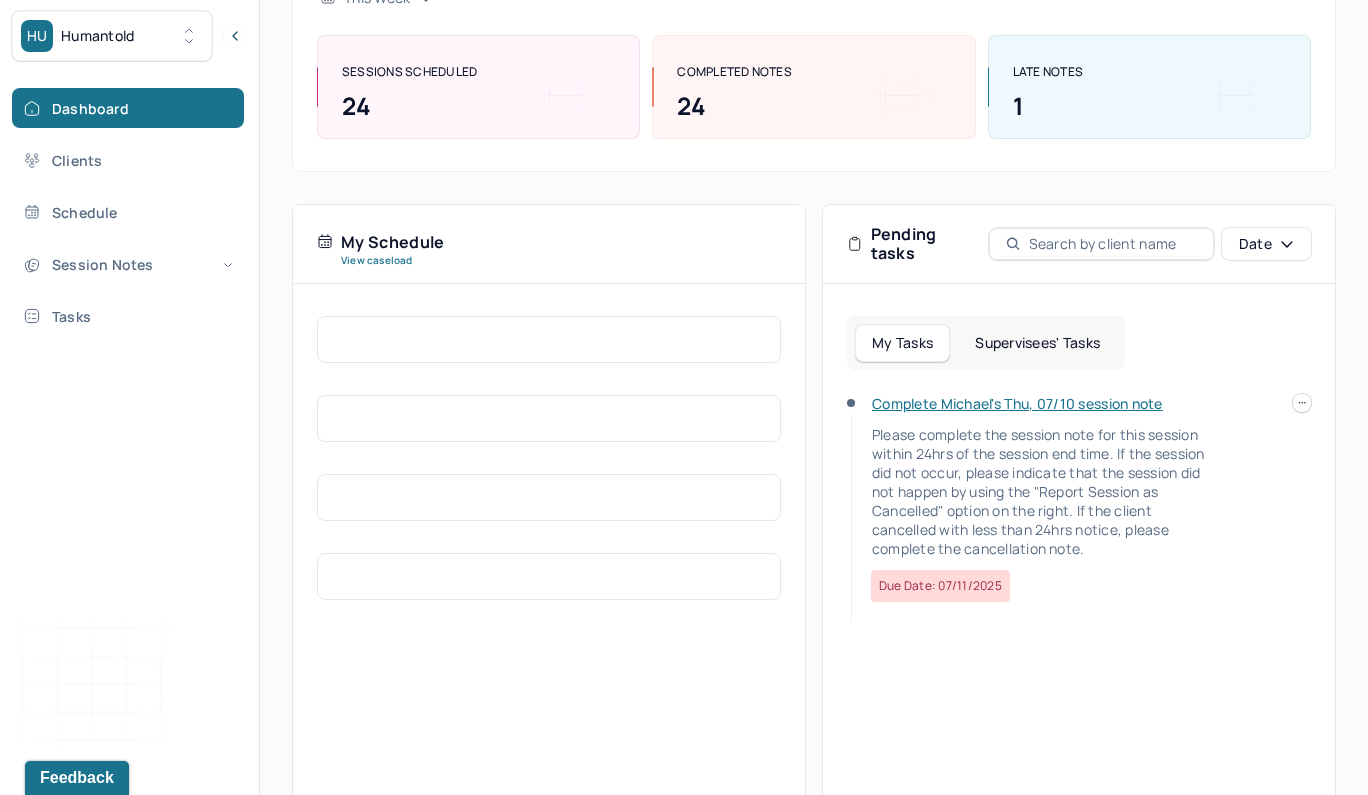 click on "Complete Michael's Thu, 07/10 session note" at bounding box center [1017, 403] 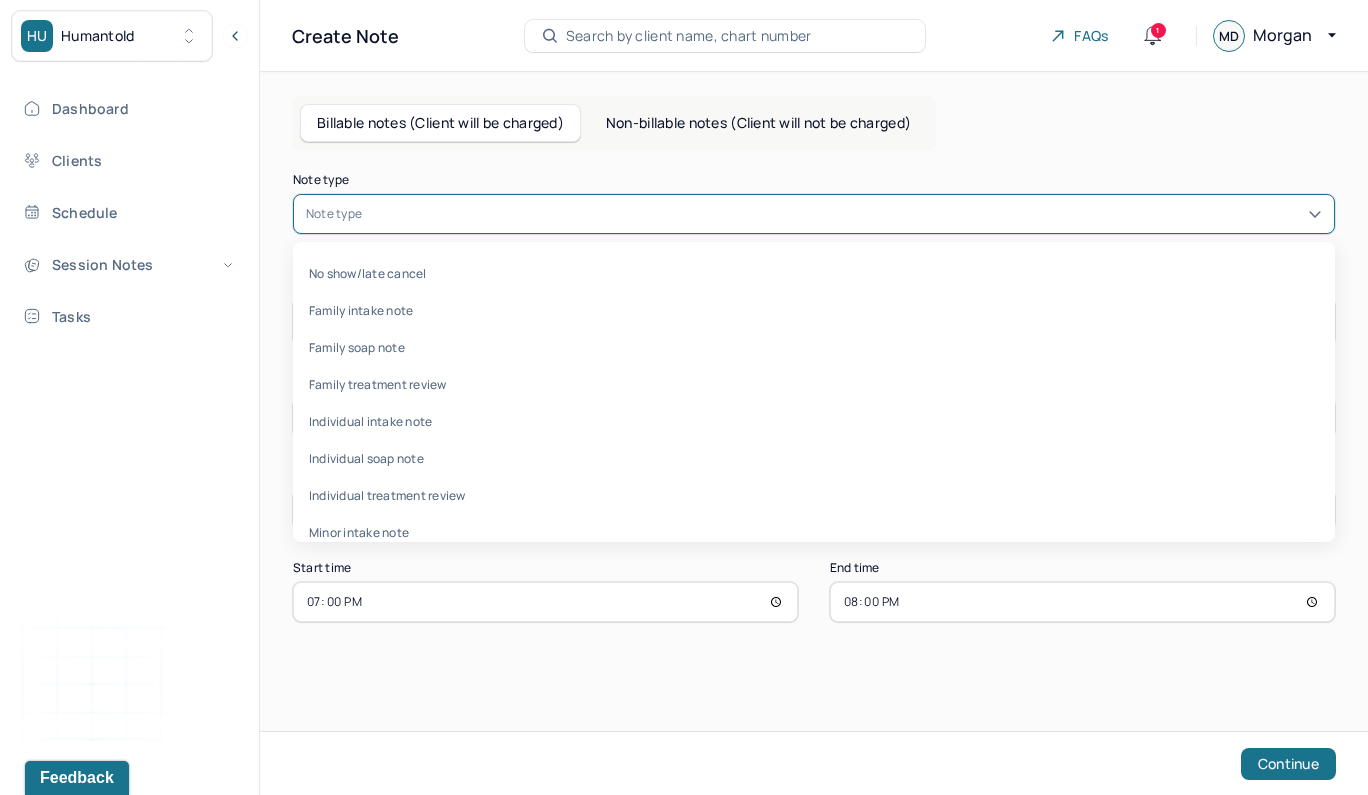 click at bounding box center [844, 214] 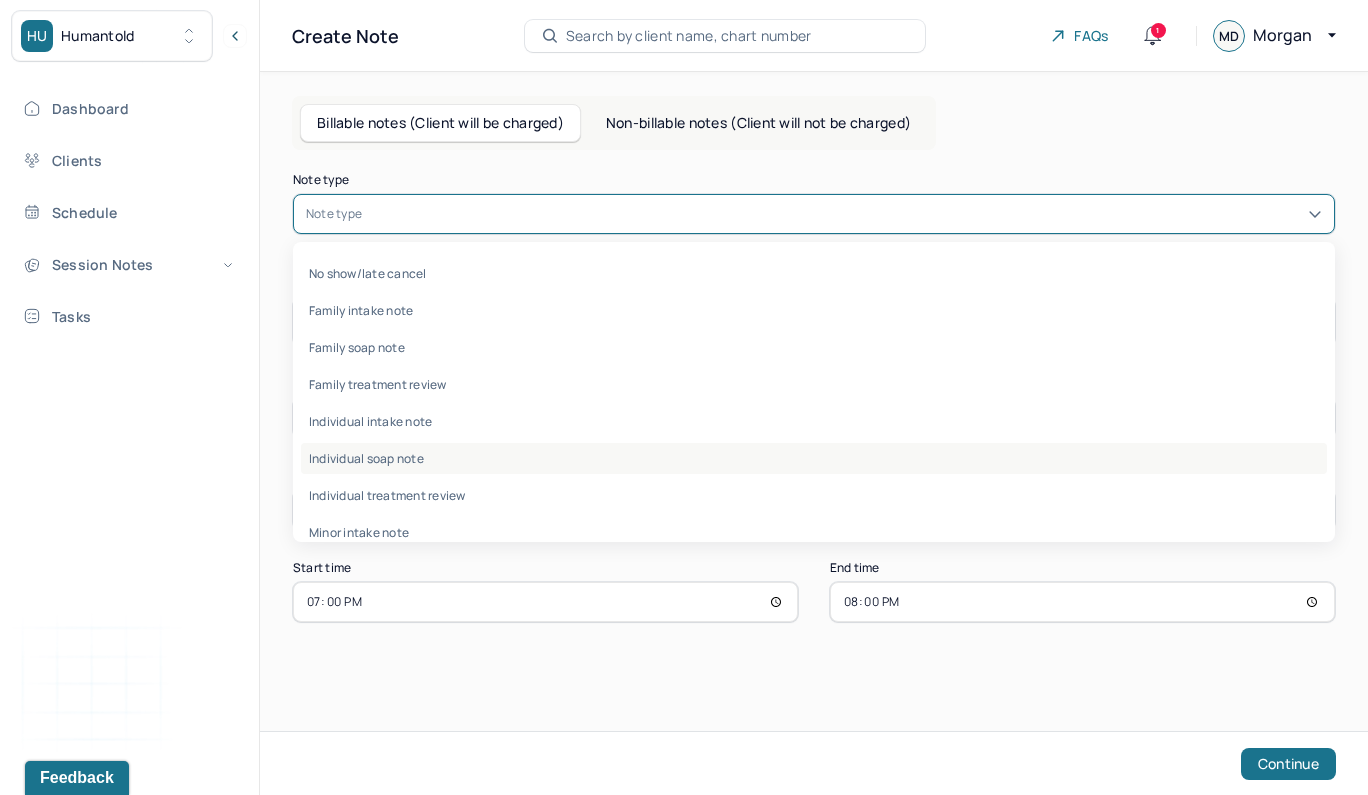 click on "Individual soap note" at bounding box center (814, 458) 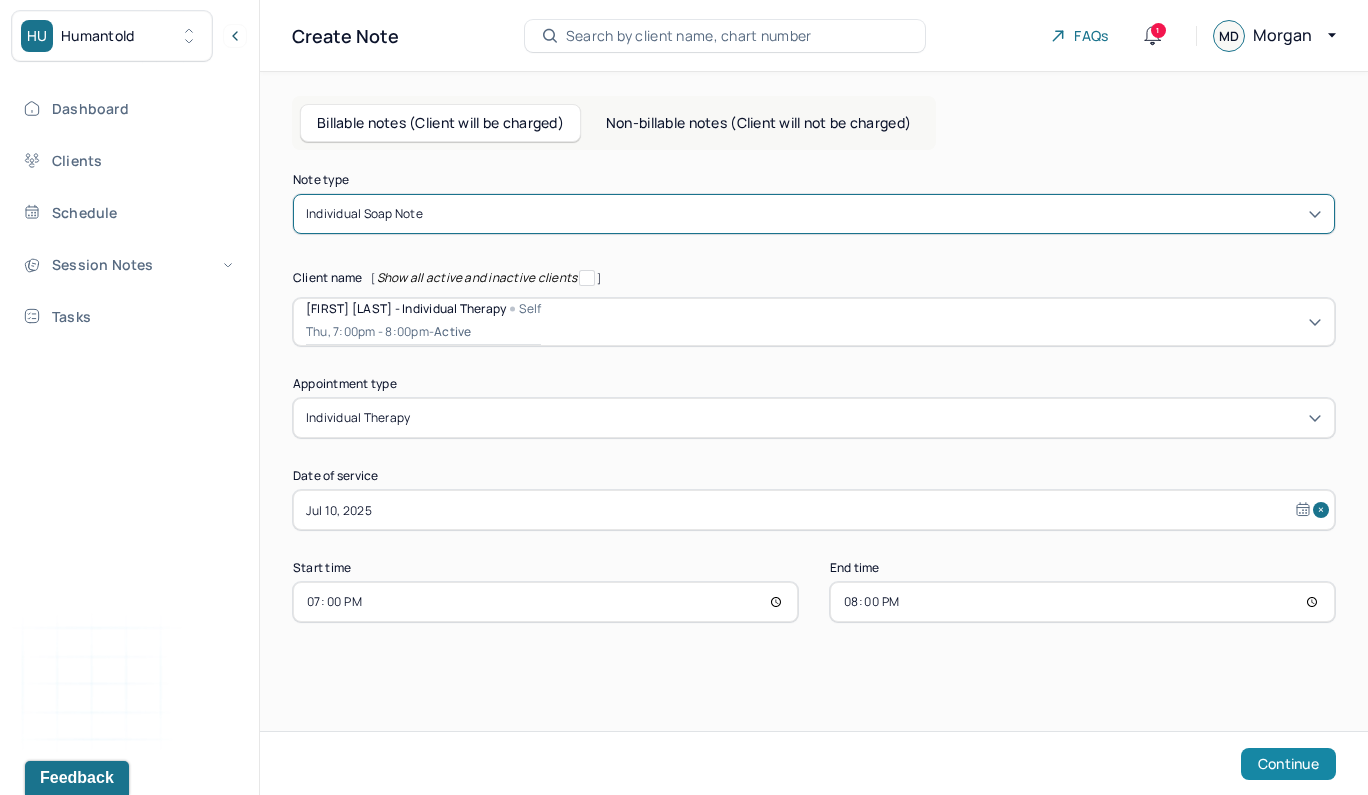 click on "Continue" at bounding box center [1288, 764] 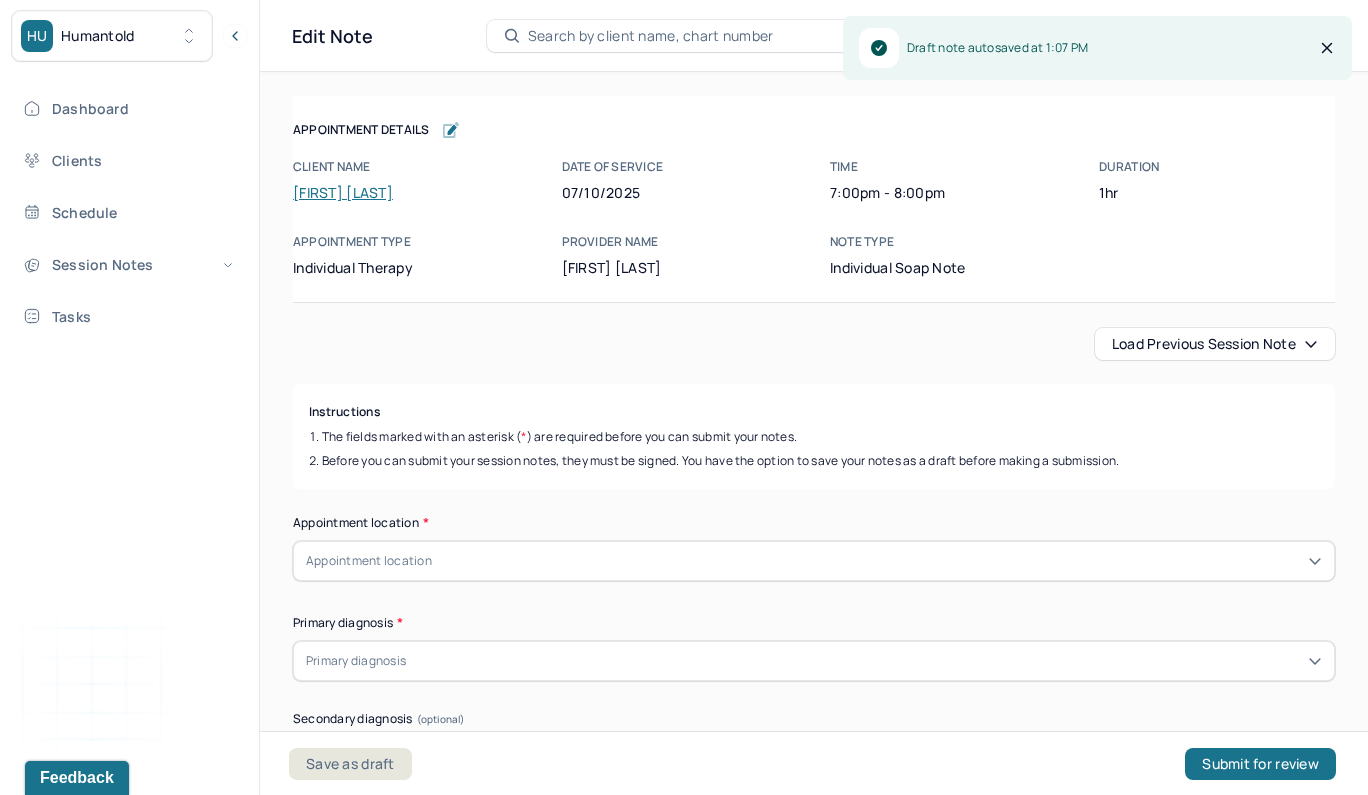 click on "Load previous session note" at bounding box center [1215, 344] 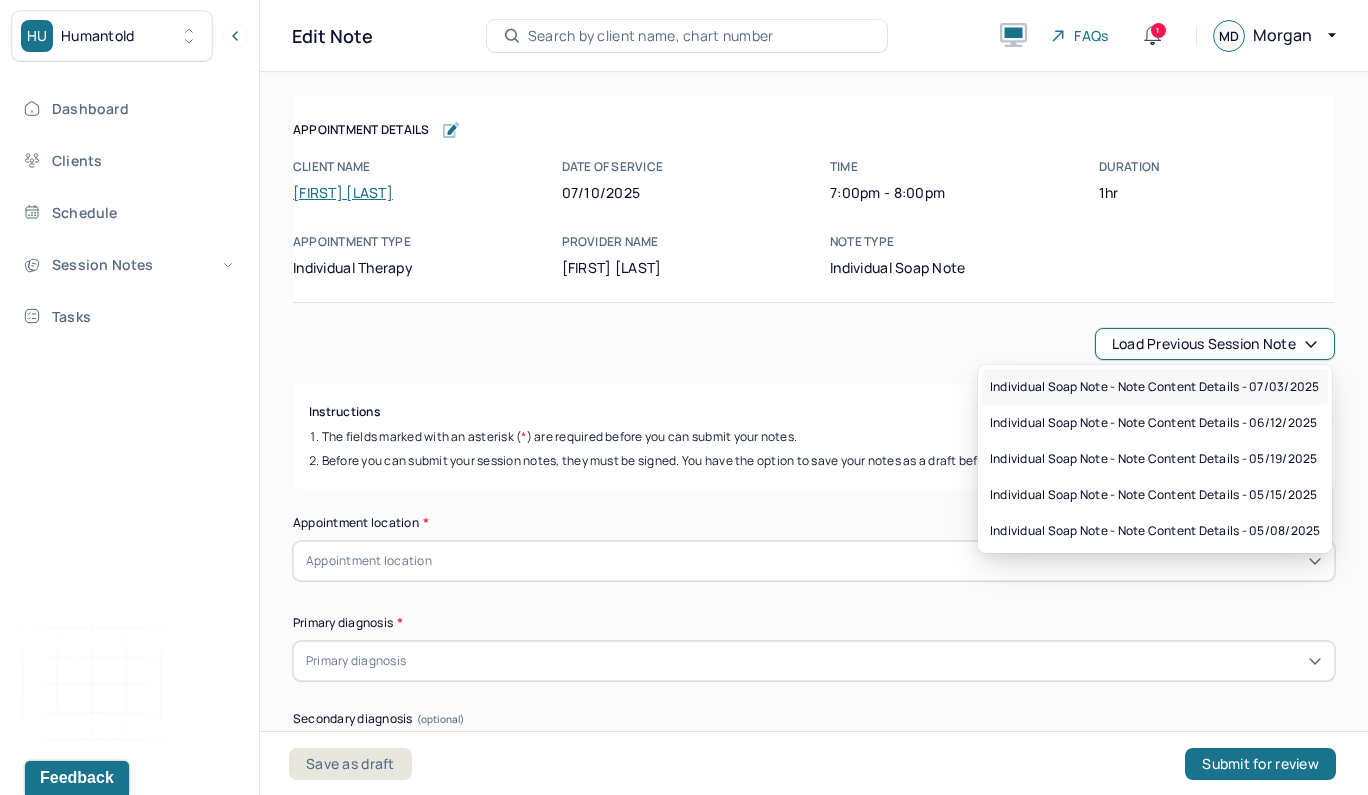 click on "Individual soap note   - Note content Details -   07/03/2025" at bounding box center (1155, 387) 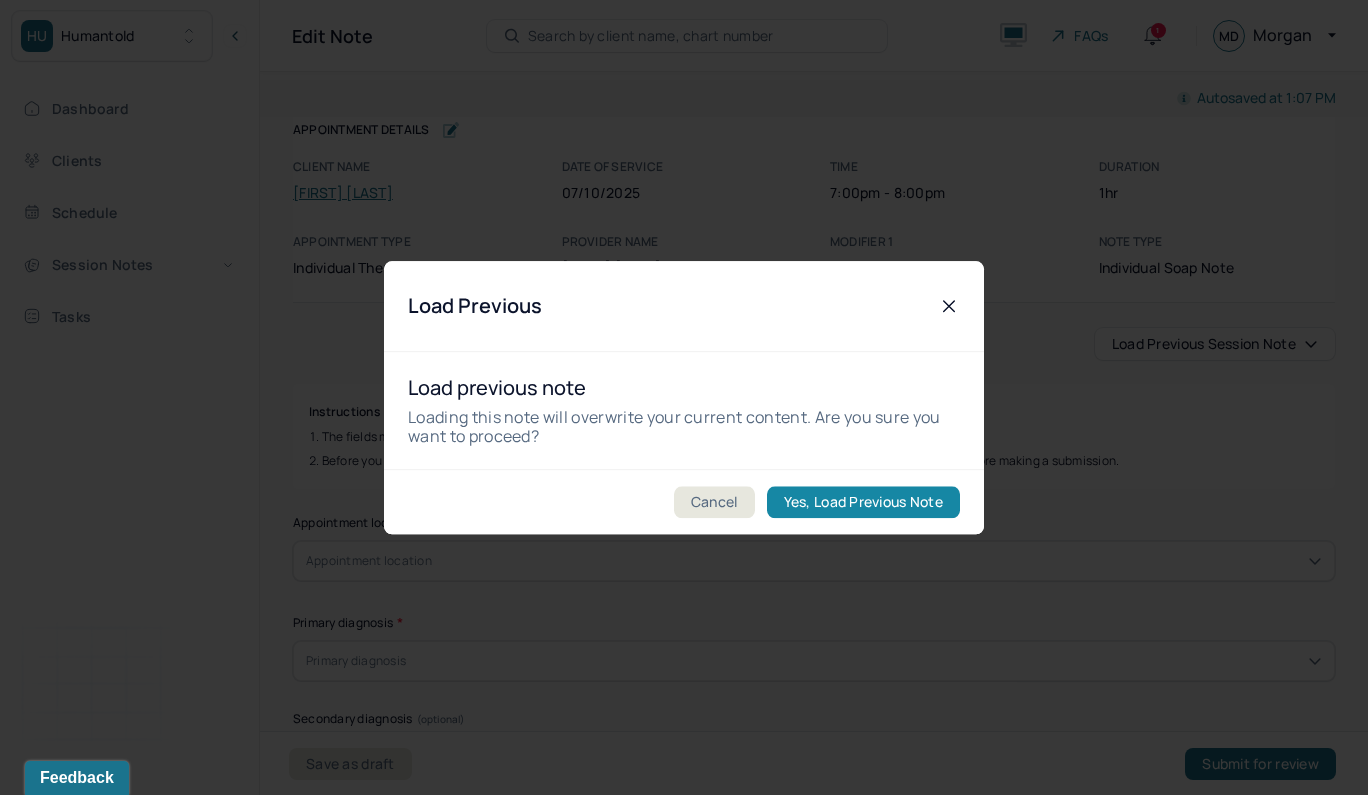 click on "Yes, Load Previous Note" at bounding box center (863, 502) 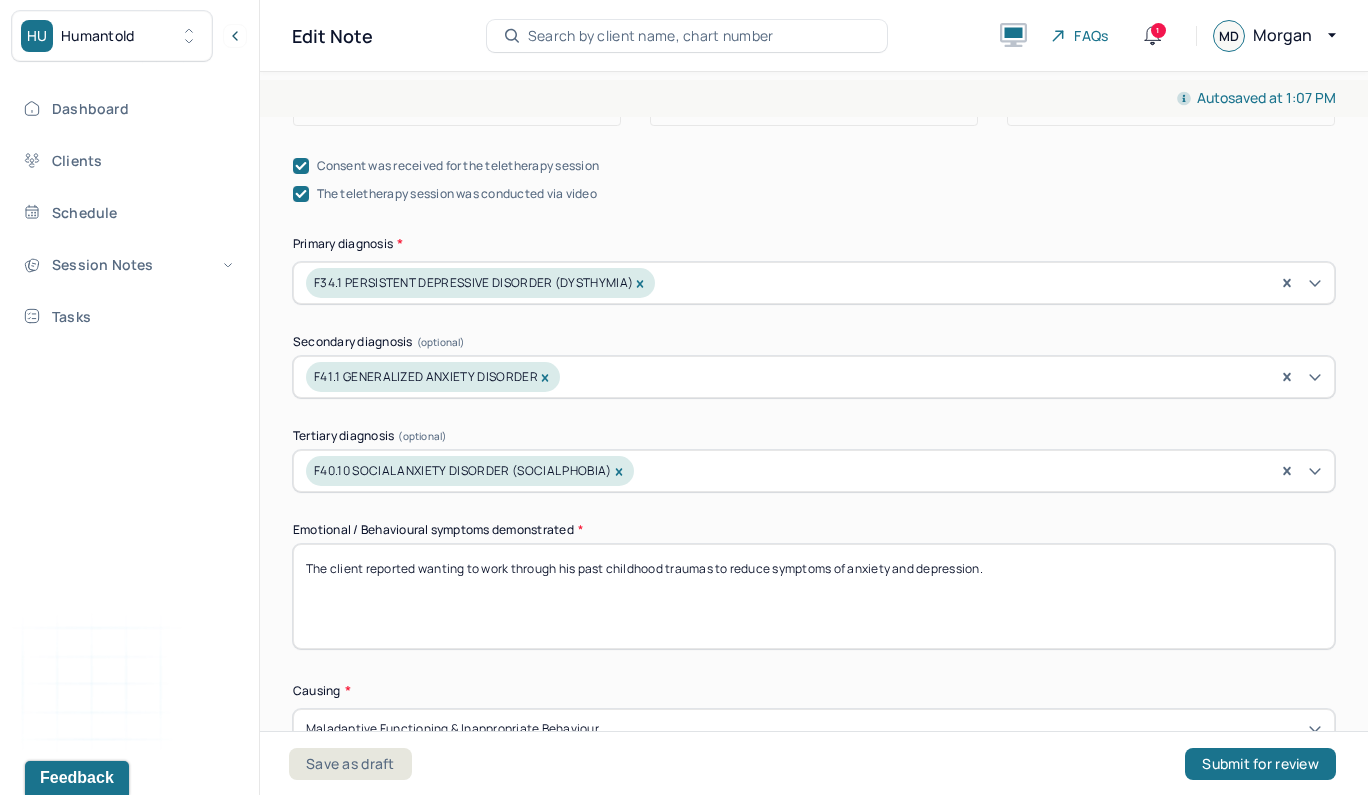 scroll, scrollTop: 648, scrollLeft: 0, axis: vertical 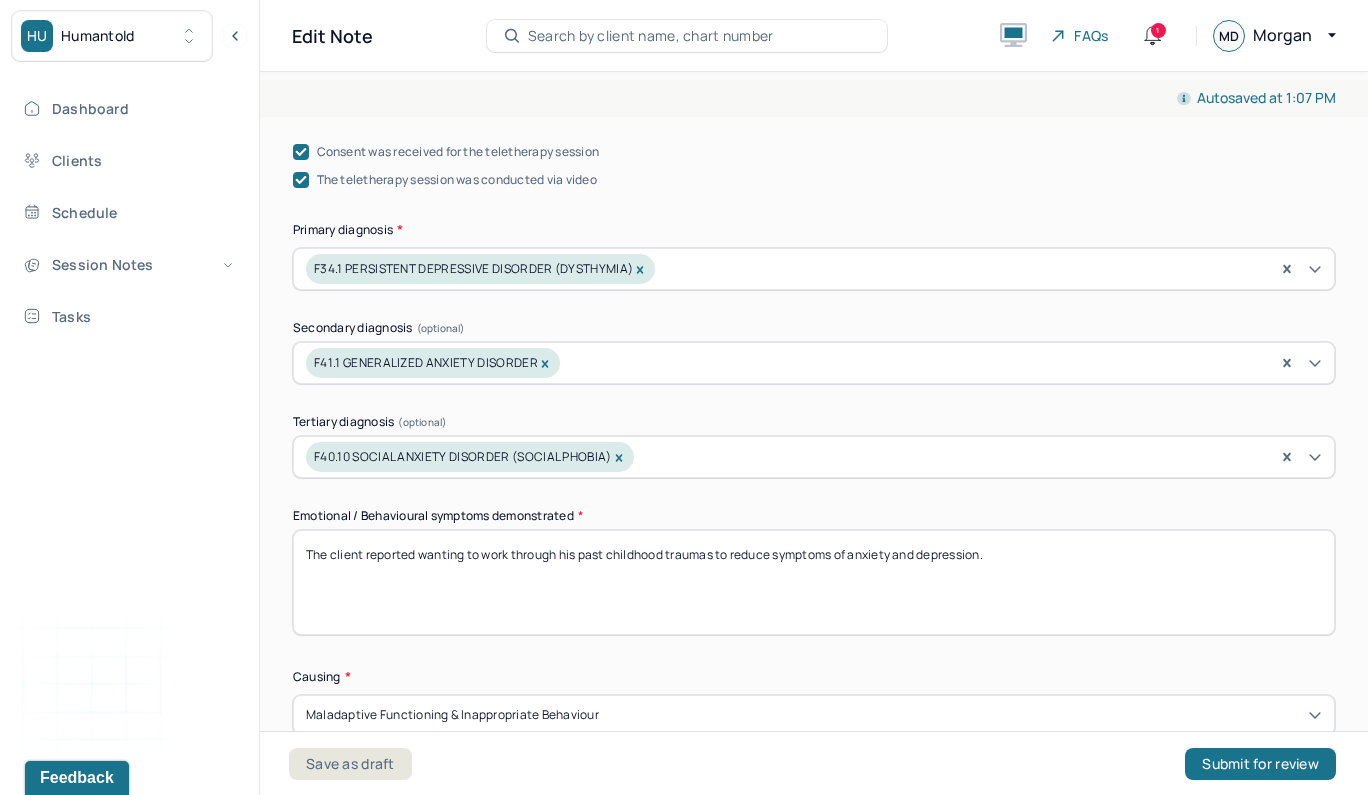 drag, startPoint x: 998, startPoint y: 552, endPoint x: 474, endPoint y: 552, distance: 524 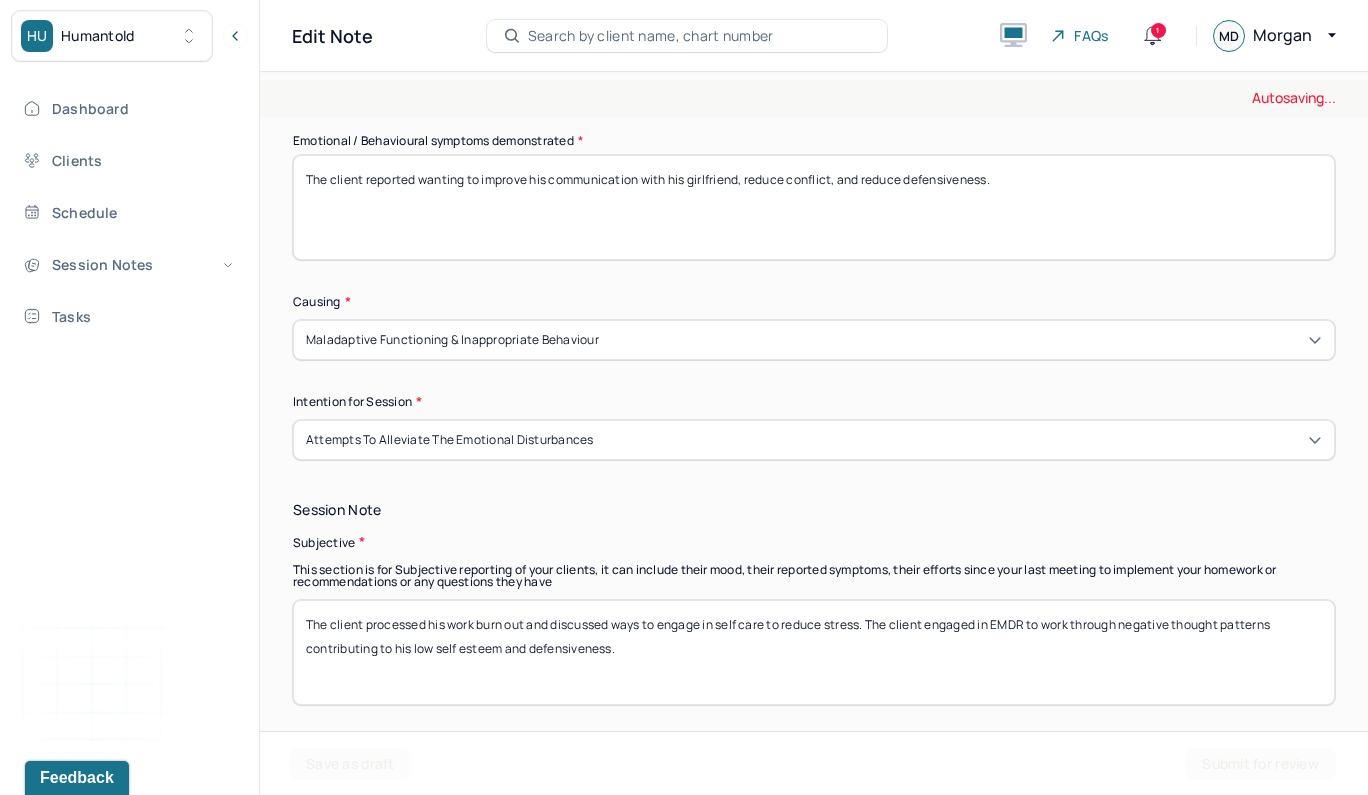 scroll, scrollTop: 1028, scrollLeft: 0, axis: vertical 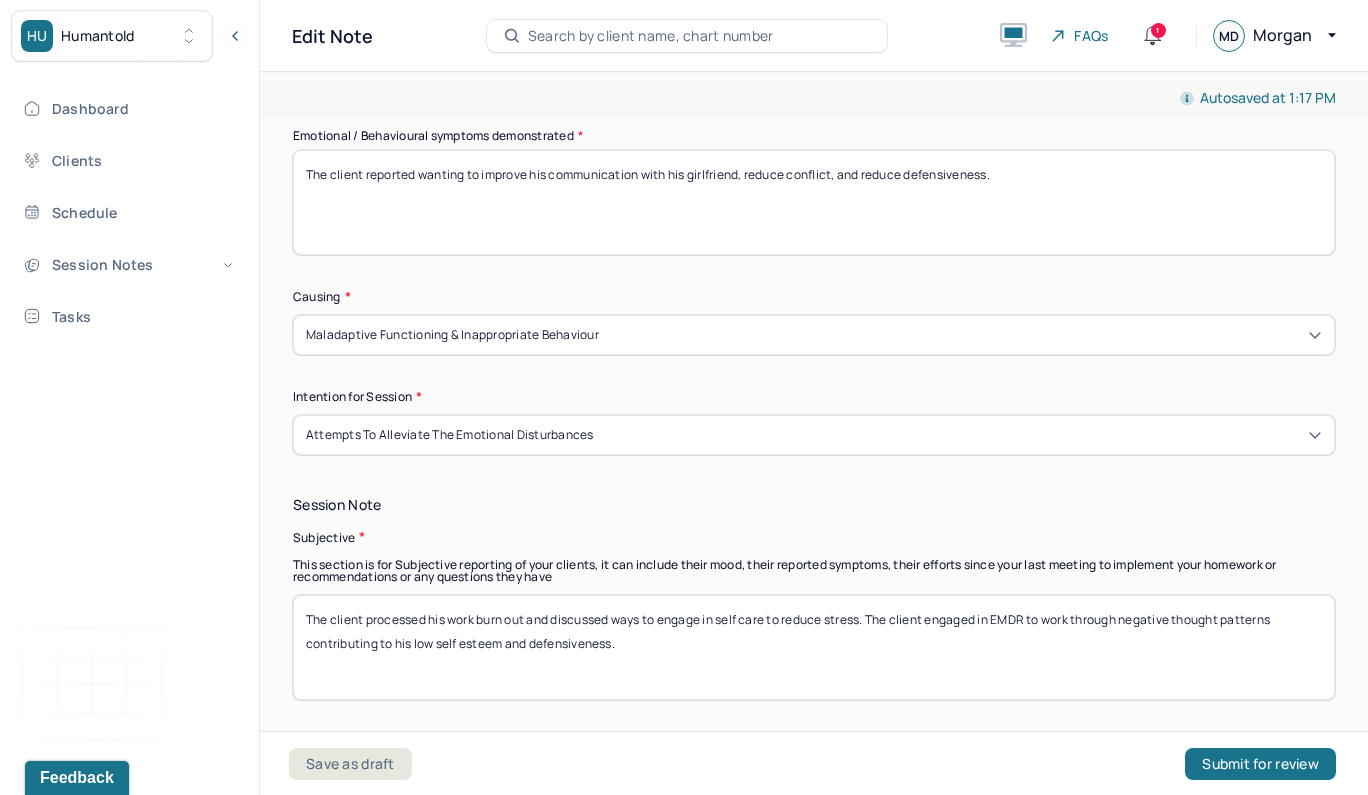 type on "The client reported wanting to improve his communication with his girlfriend, reduce conflict, and reduce defensiveness." 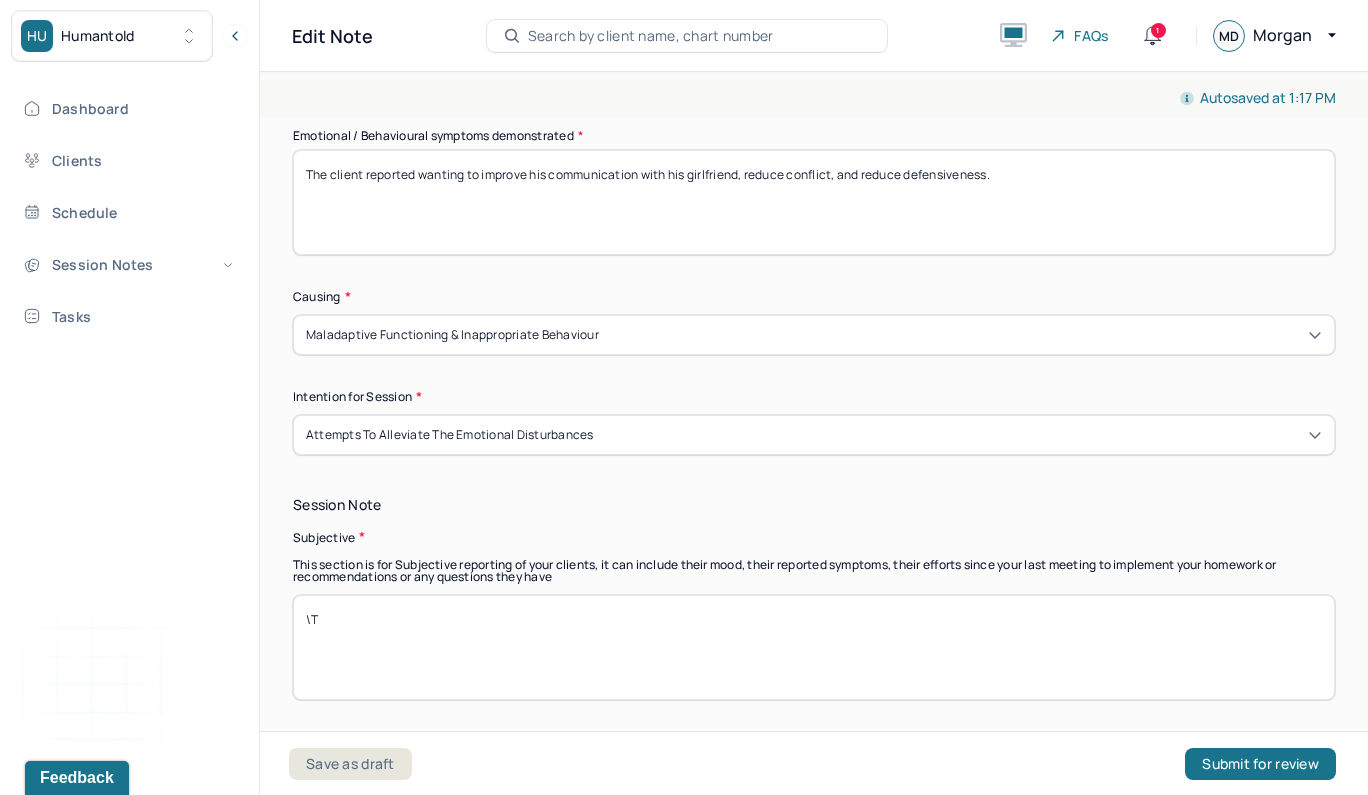 type on "\" 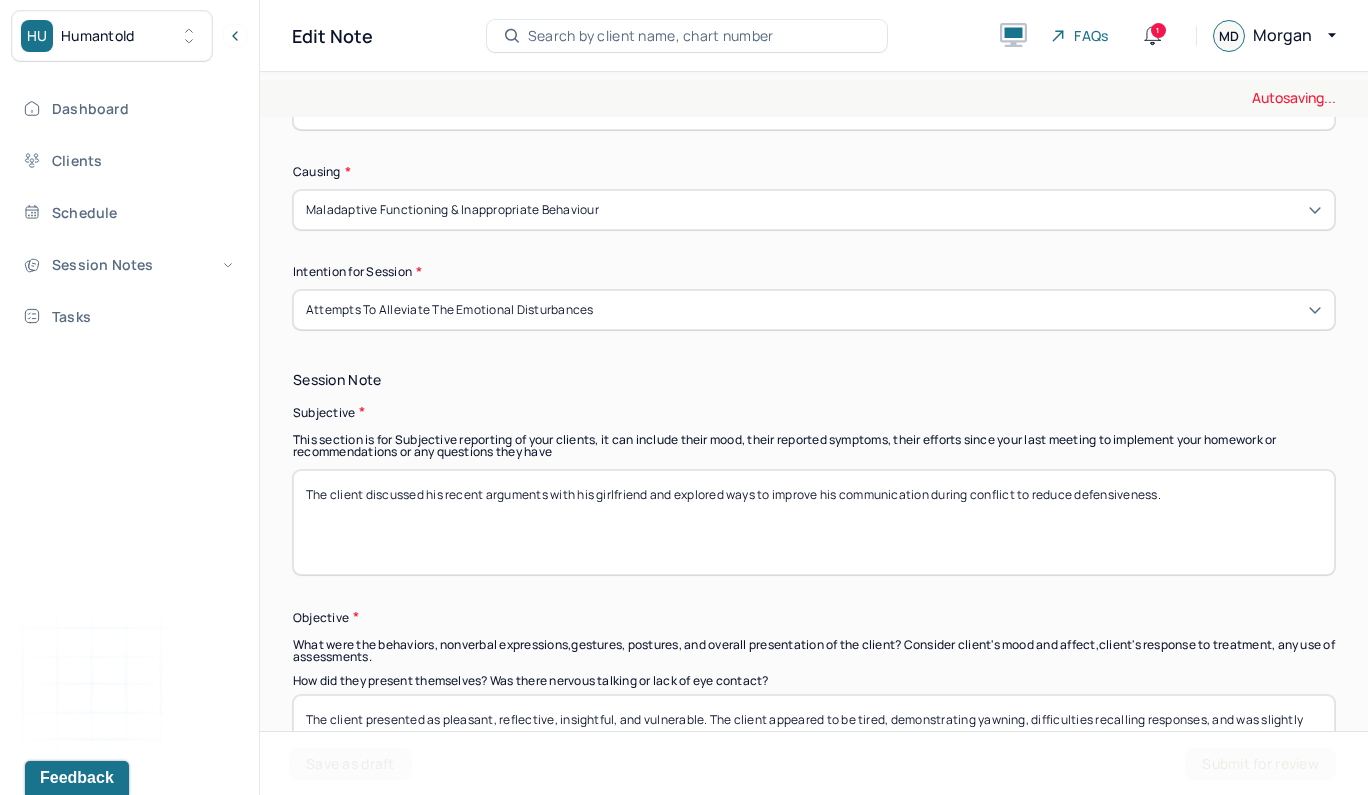 scroll, scrollTop: 1256, scrollLeft: 0, axis: vertical 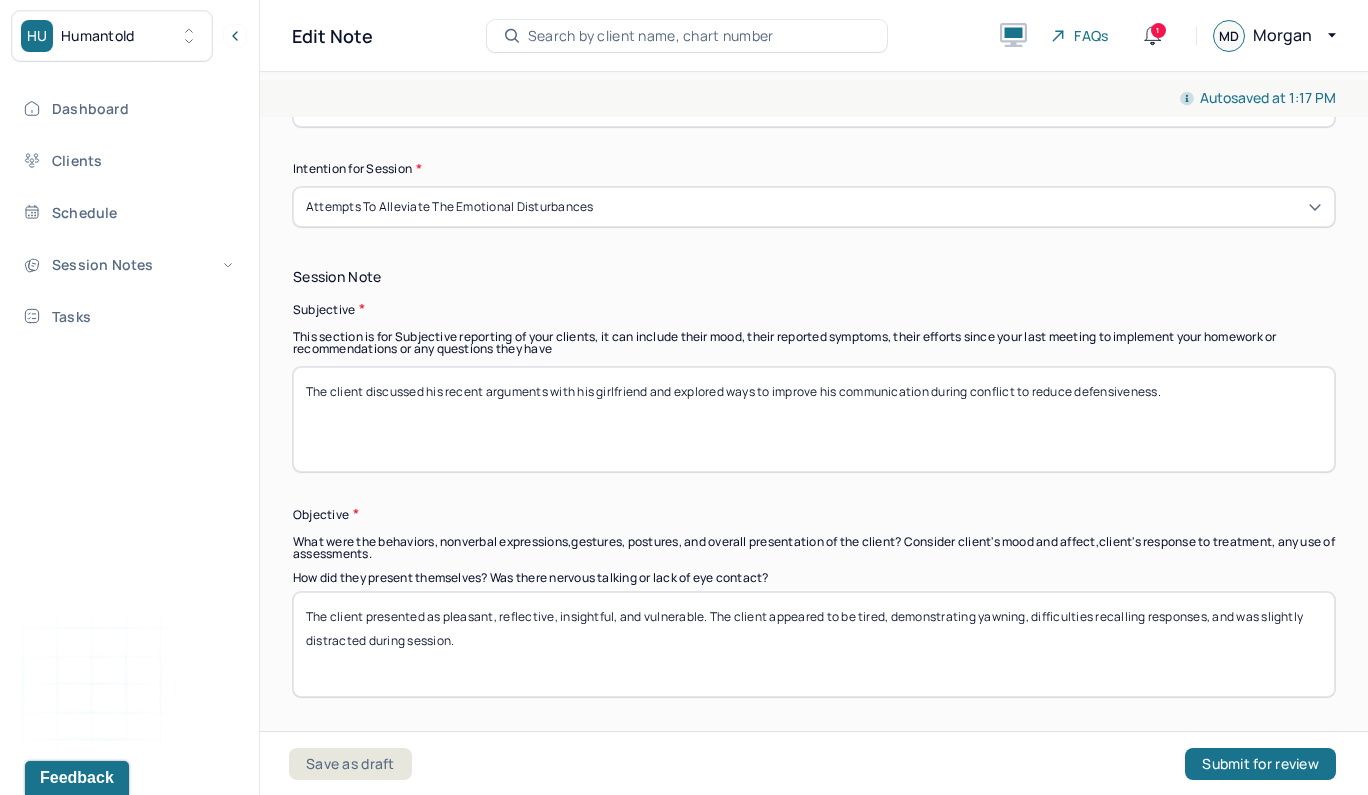 type on "The client discussed his recent arguments with his girlfriend and explored ways to improve his communication during conflict to reduce defensiveness." 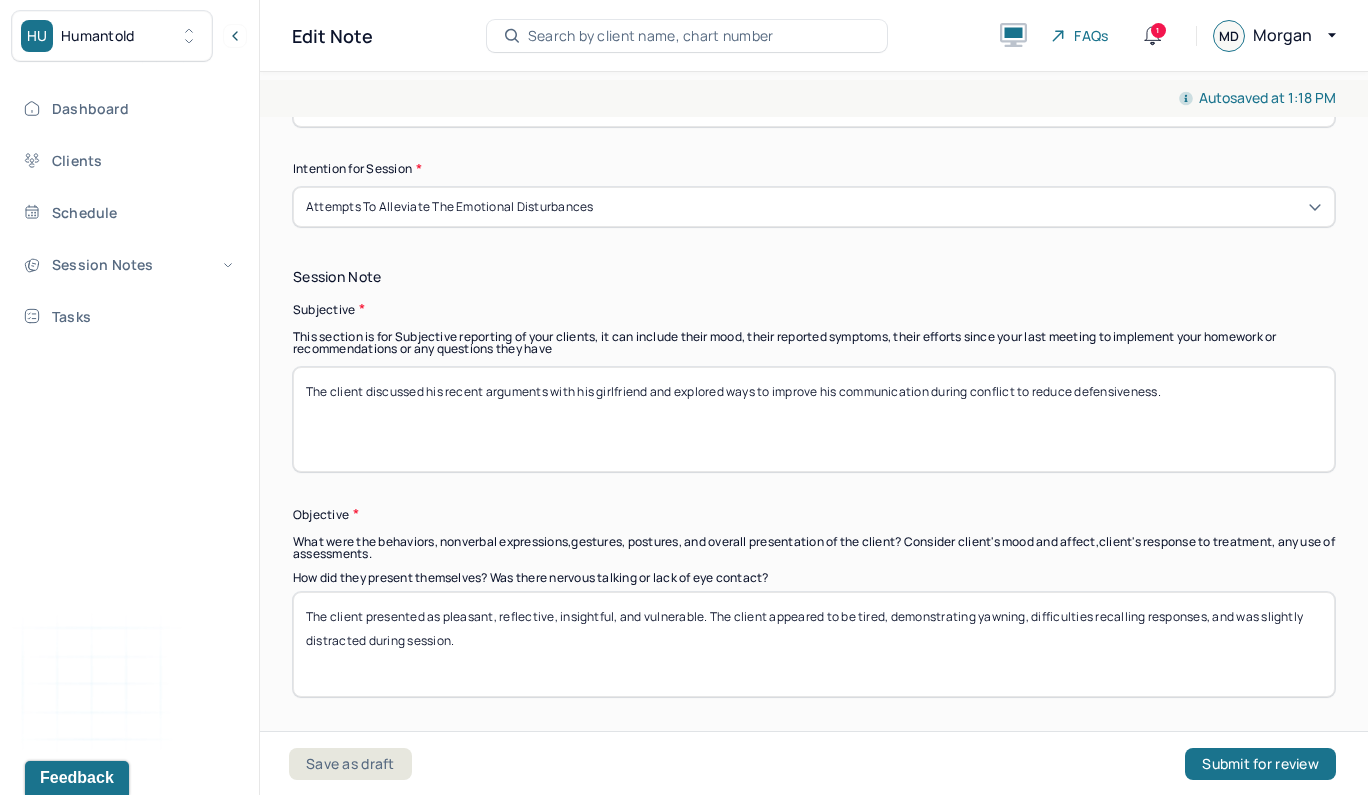 drag, startPoint x: 462, startPoint y: 643, endPoint x: 439, endPoint y: 607, distance: 42.72002 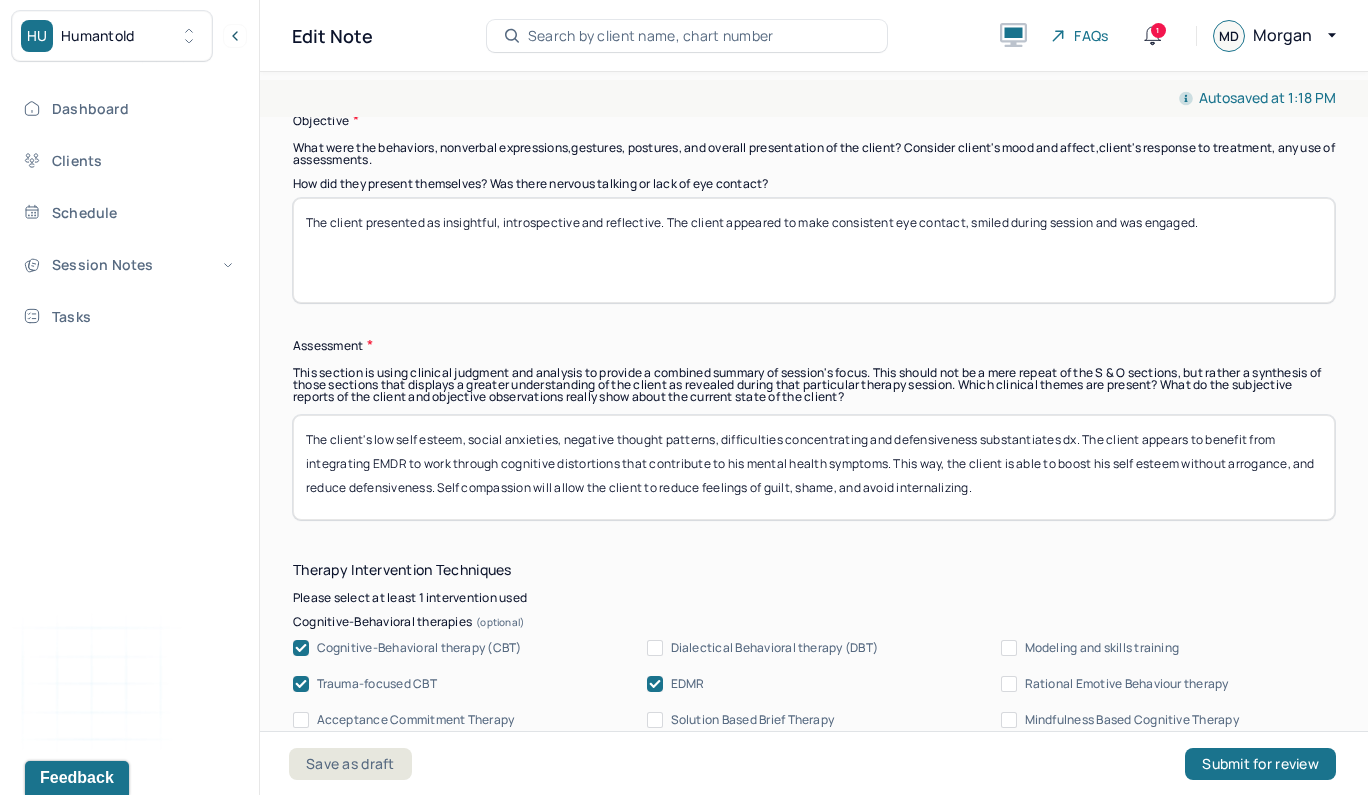 scroll, scrollTop: 1711, scrollLeft: 0, axis: vertical 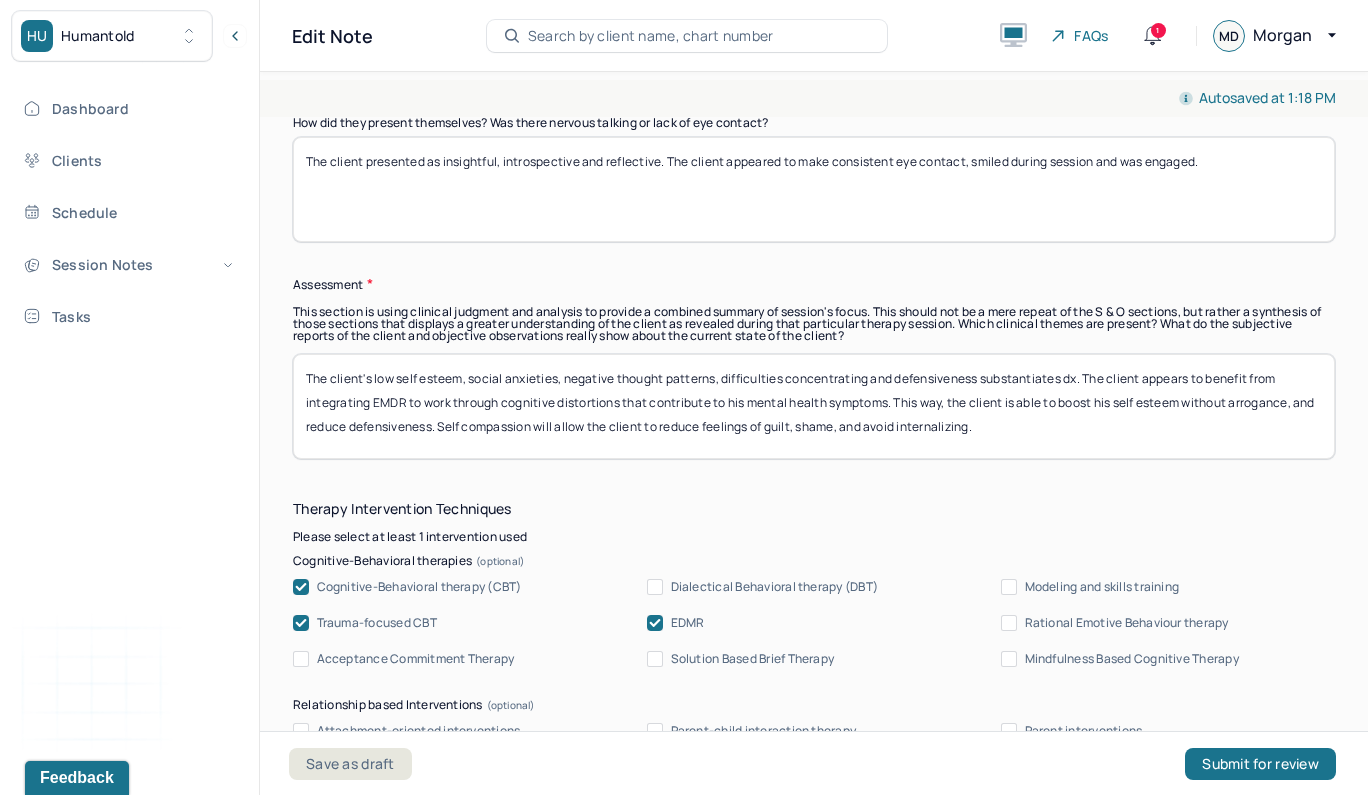 type on "The client presented as insightful, introspective and reflective. The client appeared to make consistent eye contact, smiled during session and was engaged." 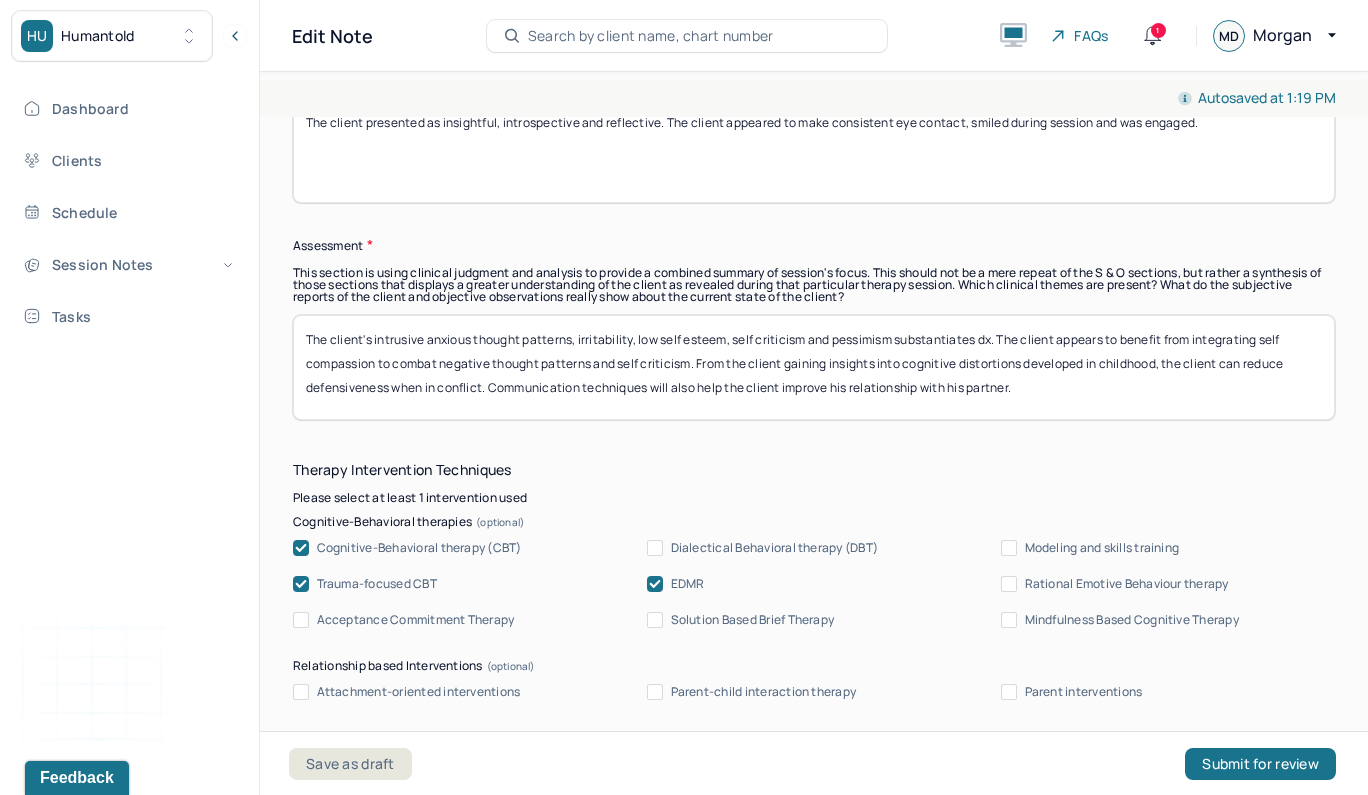 scroll, scrollTop: 1754, scrollLeft: 0, axis: vertical 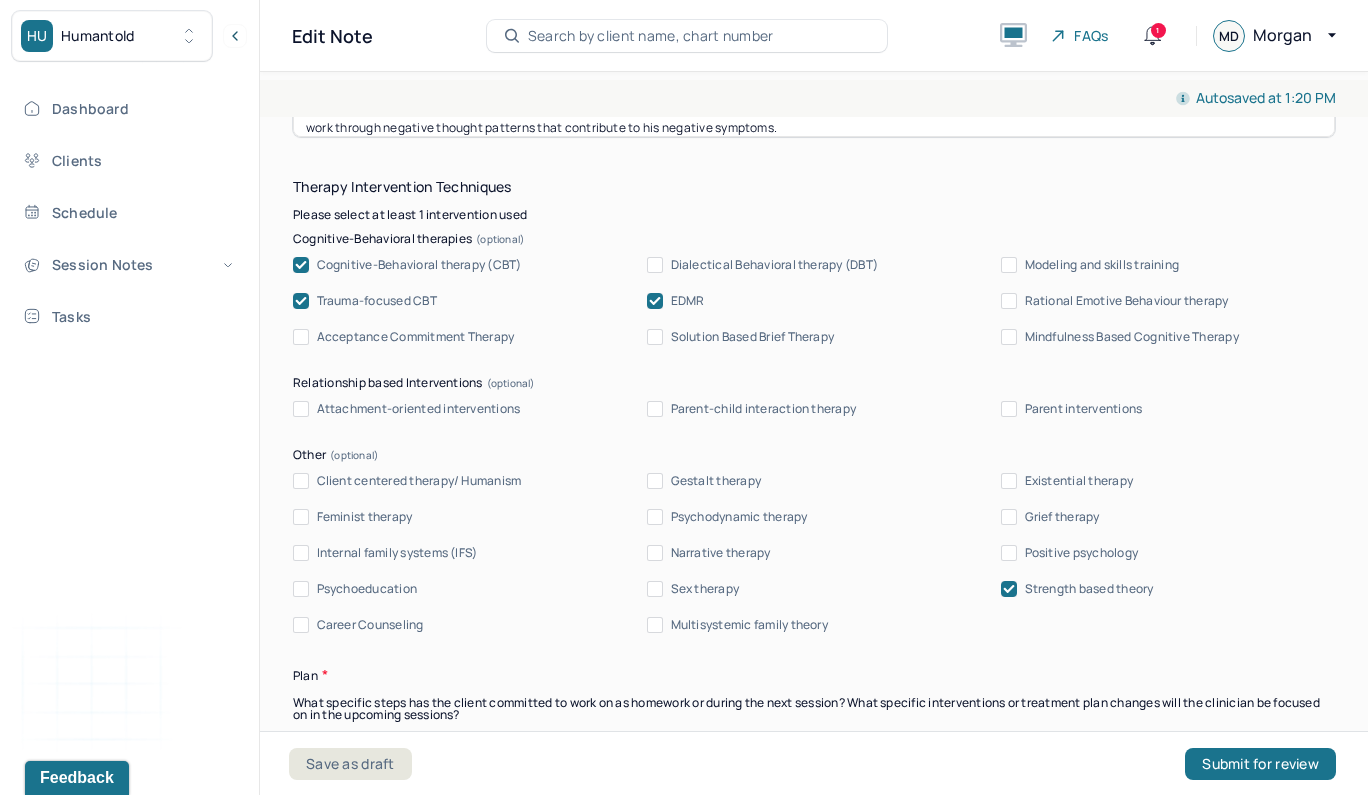 type on "The client's intrusive anxious thought patterns, irritability, low self esteem, self criticism and pessimism substantiates dx. The client appears to benefit from integrating self compassion to combat negative thought patterns and self criticism. From the client gaining insights into cognitive distortions developed in childhood, the client can reduce defensiveness when in conflict. Communication techniques will also help the client improve his relationship with his partner. The client will benefit from resuming EMDR to further work through negative thought patterns that contribute to his negative symptoms." 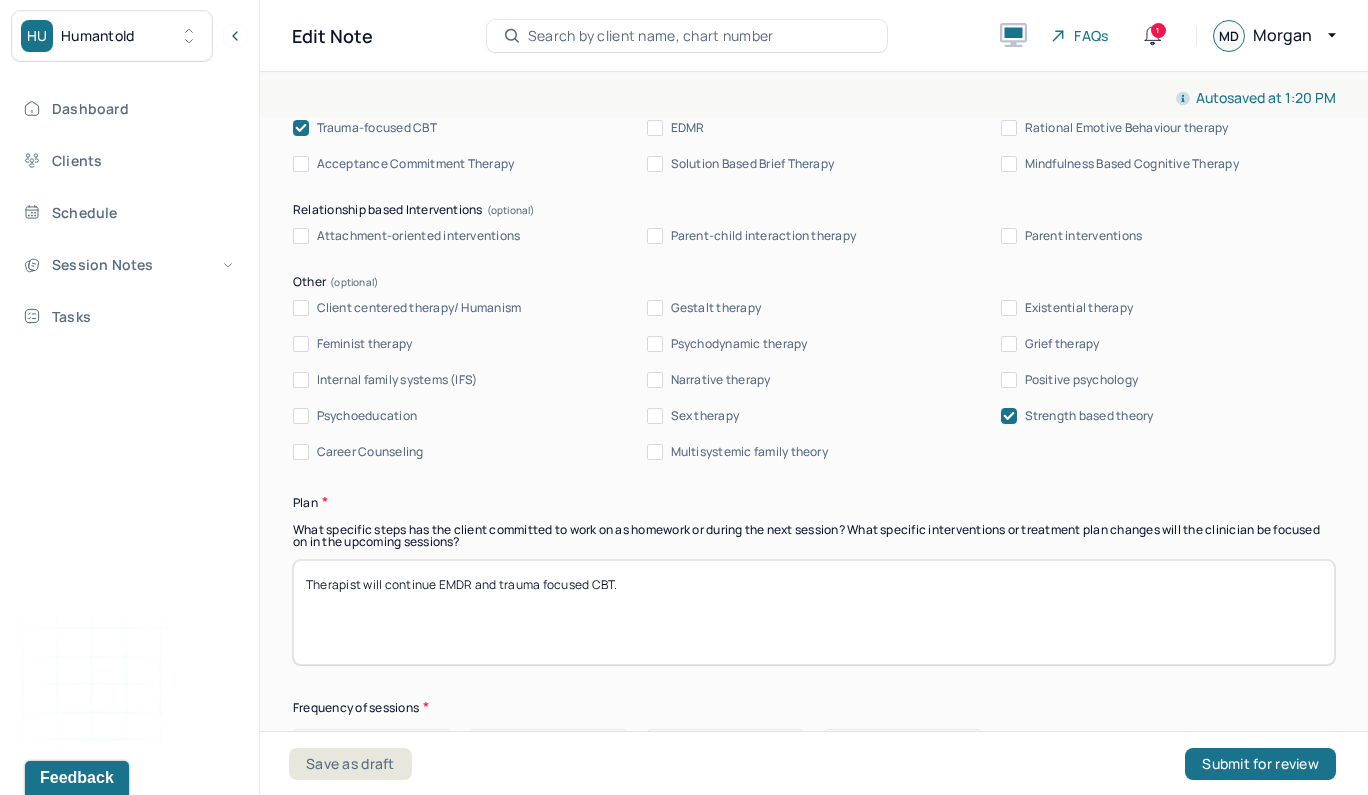 scroll, scrollTop: 2283, scrollLeft: 0, axis: vertical 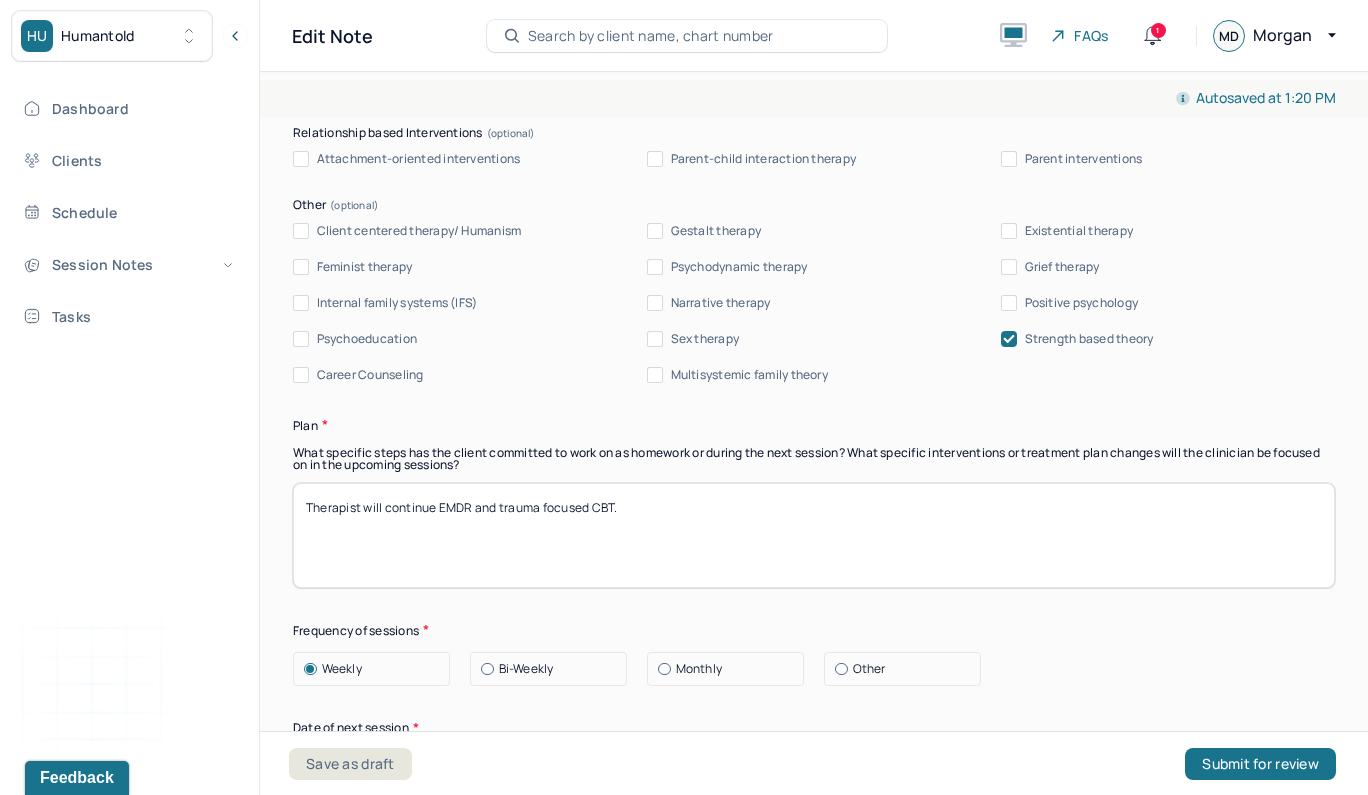 drag, startPoint x: 657, startPoint y: 491, endPoint x: 656, endPoint y: 514, distance: 23.021729 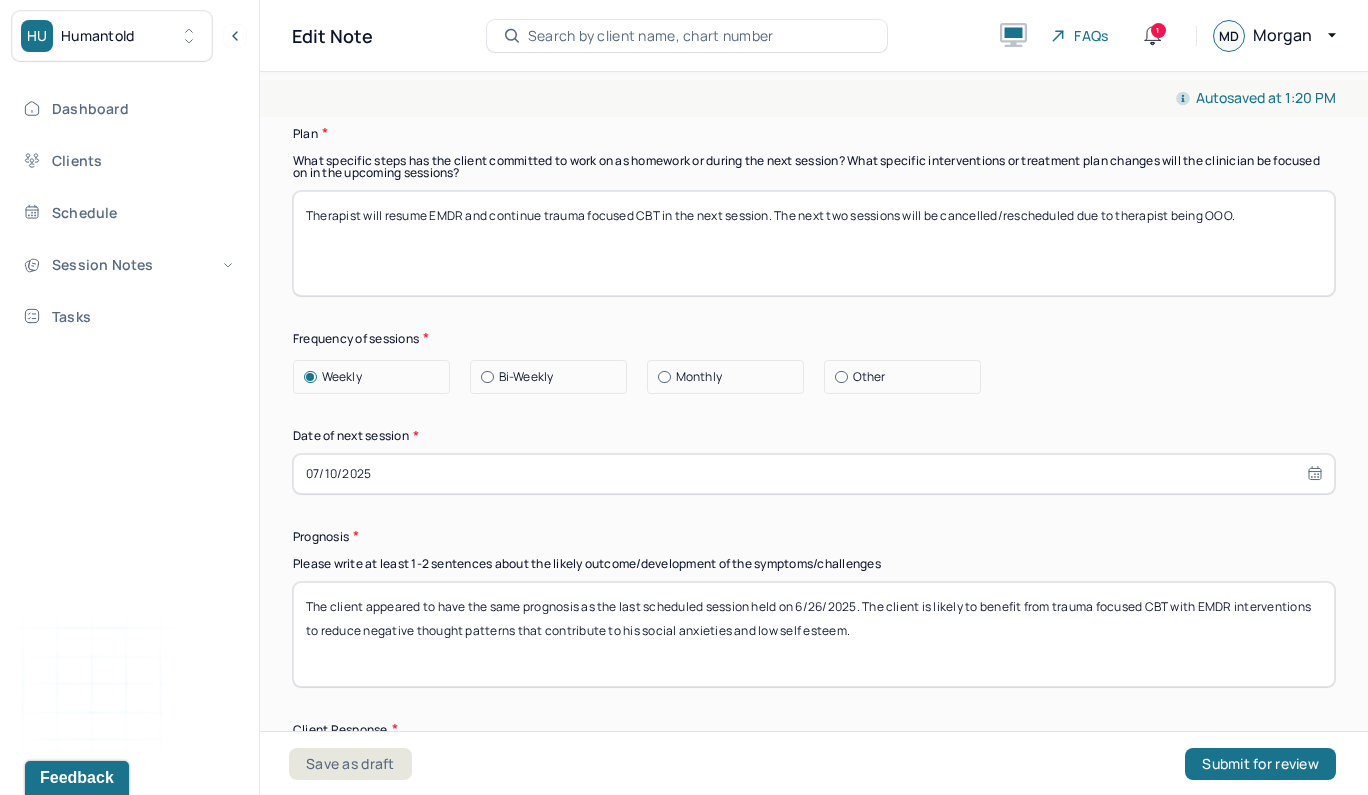 scroll, scrollTop: 2625, scrollLeft: 0, axis: vertical 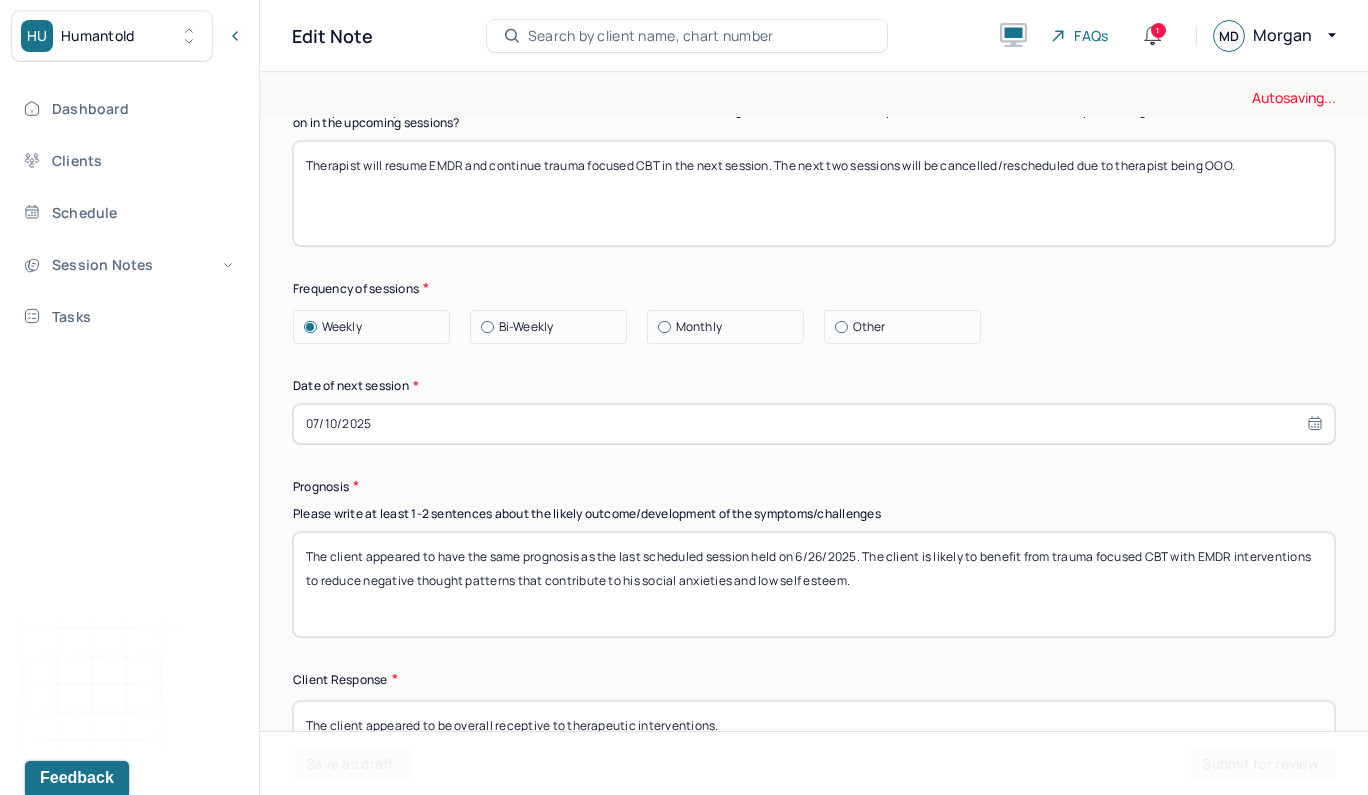 type on "Therapist will resume EMDR and continue trauma focused CBT in the next session. The next two sessions will be cancelled/rescheduled due to therapist being OOO." 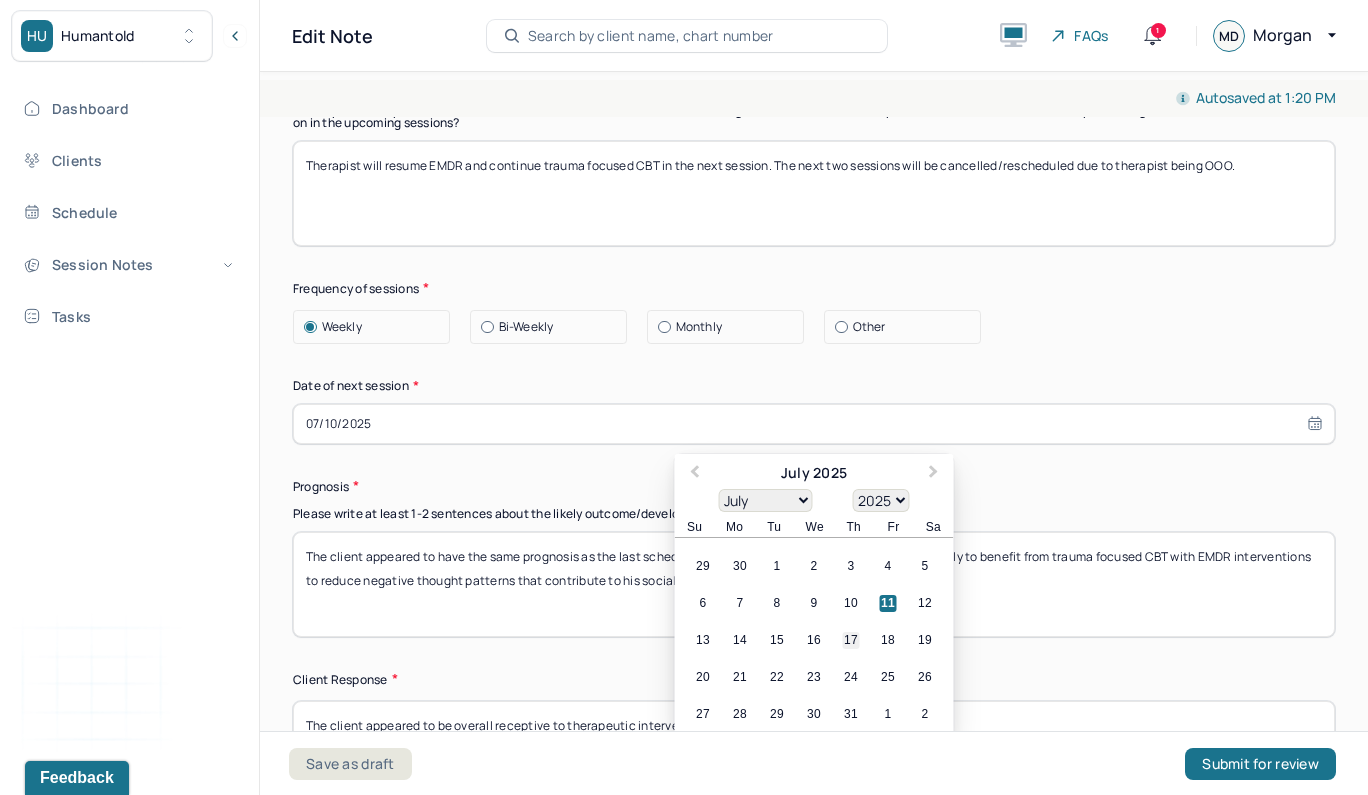 click on "17" at bounding box center [851, 640] 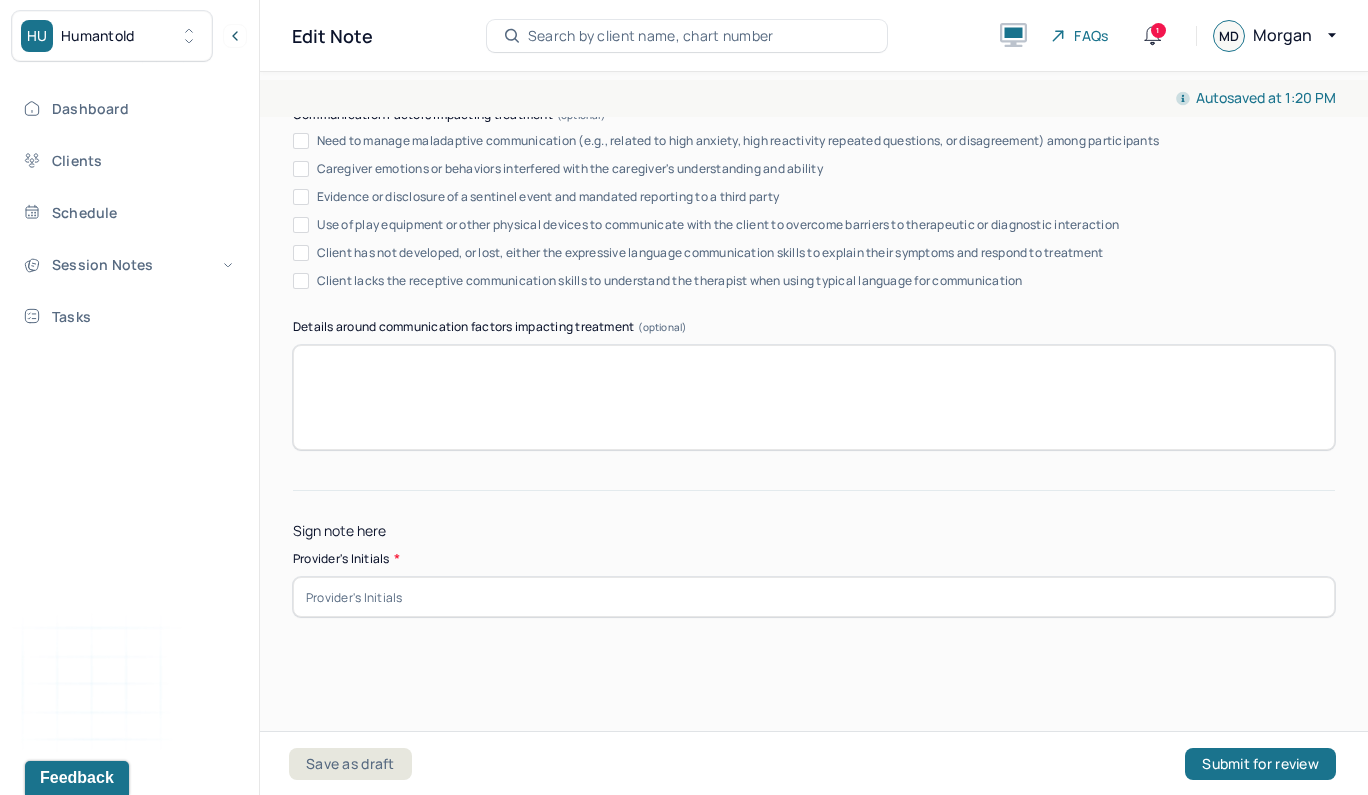 scroll, scrollTop: 3864, scrollLeft: 0, axis: vertical 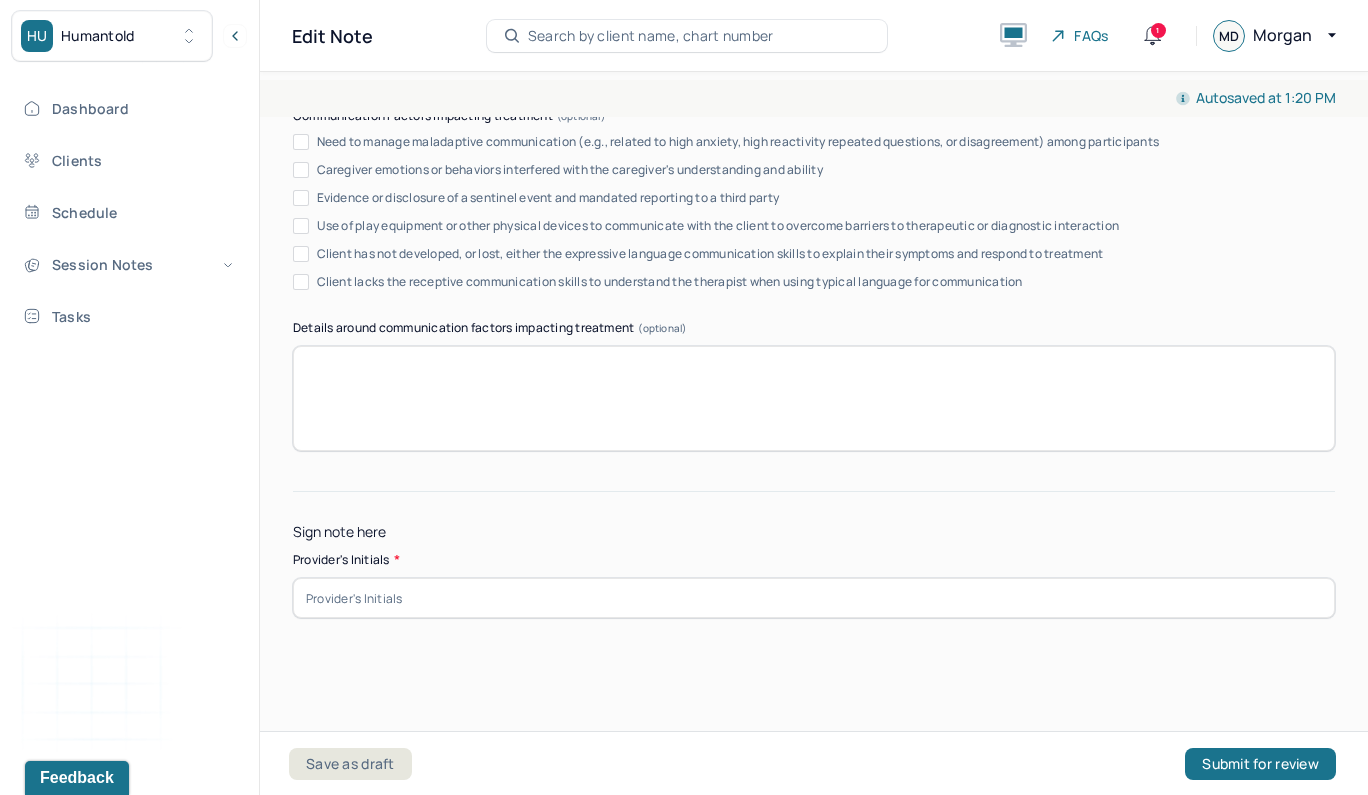click at bounding box center (814, 598) 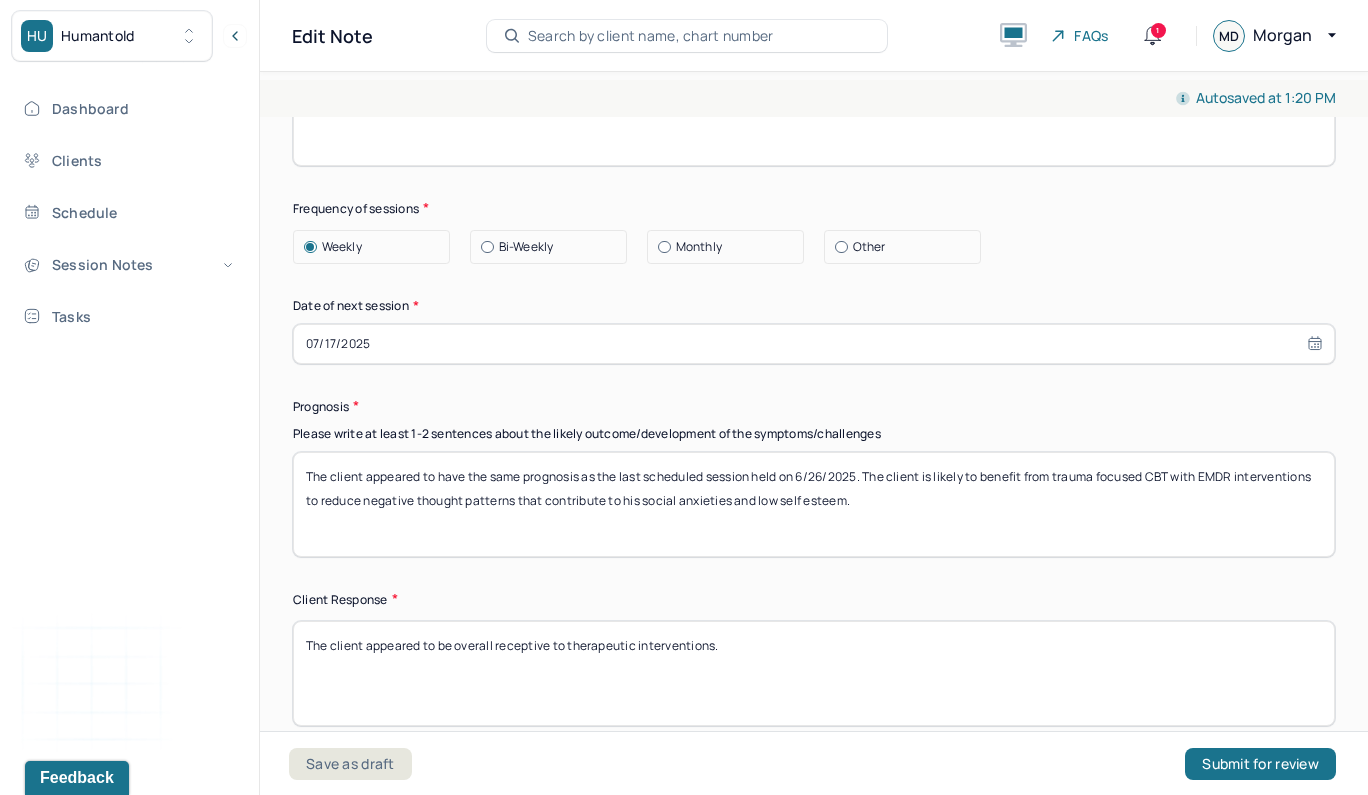 scroll, scrollTop: 2662, scrollLeft: 0, axis: vertical 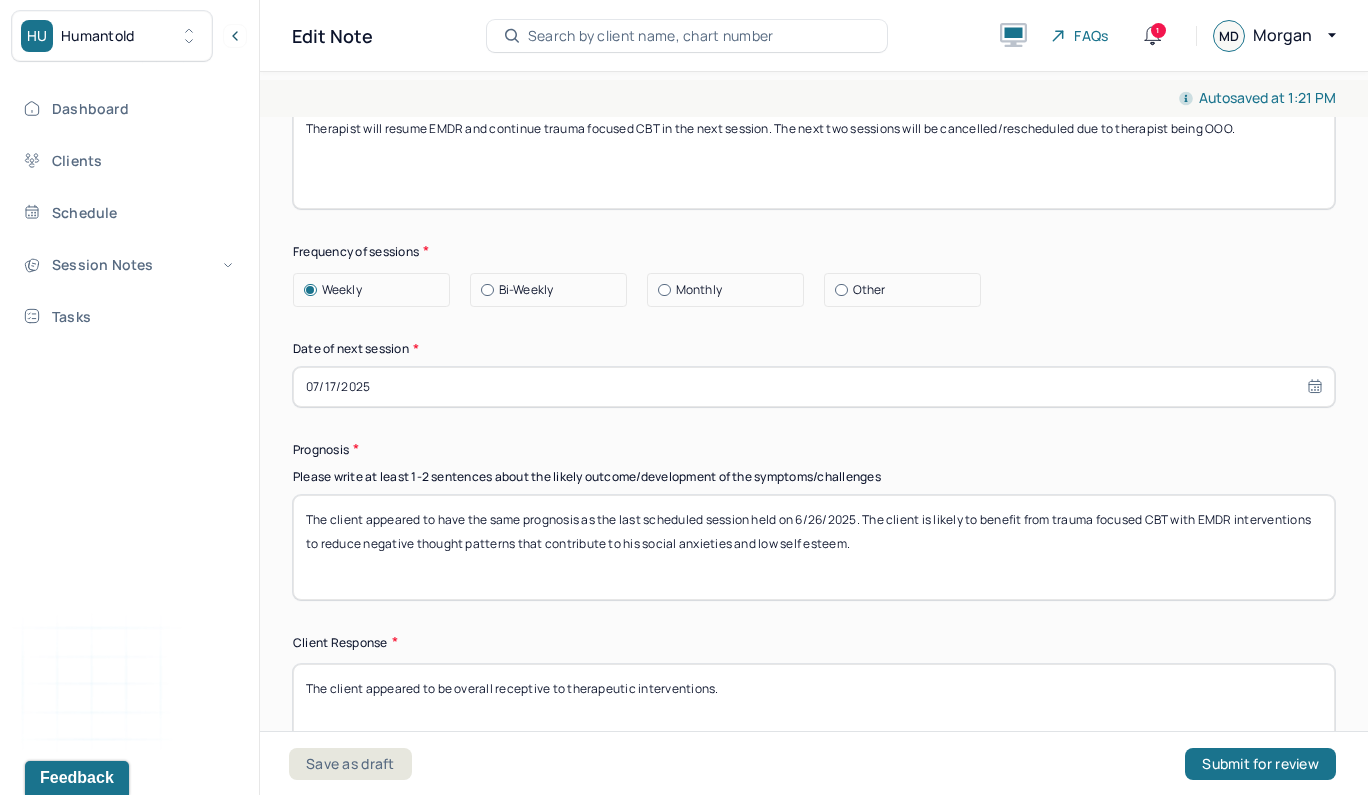 type on "MTD" 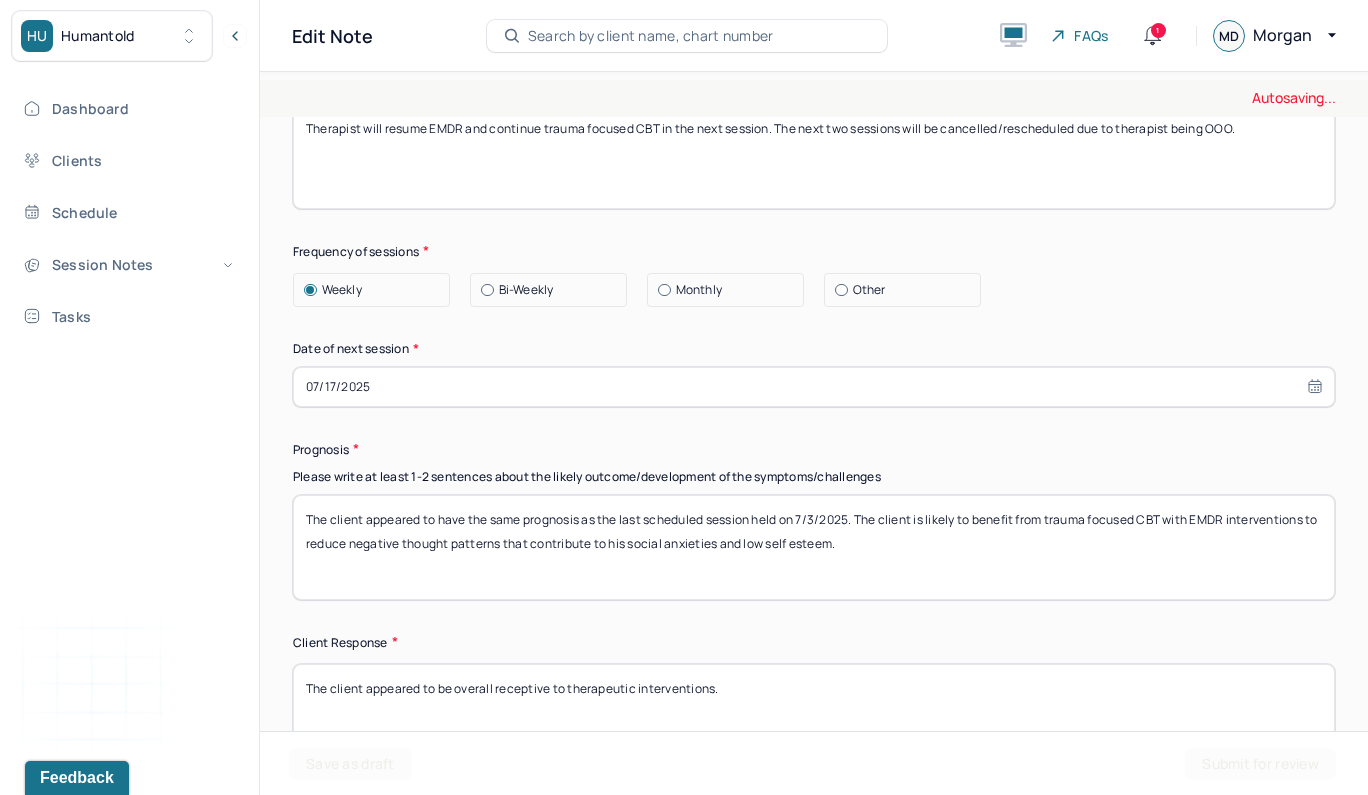 click on "The client appeared to have the same prognosis as the last scheduled session held on 6/26/2025. The client is likely to benefit from trauma focused CBT with EMDR interventions to reduce negative thought patterns that contribute to his social anxieties and low self esteem." at bounding box center (814, 547) 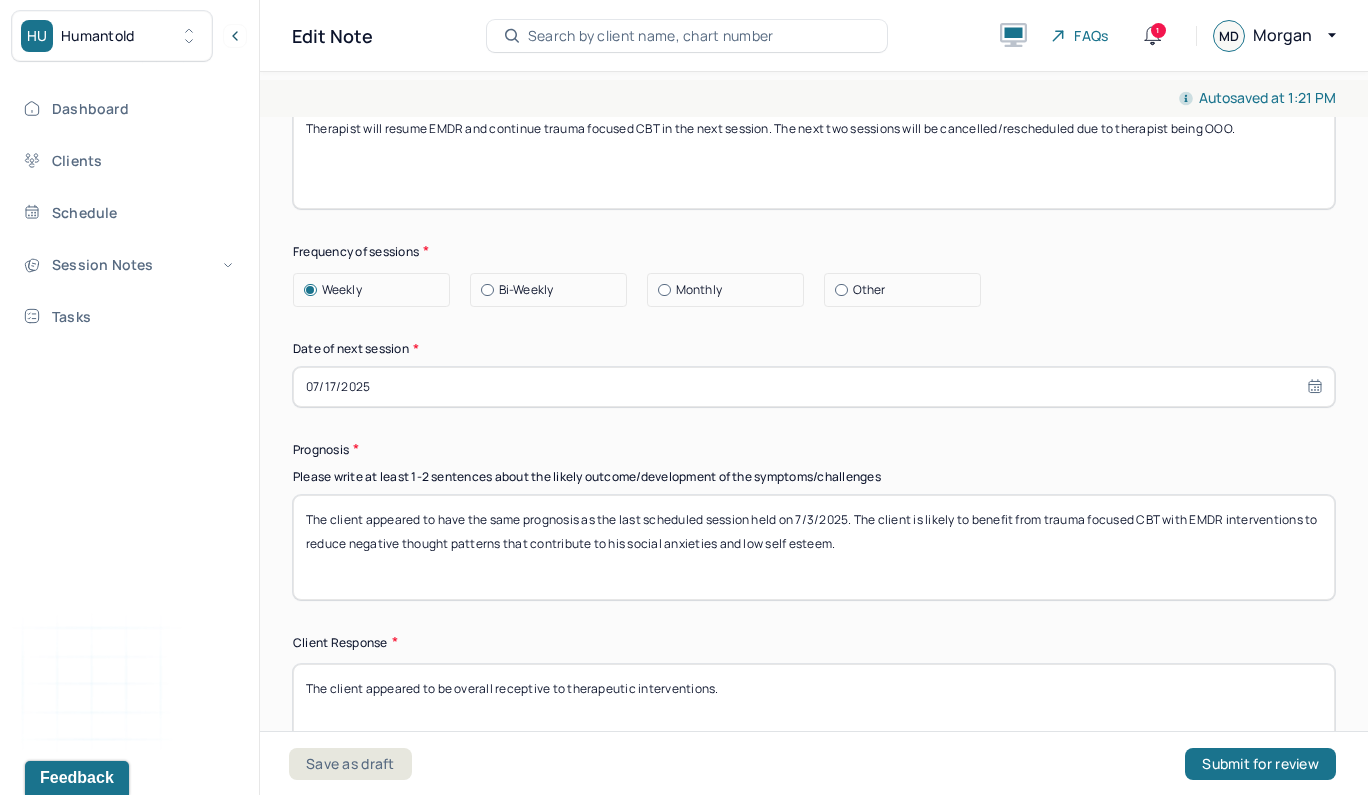 drag, startPoint x: 869, startPoint y: 538, endPoint x: 1052, endPoint y: 515, distance: 184.4397 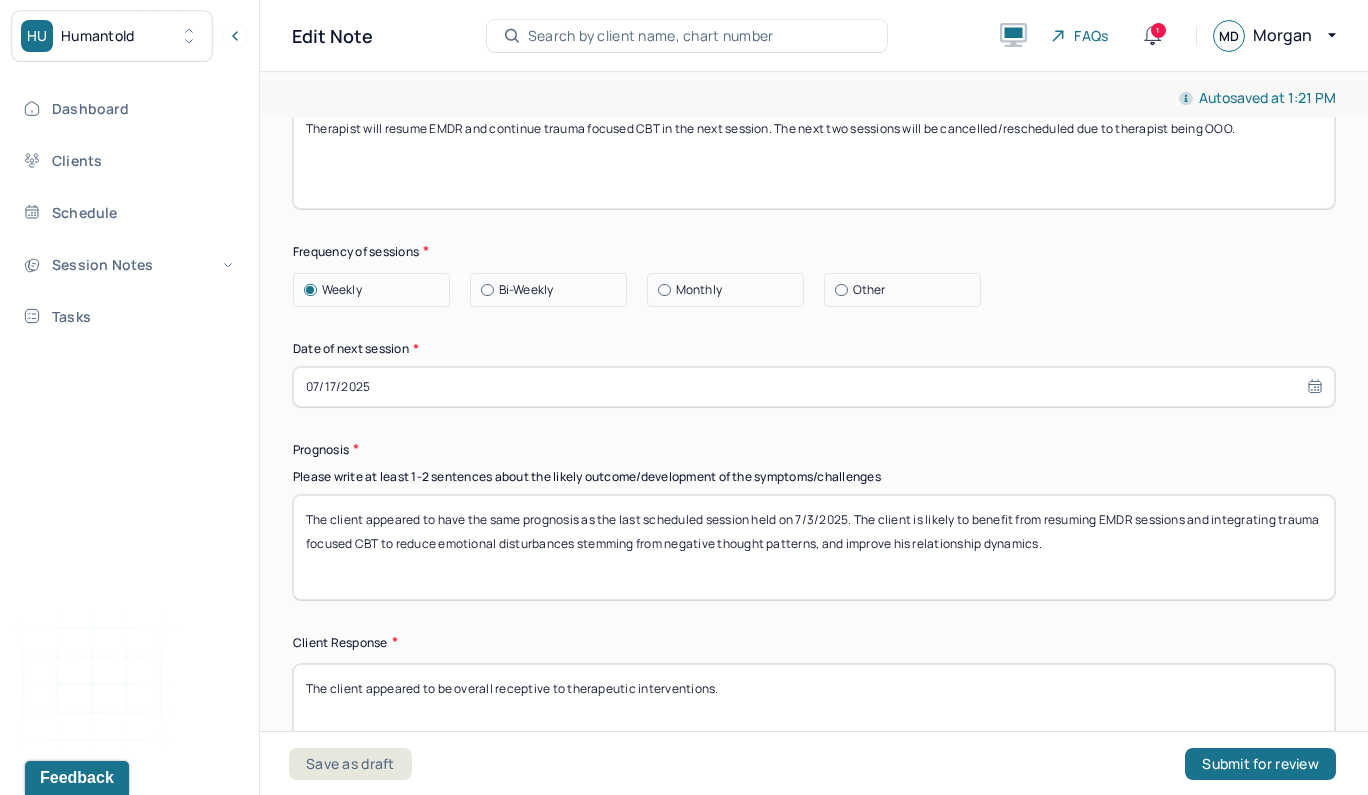scroll, scrollTop: 2835, scrollLeft: 0, axis: vertical 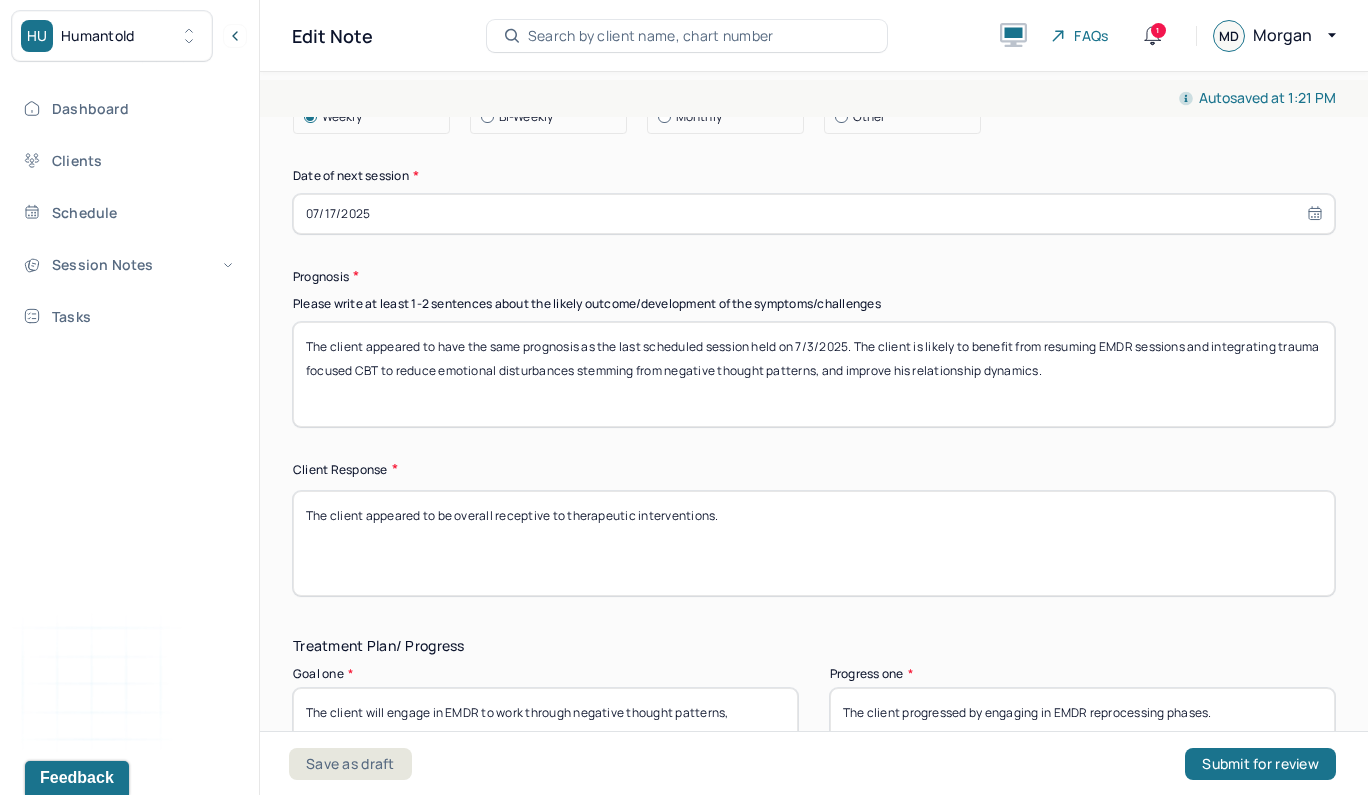 type on "The client appeared to have the same prognosis as the last scheduled session held on 7/3/2025. The client is likely to benefit from resuming EMDR sessions and integrating trauma focused CBT to reduce emotional disturbances stemming from negative thought patterns, and improve his relationship dynamics." 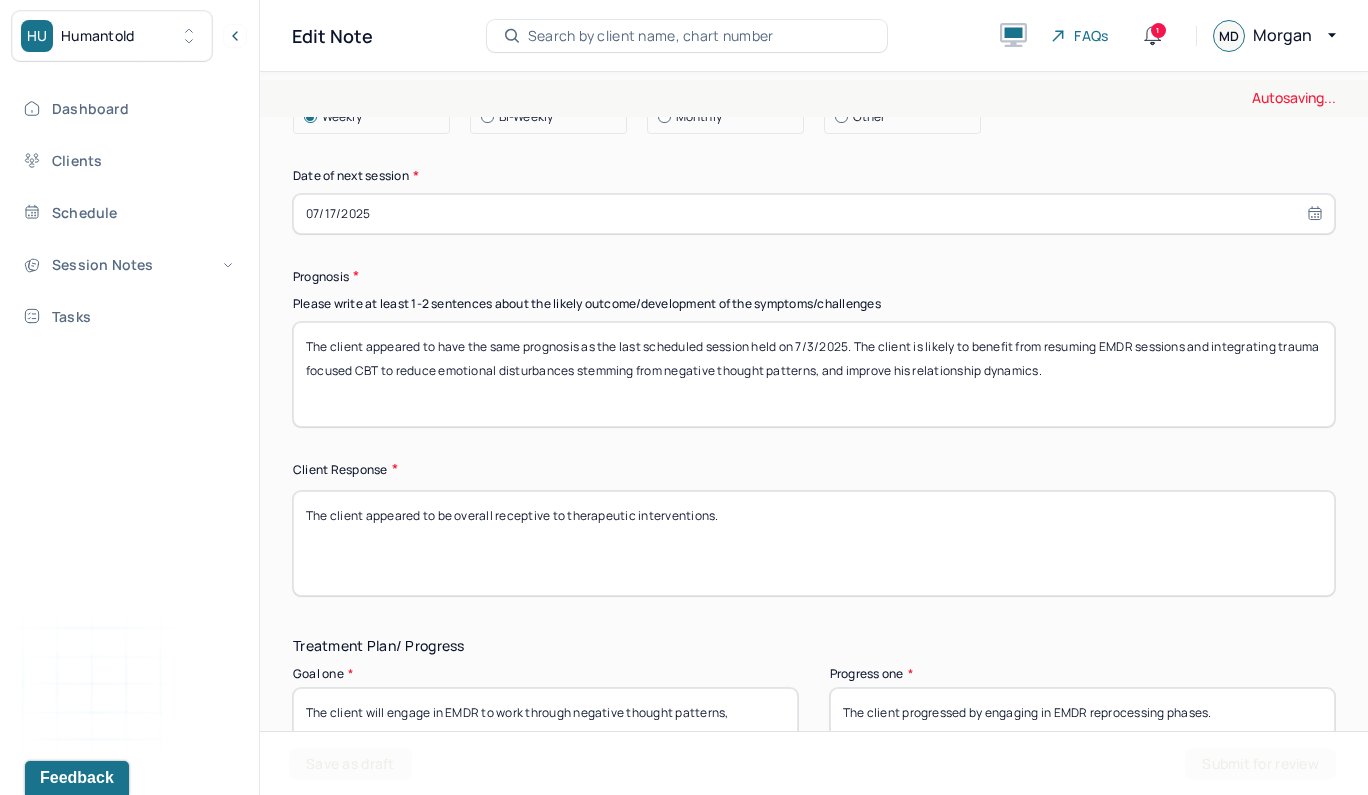 click on "The client appeared to be overall receptive to therapeutic interventions." at bounding box center (814, 543) 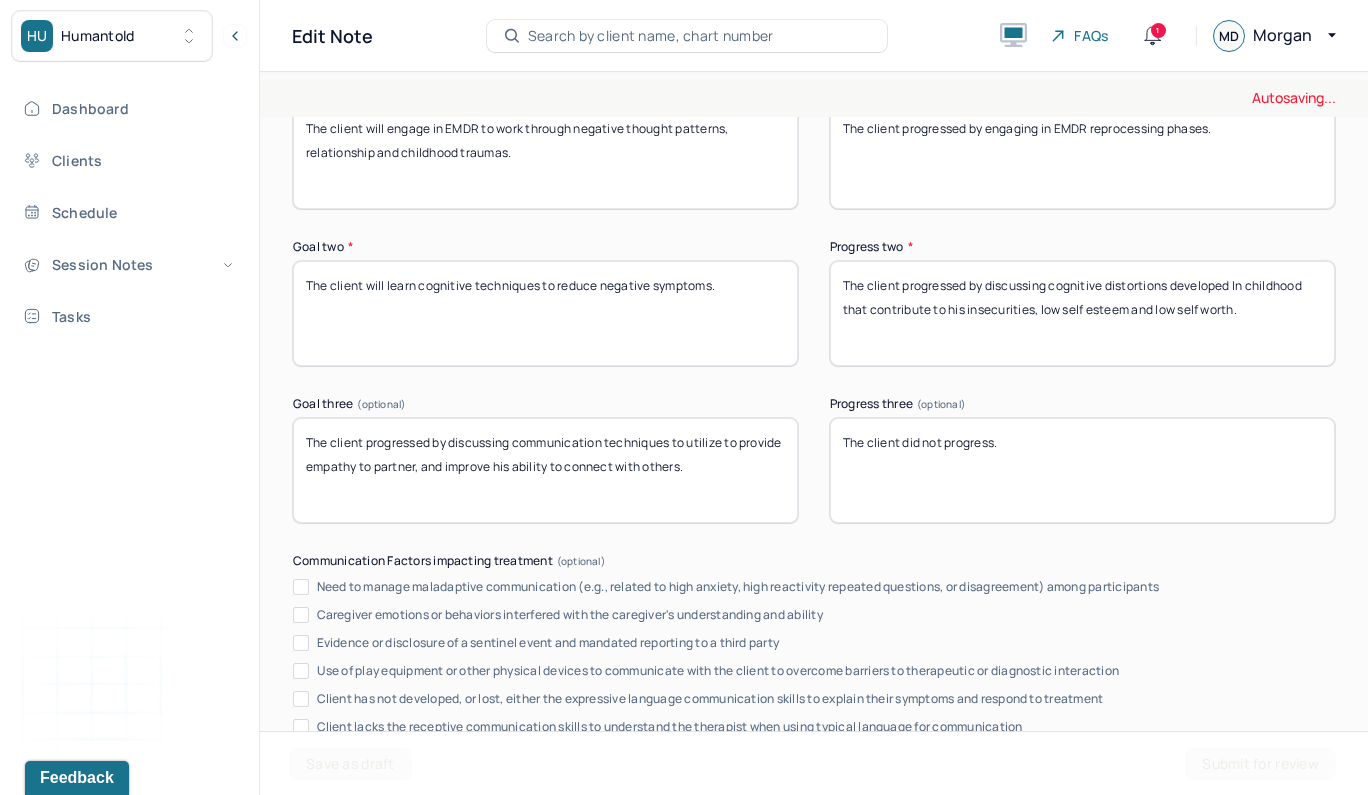 scroll, scrollTop: 3336, scrollLeft: 0, axis: vertical 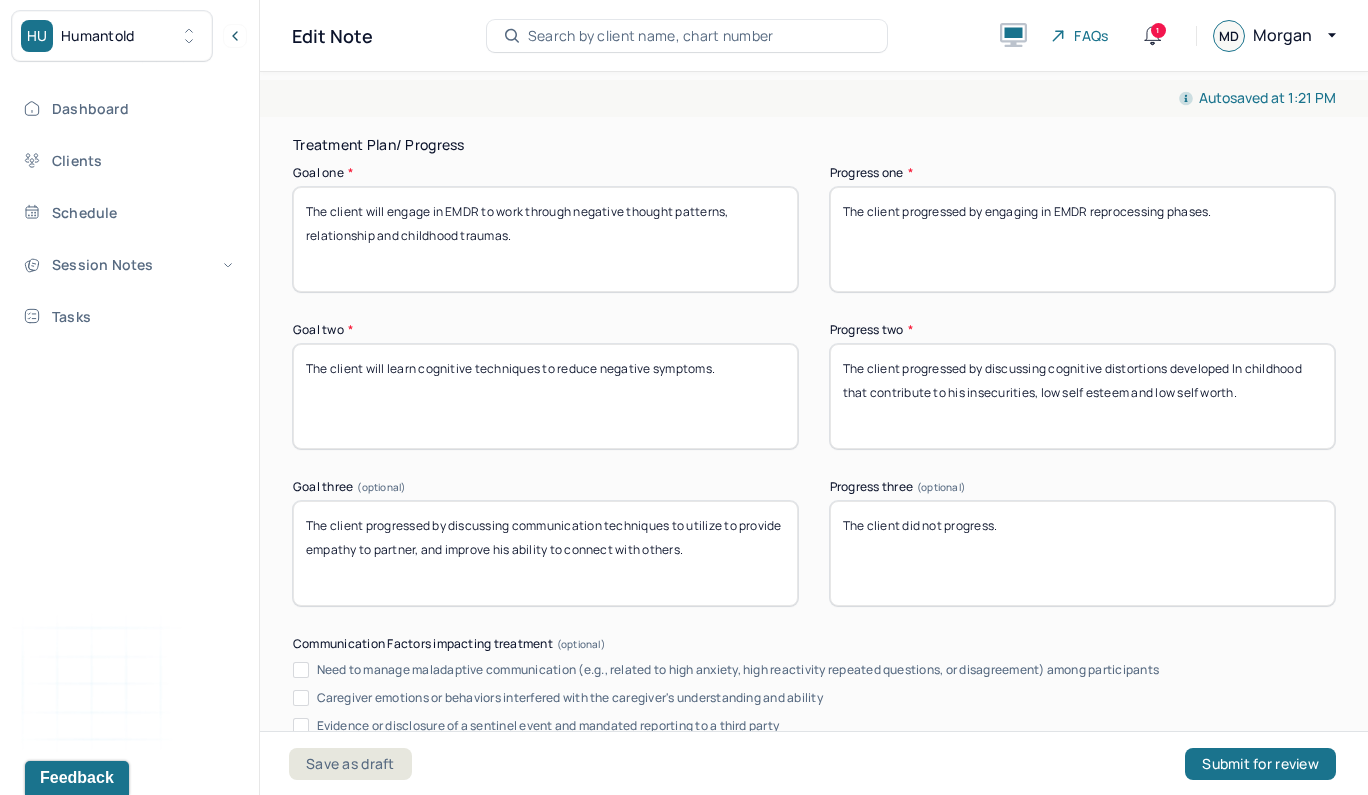 type on "The client denied wanting to engage in EMDR during session. The client was receptive to trauma focused CBT." 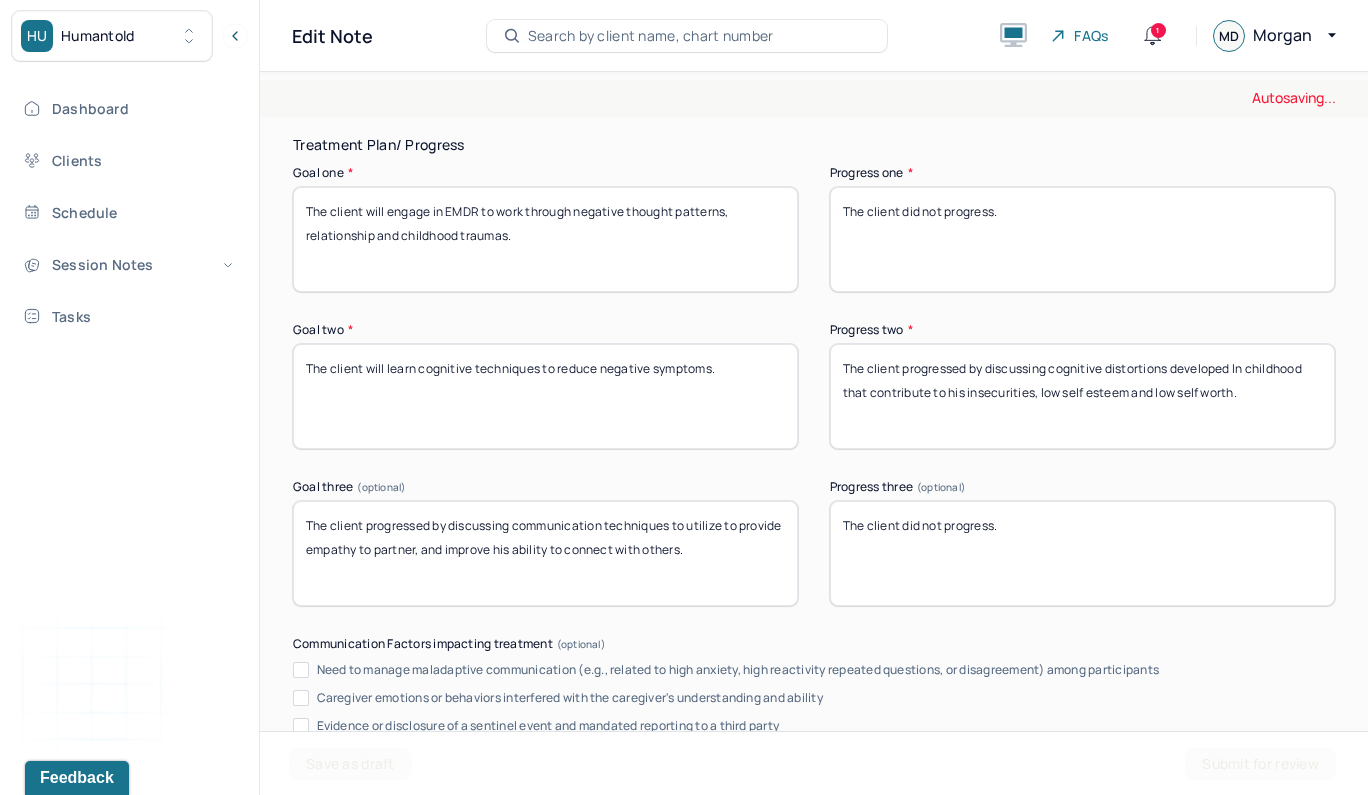 type on "The client did not progress." 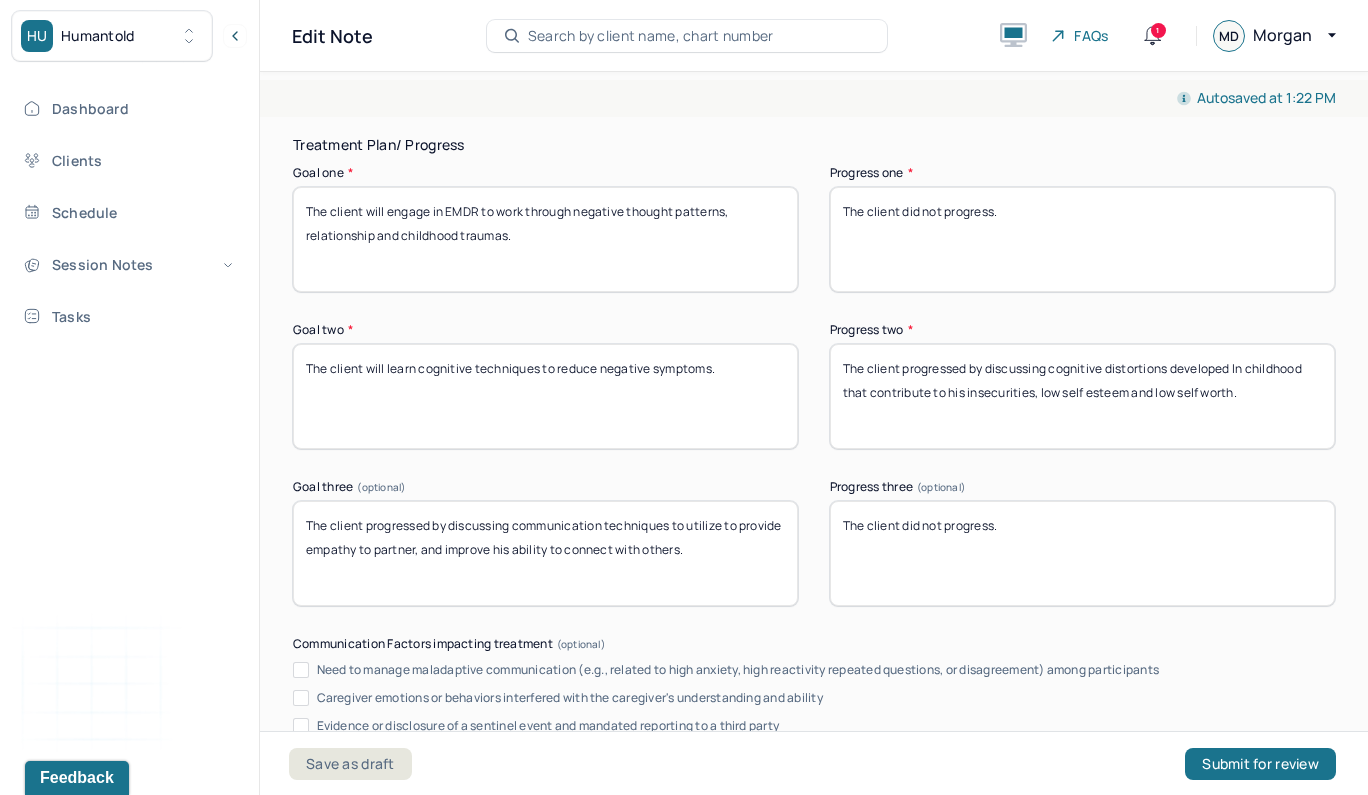 drag, startPoint x: 1265, startPoint y: 393, endPoint x: 987, endPoint y: 367, distance: 279.21317 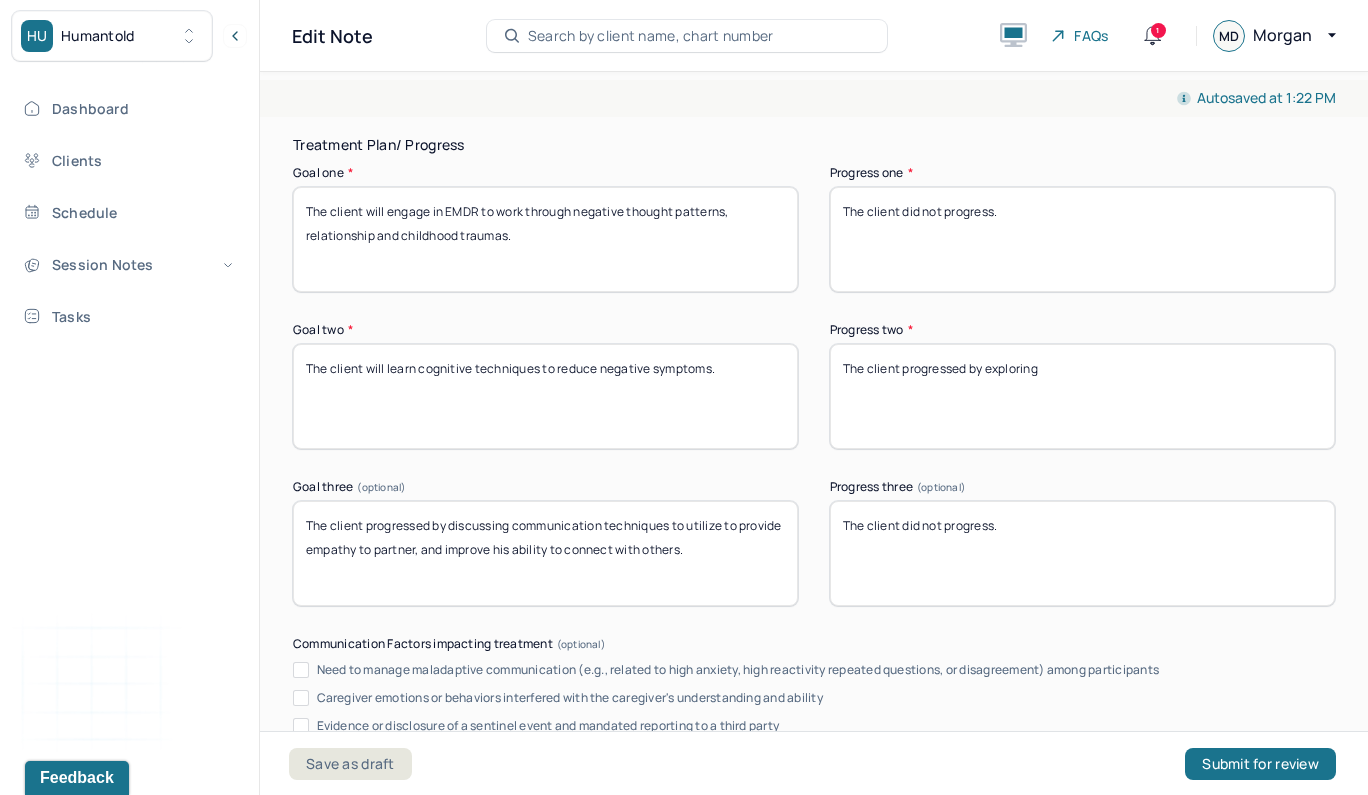 type on "The client progressed by exploring" 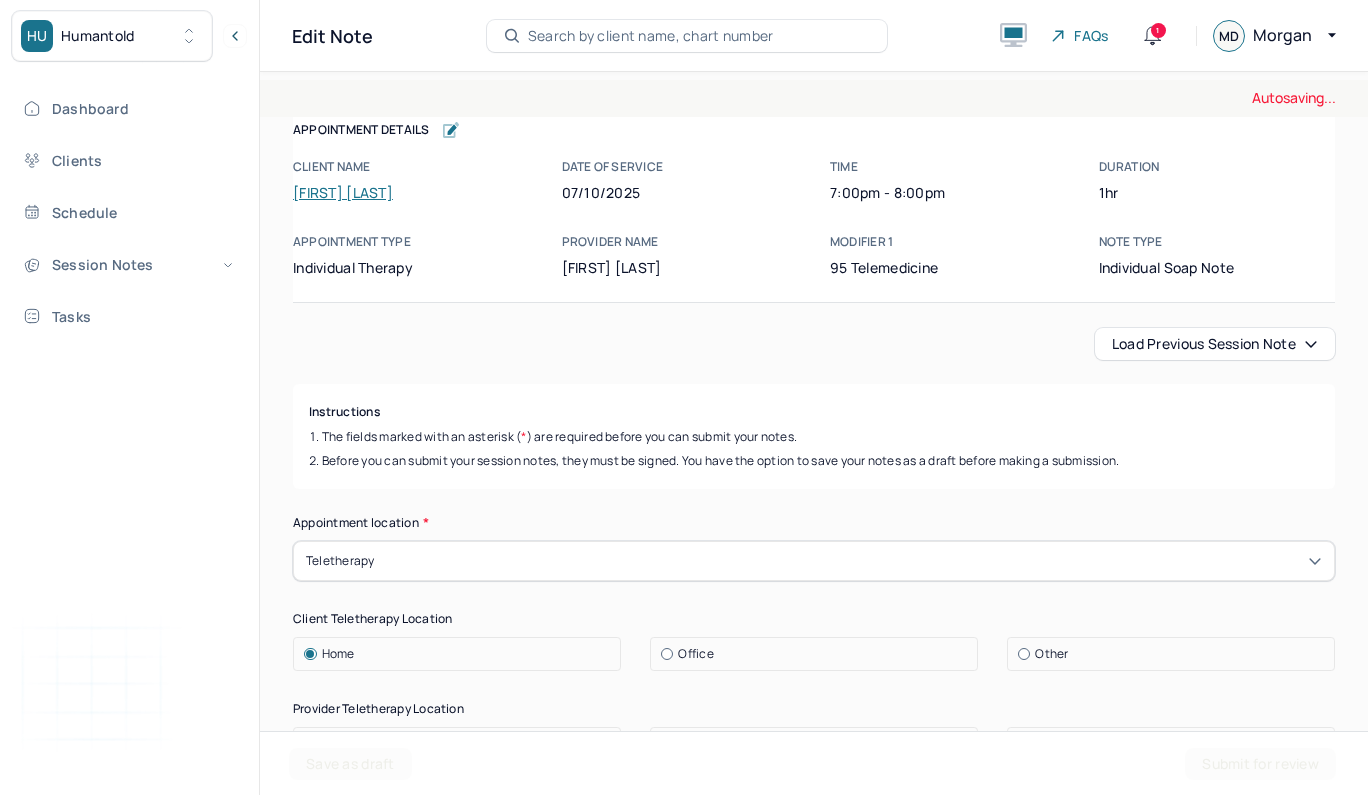 scroll, scrollTop: 0, scrollLeft: 0, axis: both 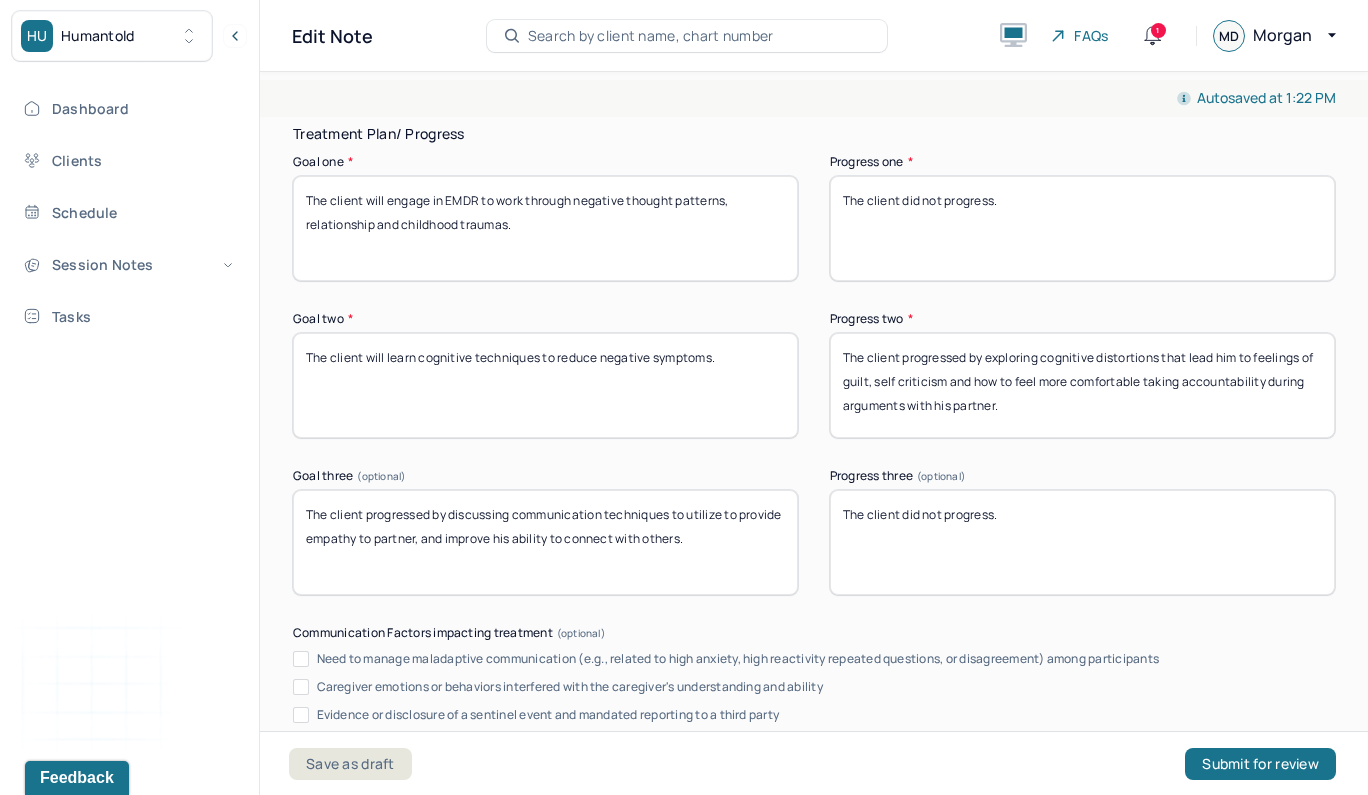 type on "The client progressed by exploring cognitive distortions that lead him to feelings of guilt, self criticism and how to feel more comfortable taking accountability during arguments with his partner." 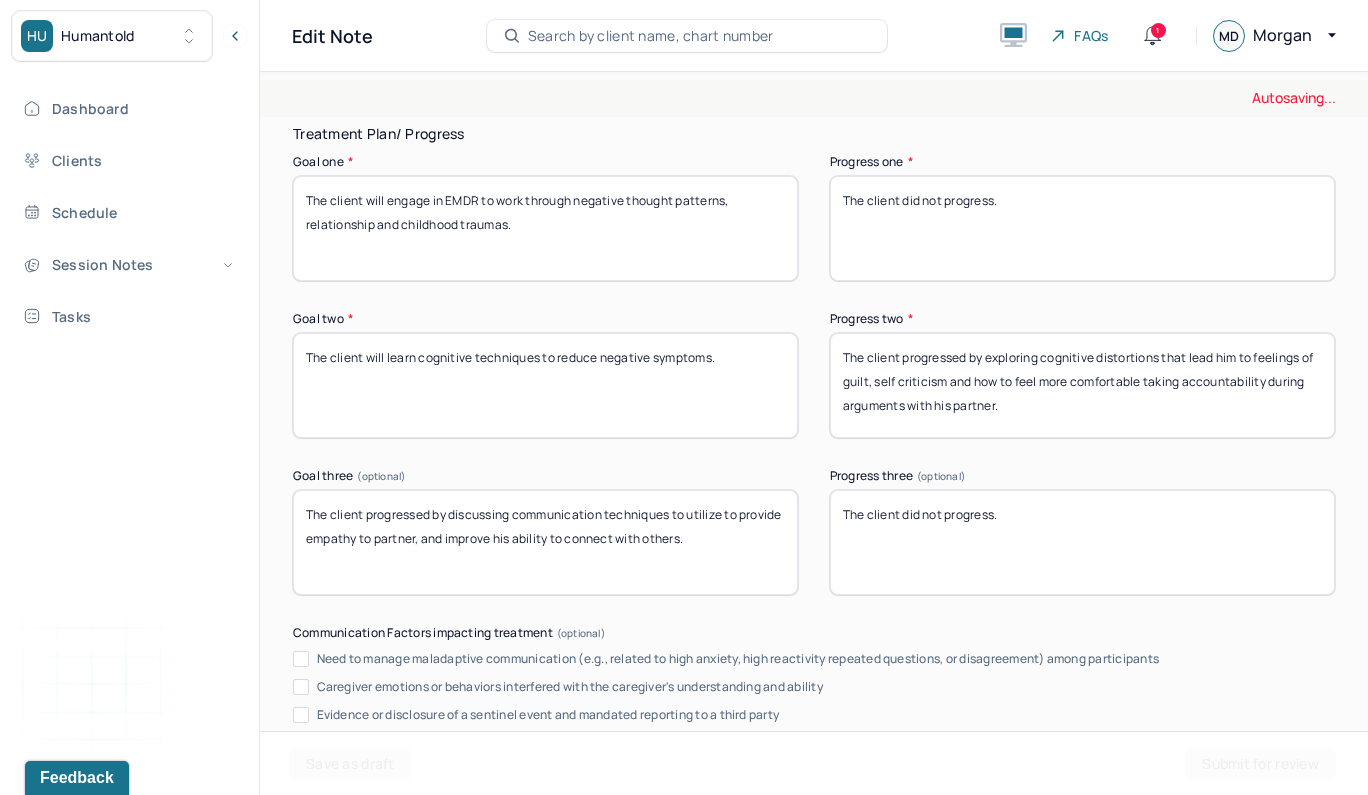 drag, startPoint x: 1019, startPoint y: 502, endPoint x: 901, endPoint y: 504, distance: 118.016945 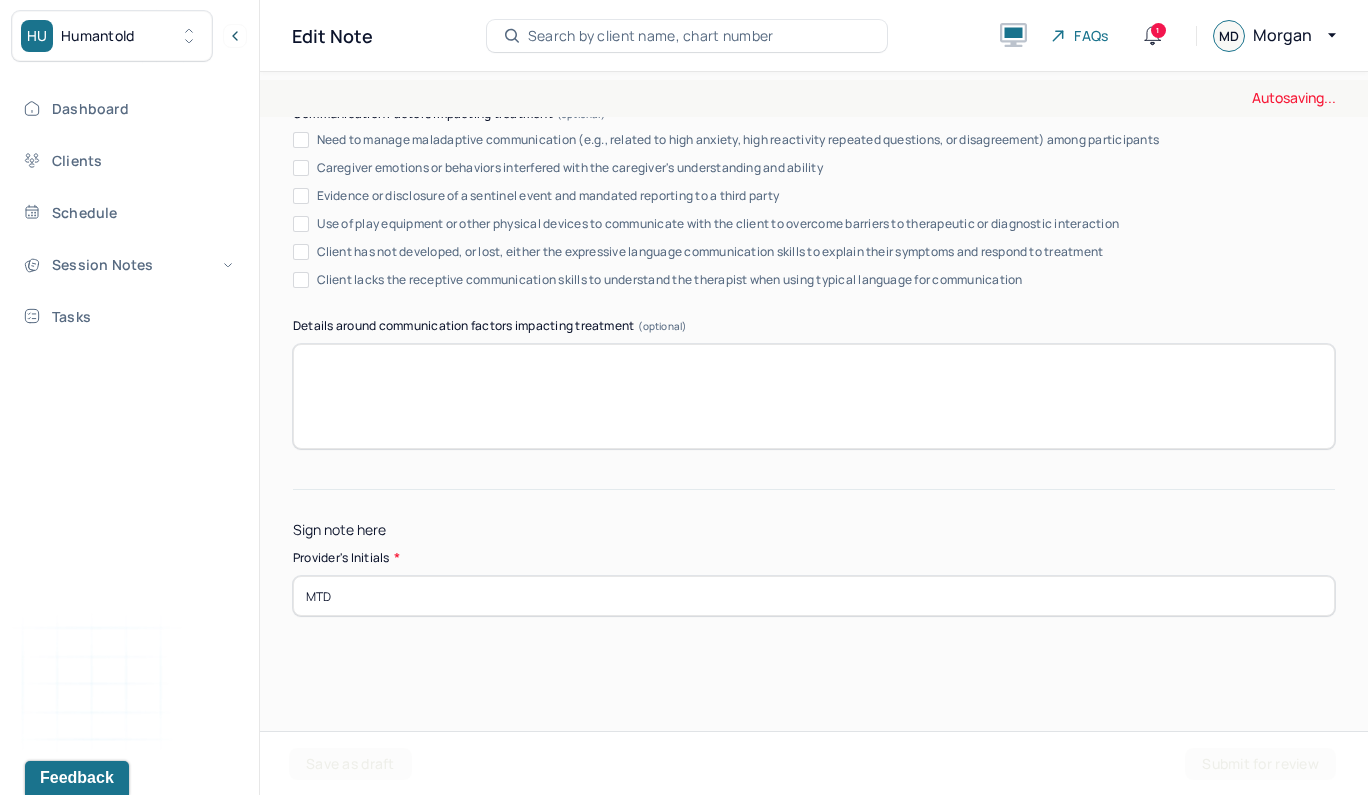 scroll, scrollTop: 3864, scrollLeft: 0, axis: vertical 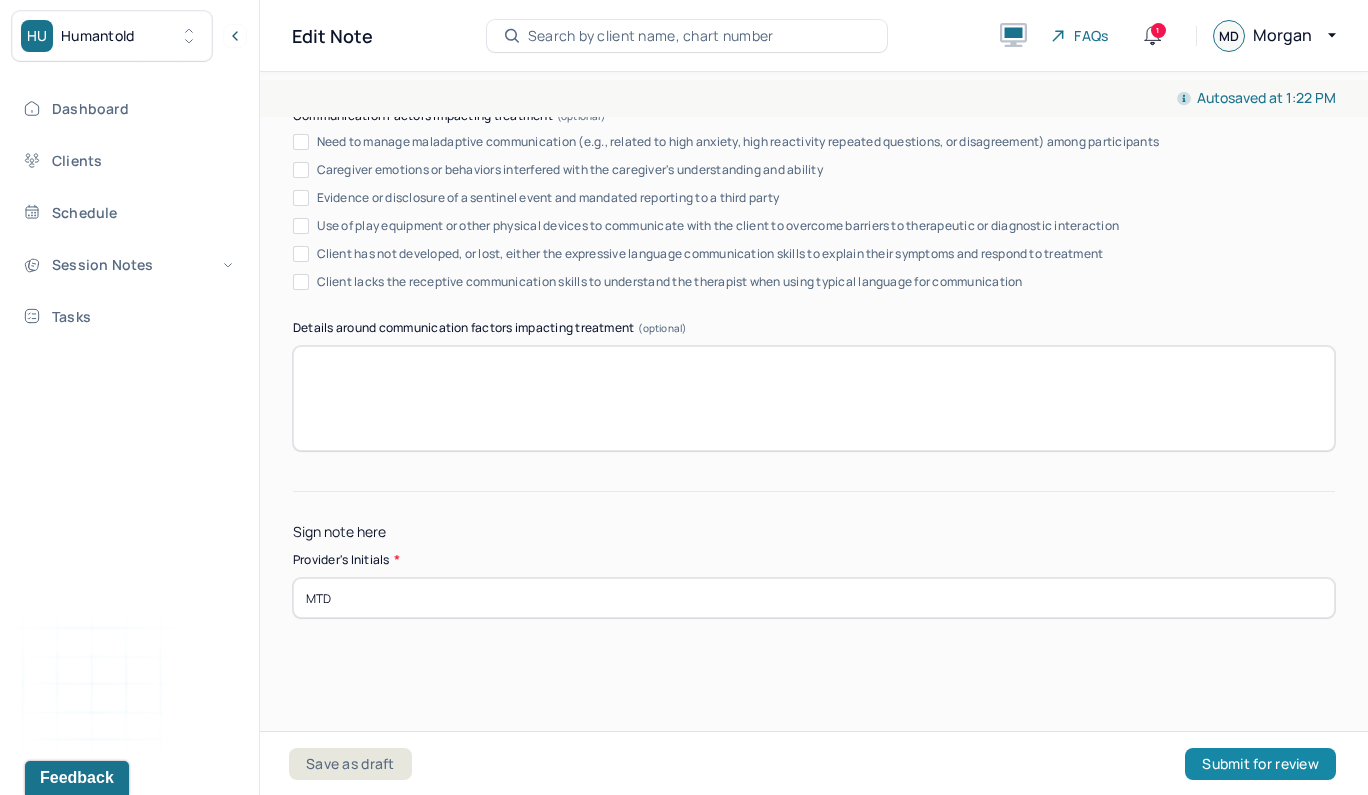 type on "The client progressed by discussing ways to utilize validation and empathy during times of conflict with his partner." 